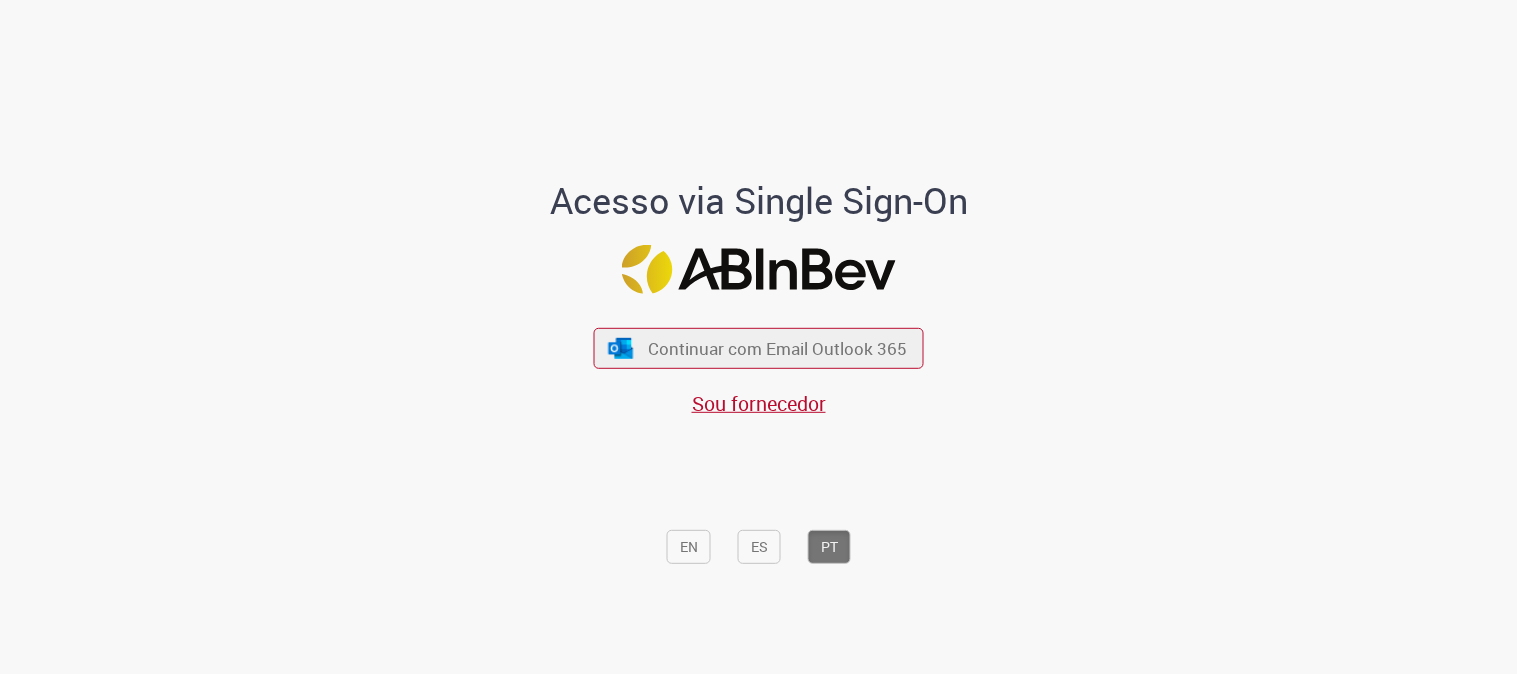 scroll, scrollTop: 0, scrollLeft: 0, axis: both 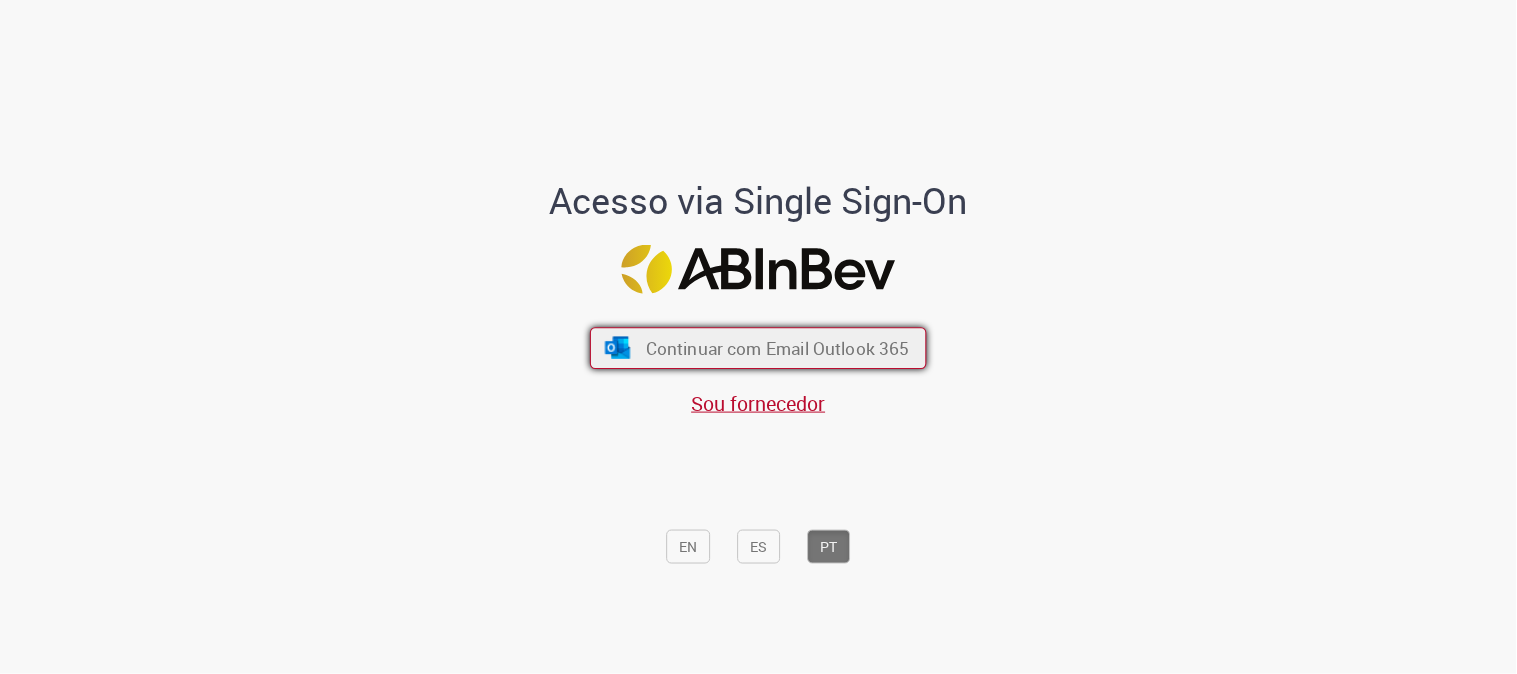 click on "Continuar com Email Outlook 365" at bounding box center [758, 348] 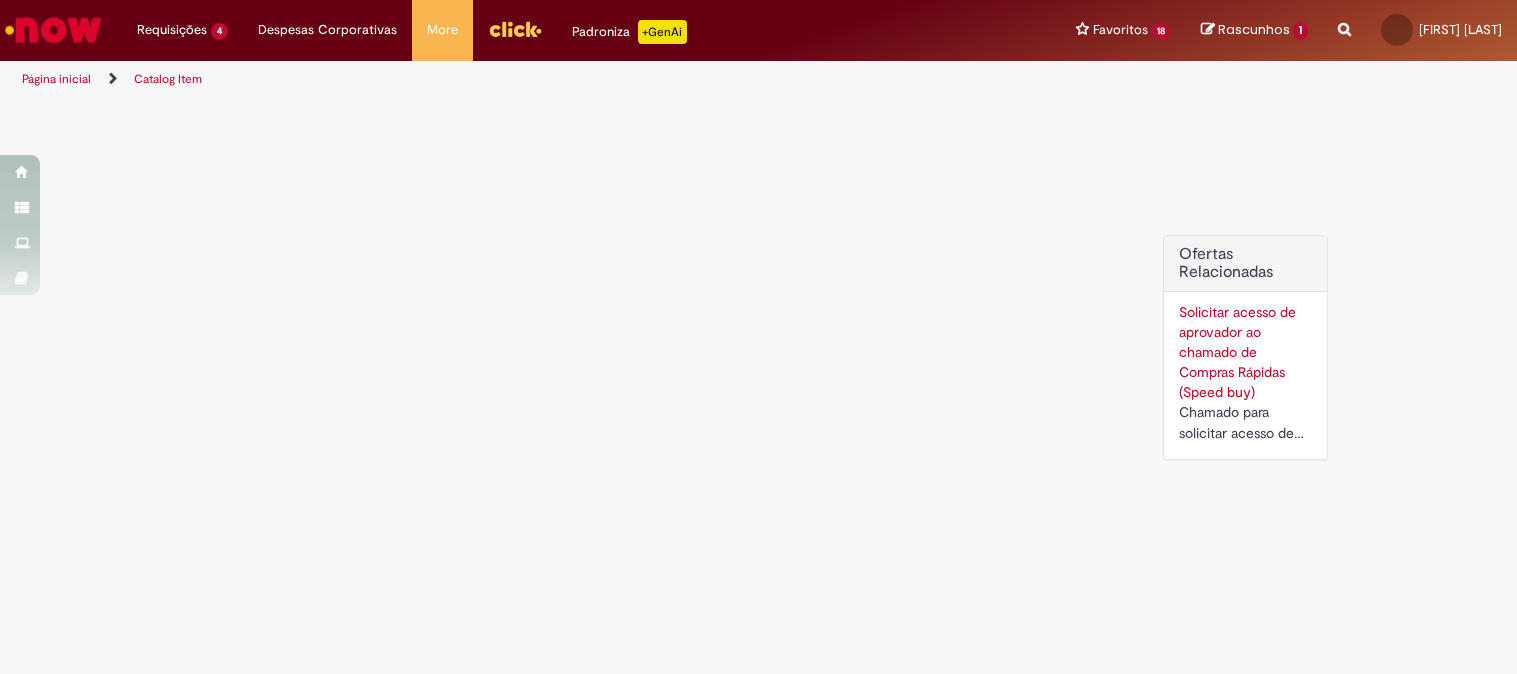 scroll, scrollTop: 0, scrollLeft: 0, axis: both 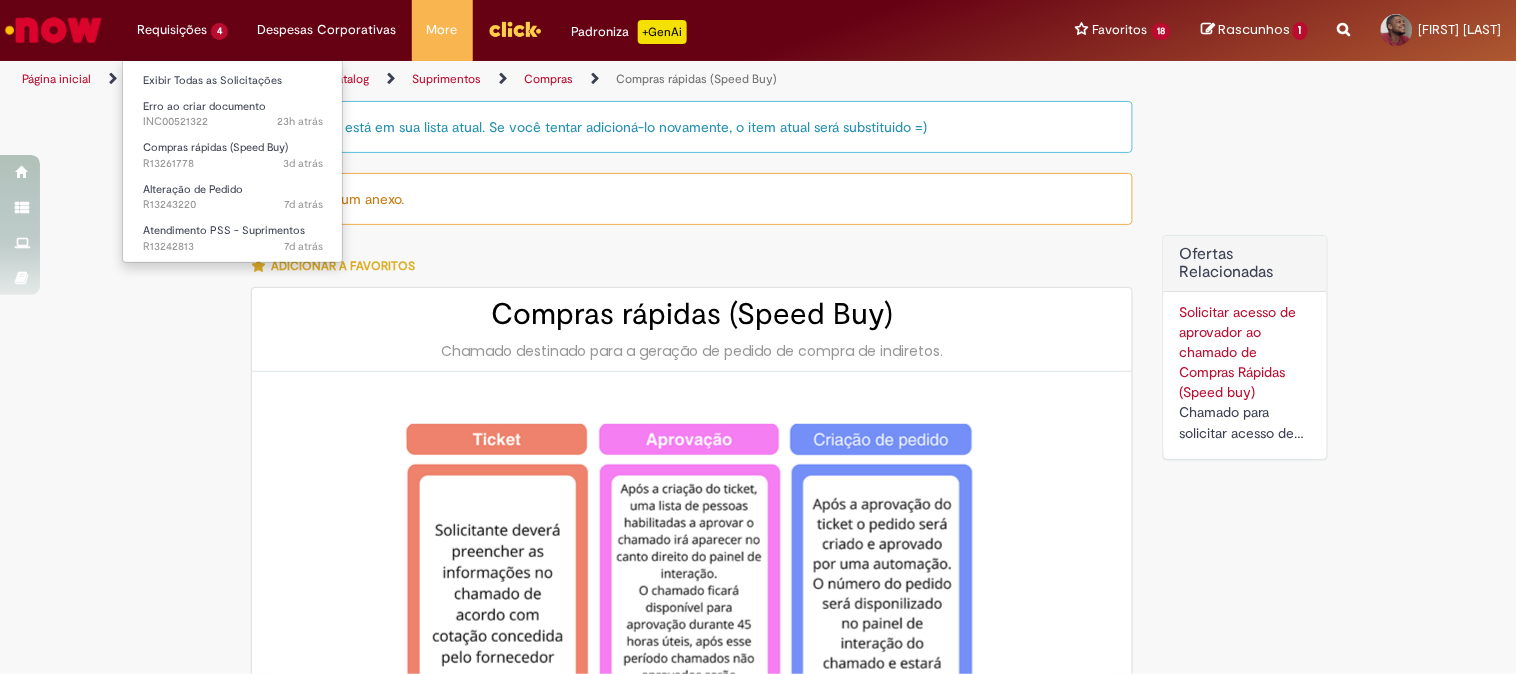 type on "********" 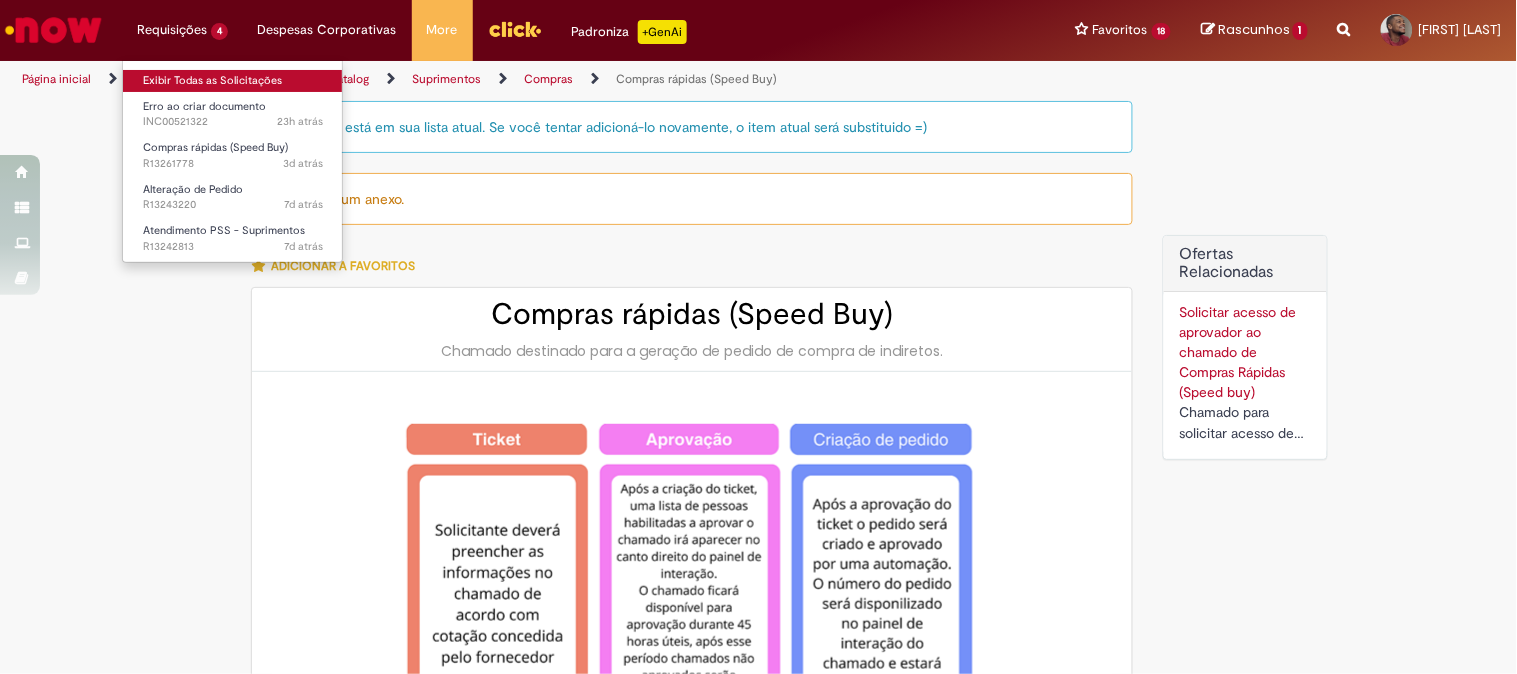 click on "Exibir Todas as Solicitações" at bounding box center (233, 81) 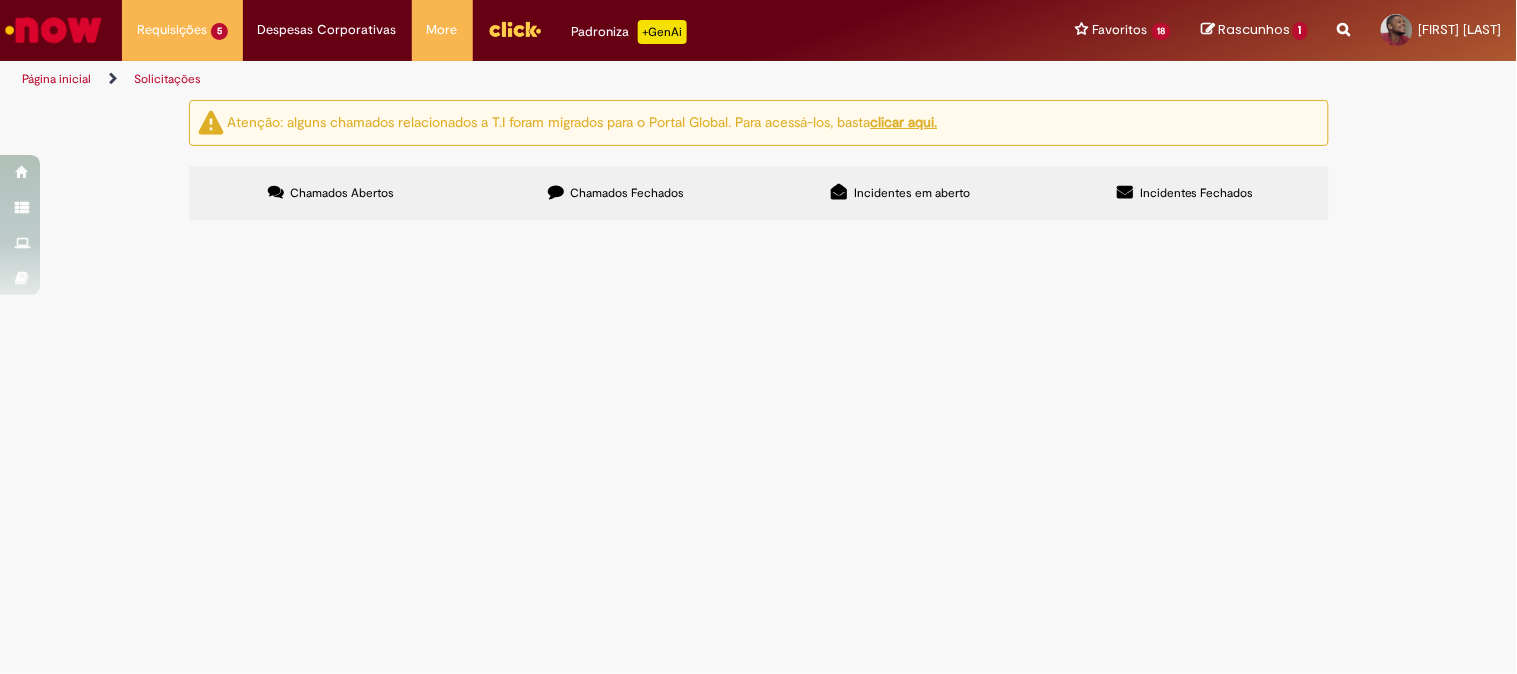 click on "Bom dia, pedido foi criado com o valor diferente do orçamento." at bounding box center (0, 0) 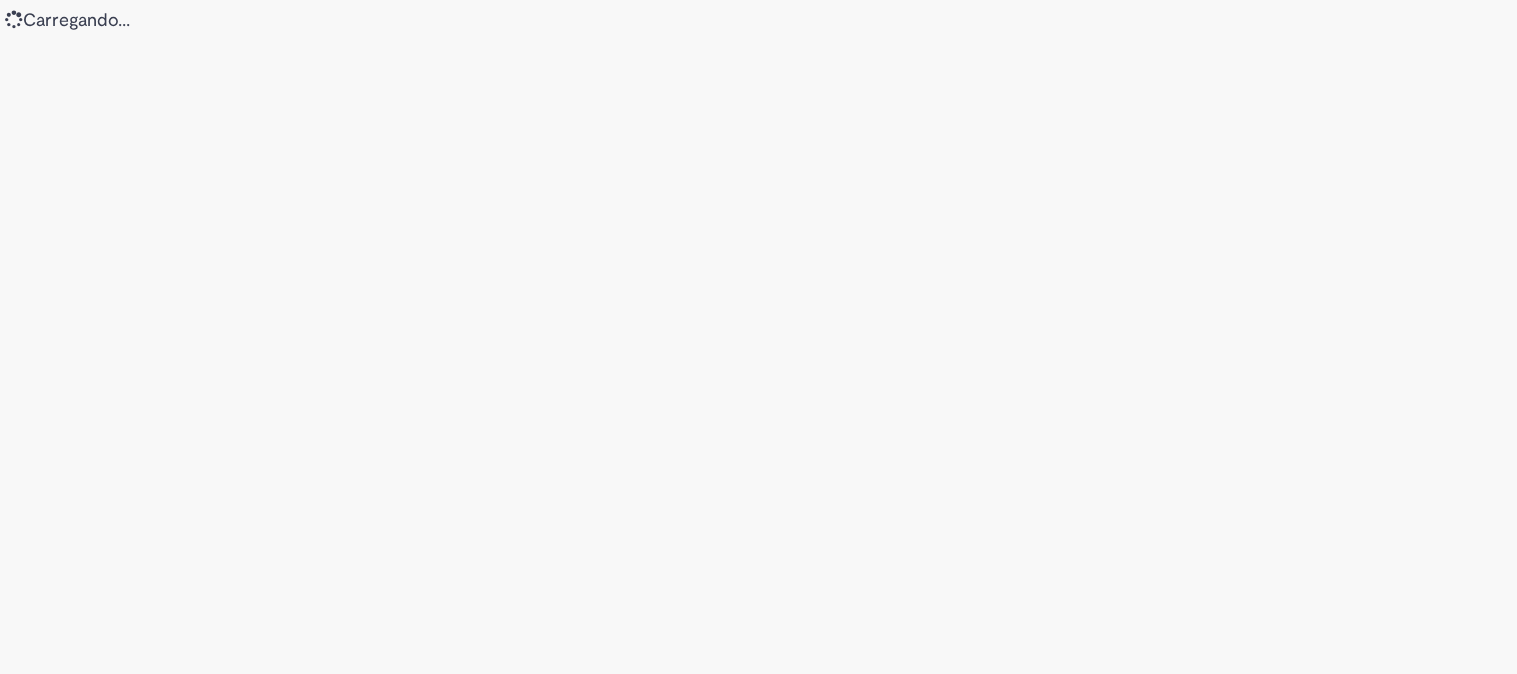 scroll, scrollTop: 0, scrollLeft: 0, axis: both 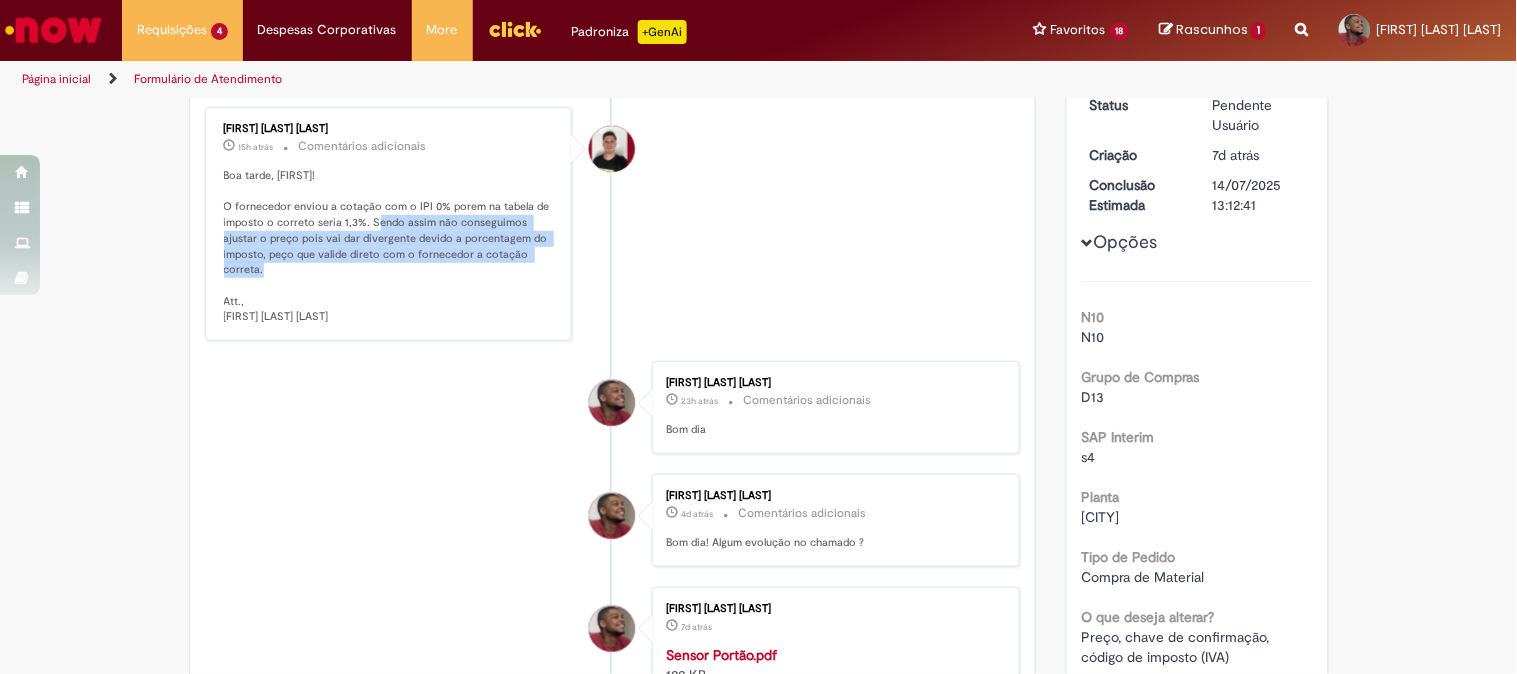 drag, startPoint x: 362, startPoint y: 221, endPoint x: 541, endPoint y: 256, distance: 182.3897 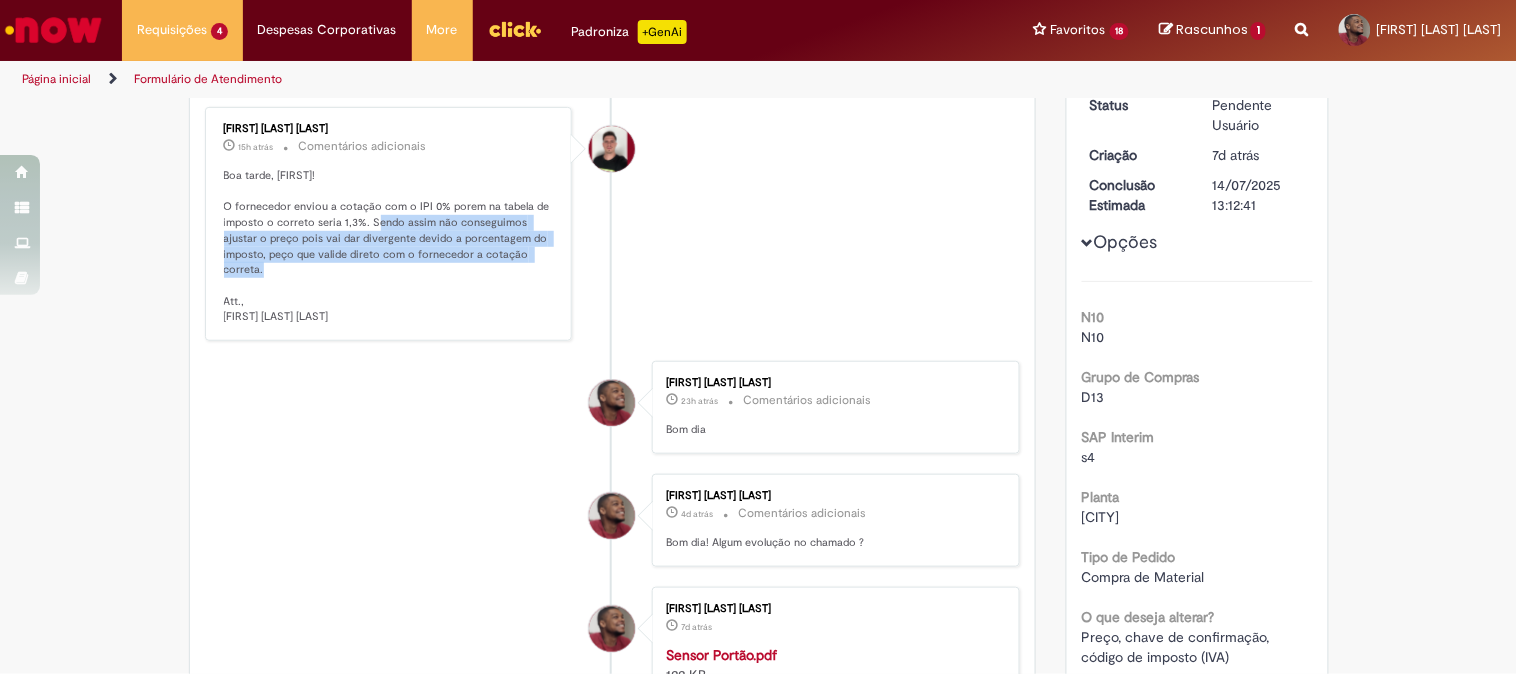 scroll, scrollTop: 154, scrollLeft: 0, axis: vertical 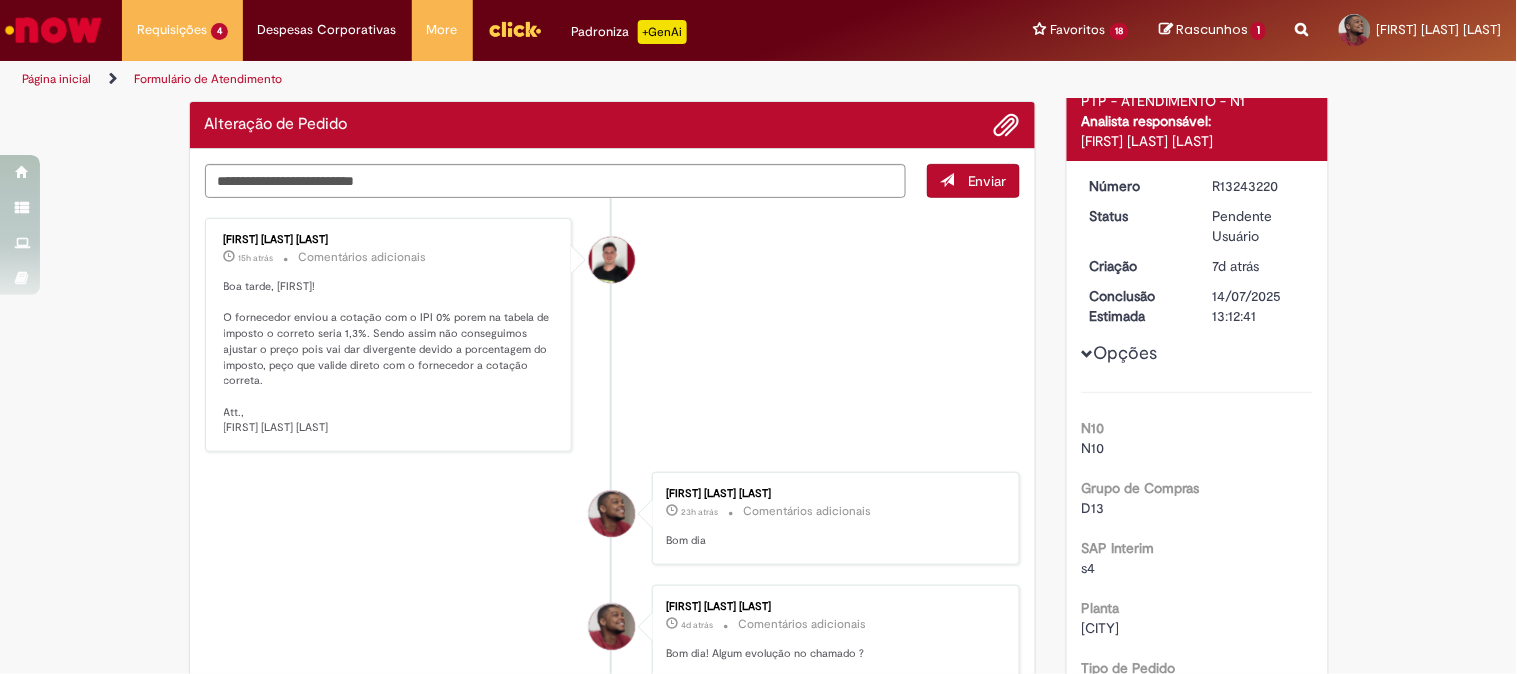 click on "[FIRST] [LAST] [LAST]
15h atrás 15 horas atrás     Comentários adicionais
Boa tarde, [FIRST]!
O fornecedor enviou a cotação com o IPI 0% porem na tabela de imposto o correto seria 1,3%. Sendo assim não conseguimos ajustar o preço pois vai dar divergente devido a porcentagem do imposto, peço que valide direto com o fornecedor a cotação correta.
Att.,
[FIRST] [LAST] [LAST]" at bounding box center [613, 335] 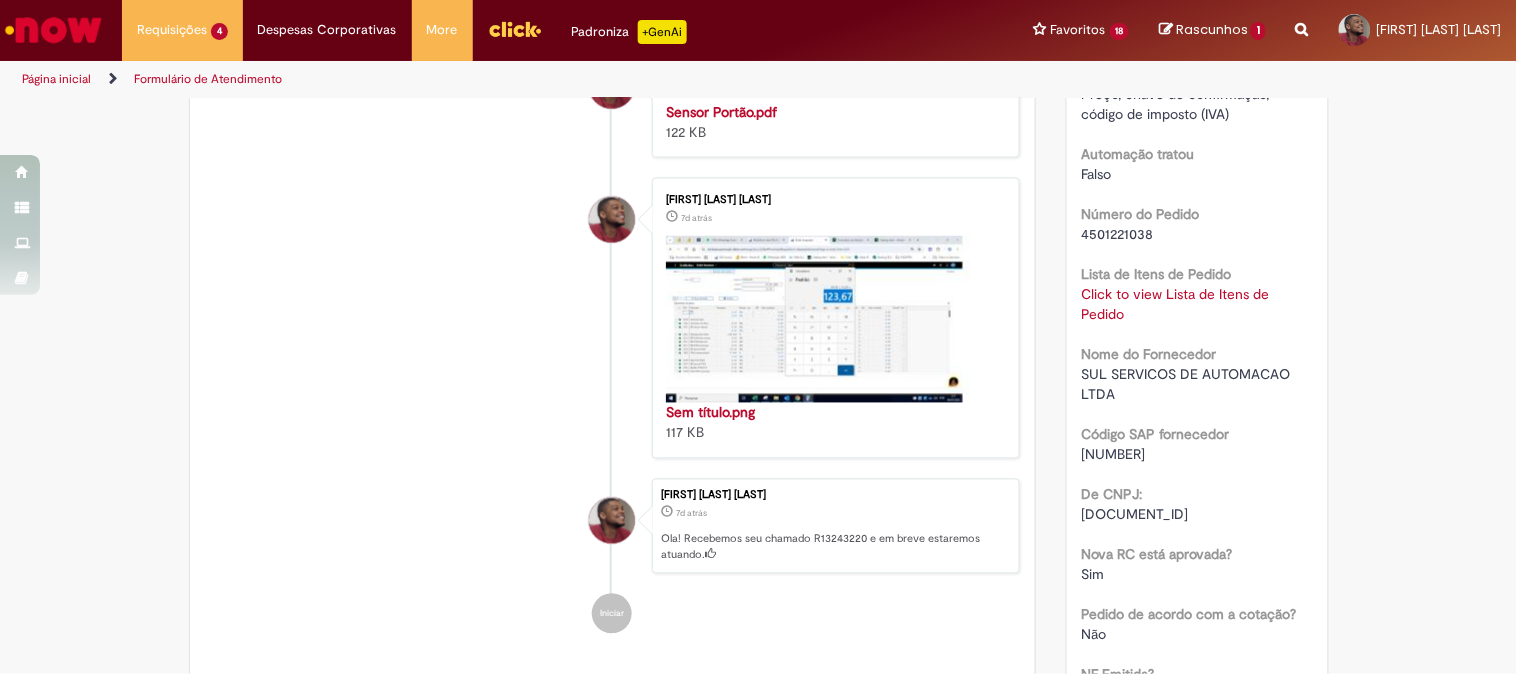 scroll, scrollTop: 697, scrollLeft: 0, axis: vertical 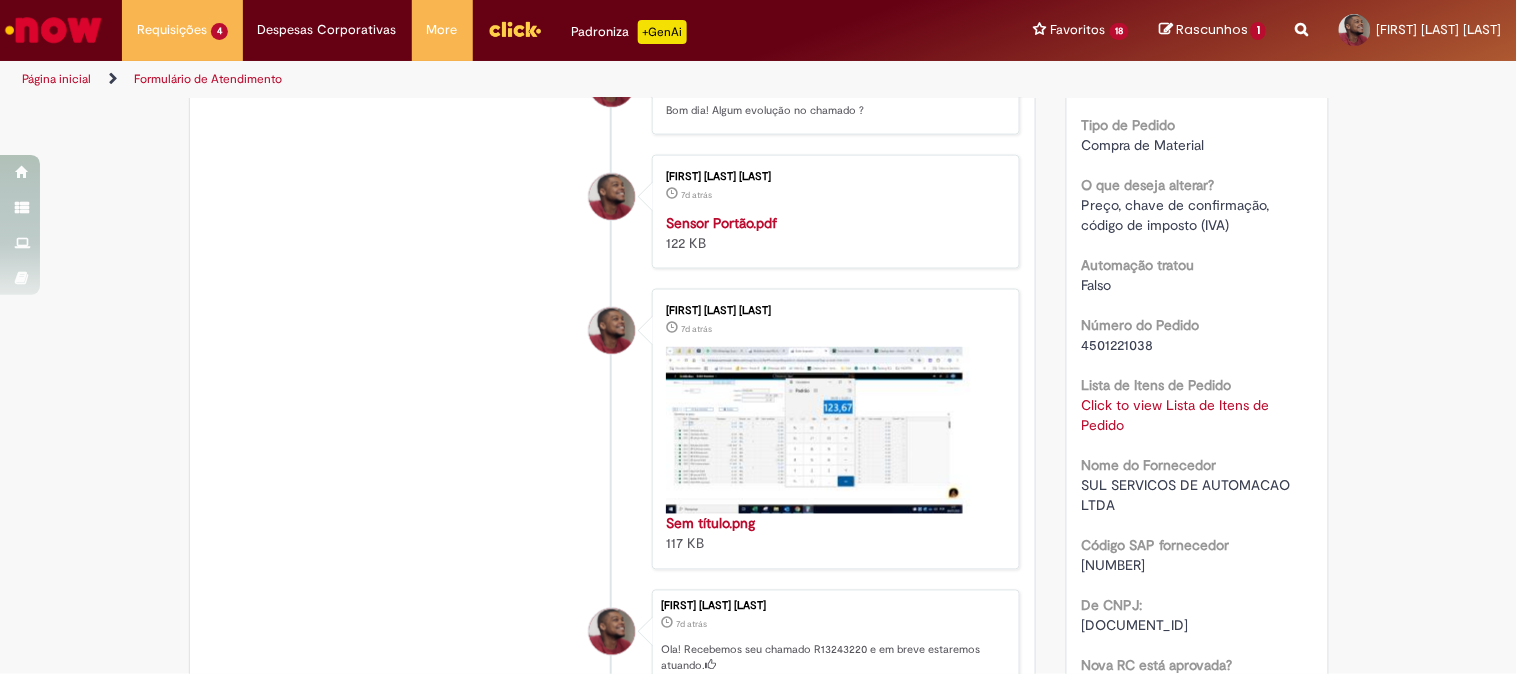 click on "4501221038" at bounding box center (1118, 345) 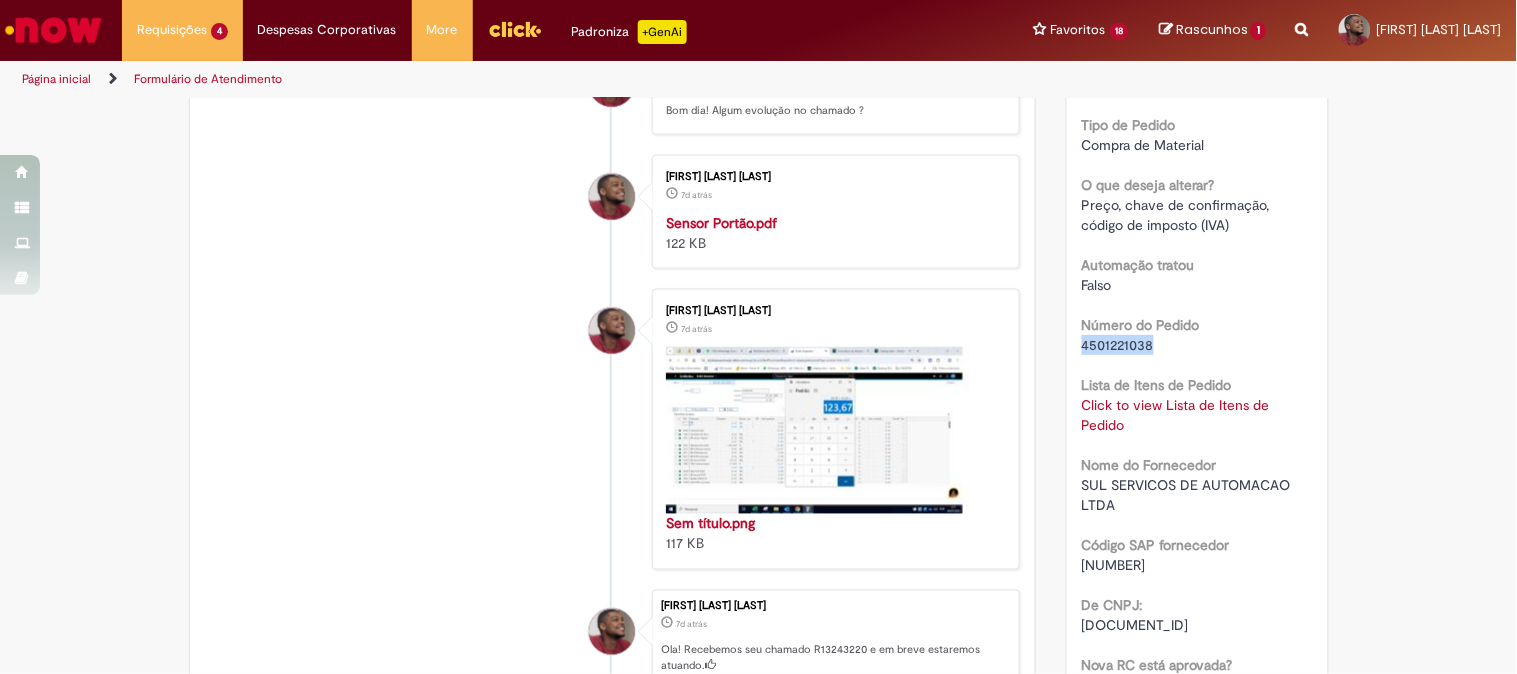 click on "4501221038" at bounding box center [1118, 345] 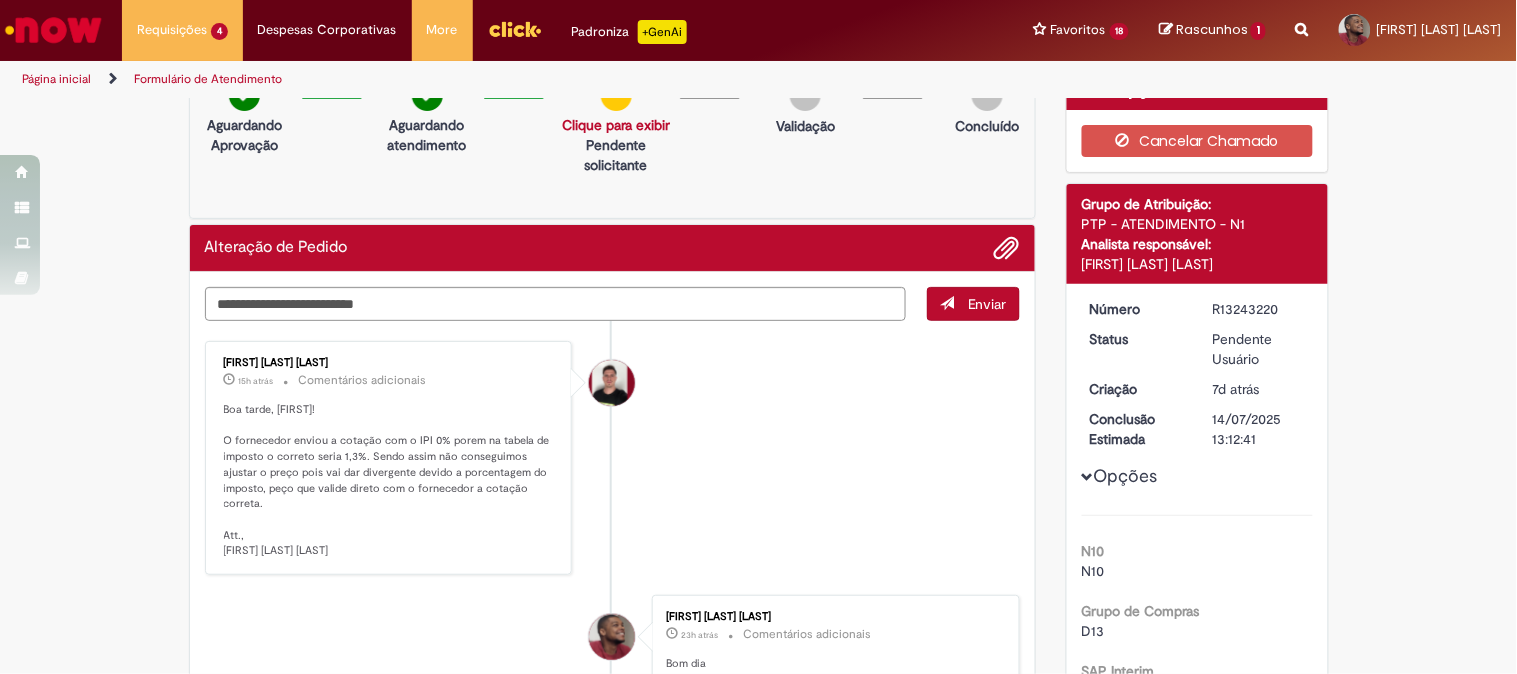 scroll, scrollTop: 0, scrollLeft: 0, axis: both 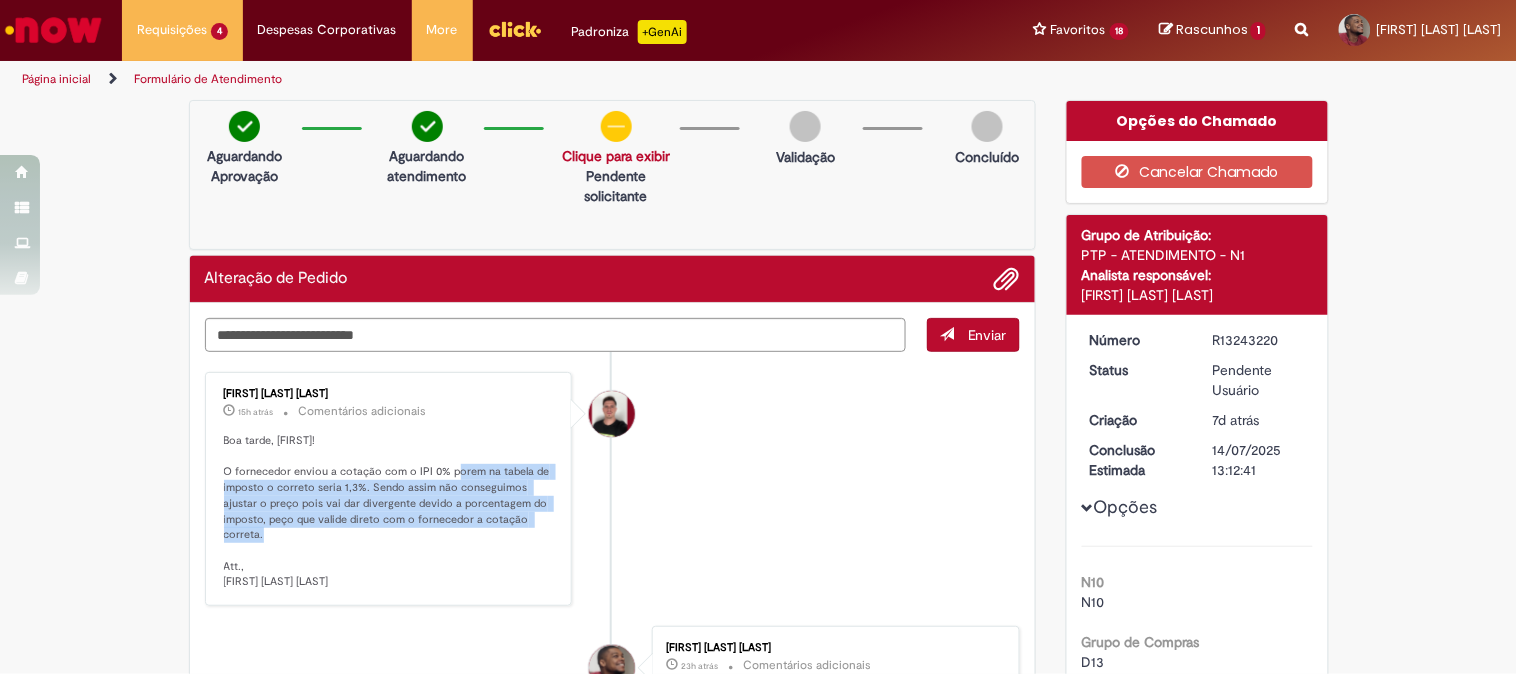 drag, startPoint x: 447, startPoint y: 468, endPoint x: 540, endPoint y: 520, distance: 106.55046 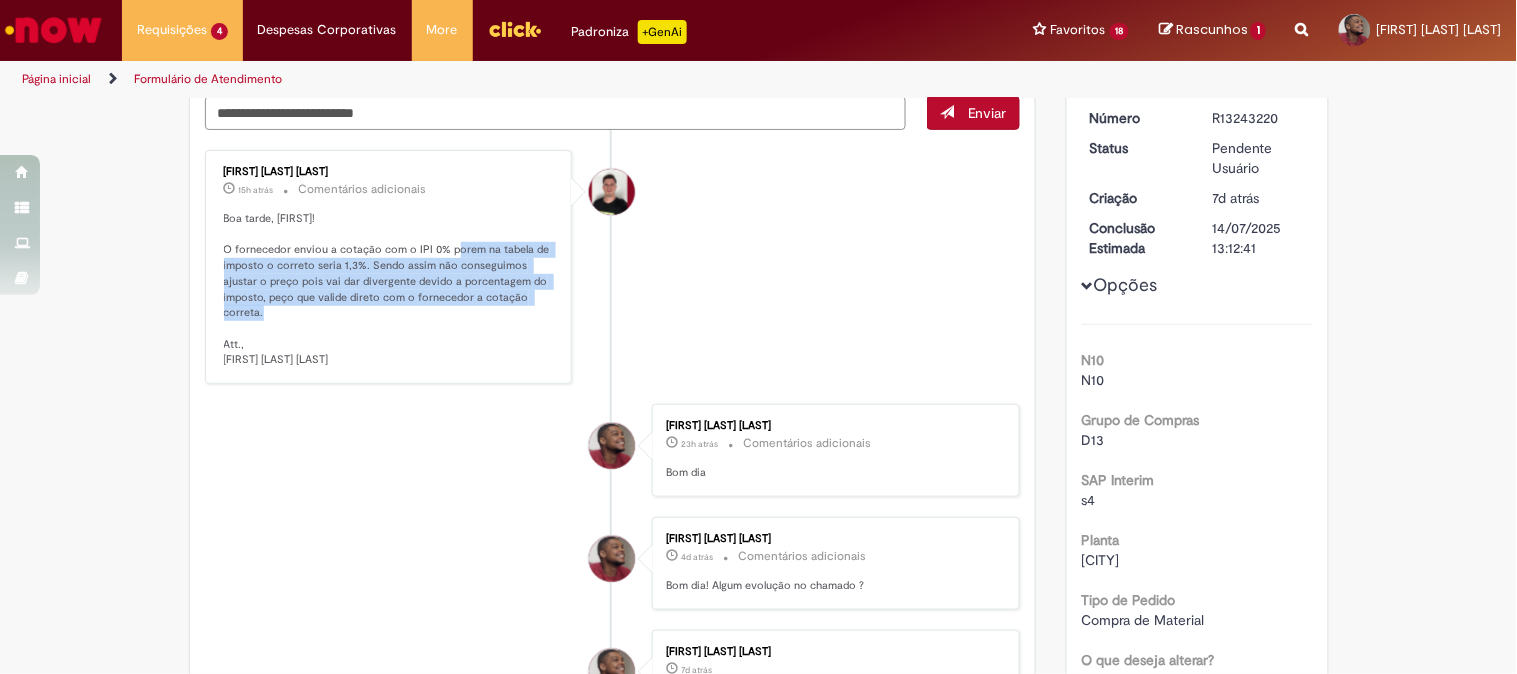scroll, scrollTop: 0, scrollLeft: 0, axis: both 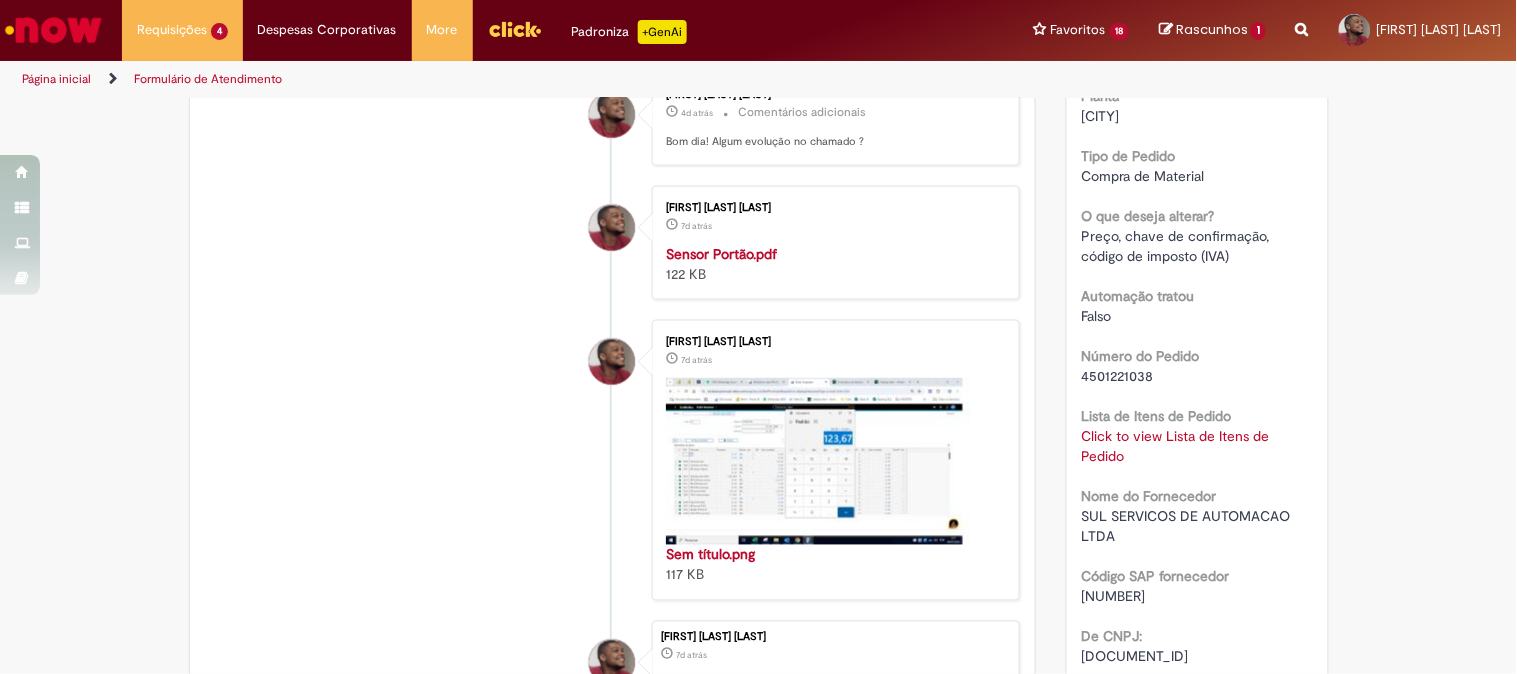 click on "4501221038" at bounding box center (1118, 376) 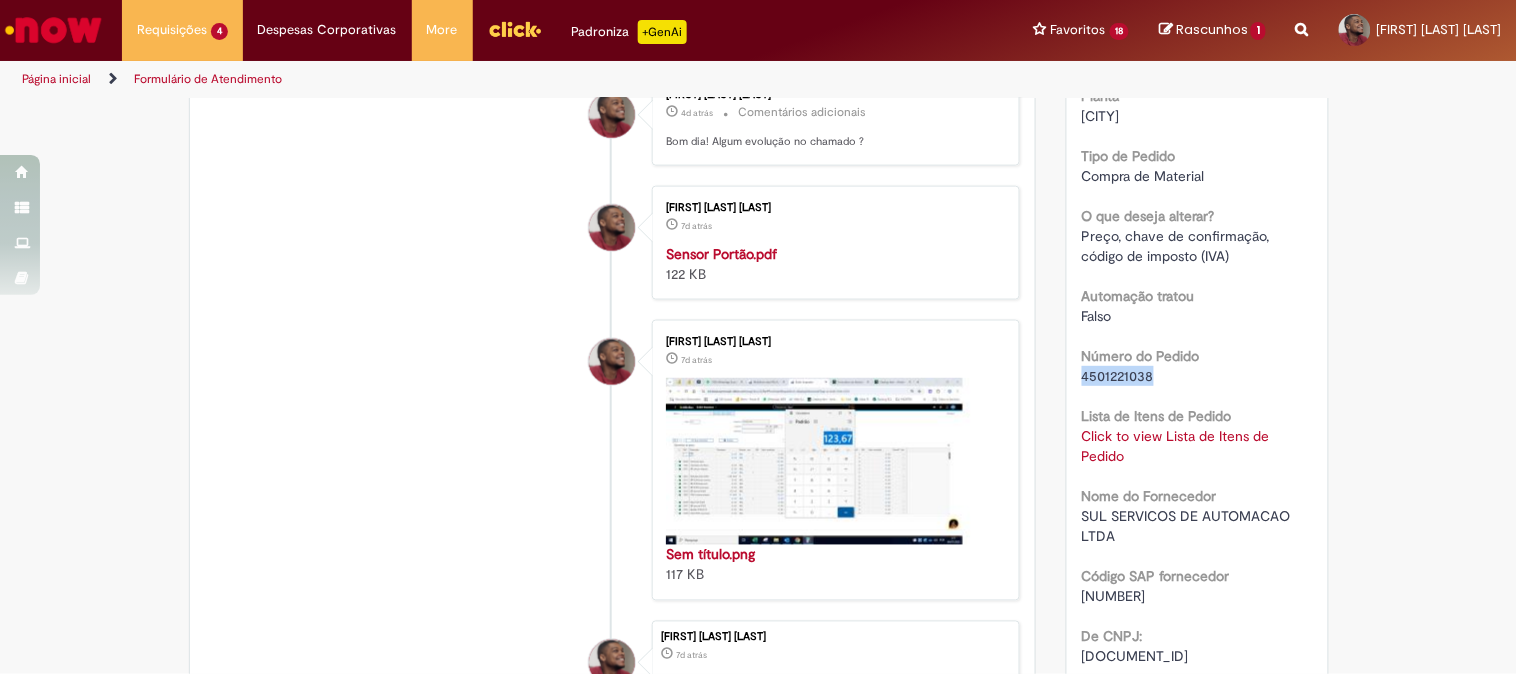 scroll, scrollTop: 1000, scrollLeft: 0, axis: vertical 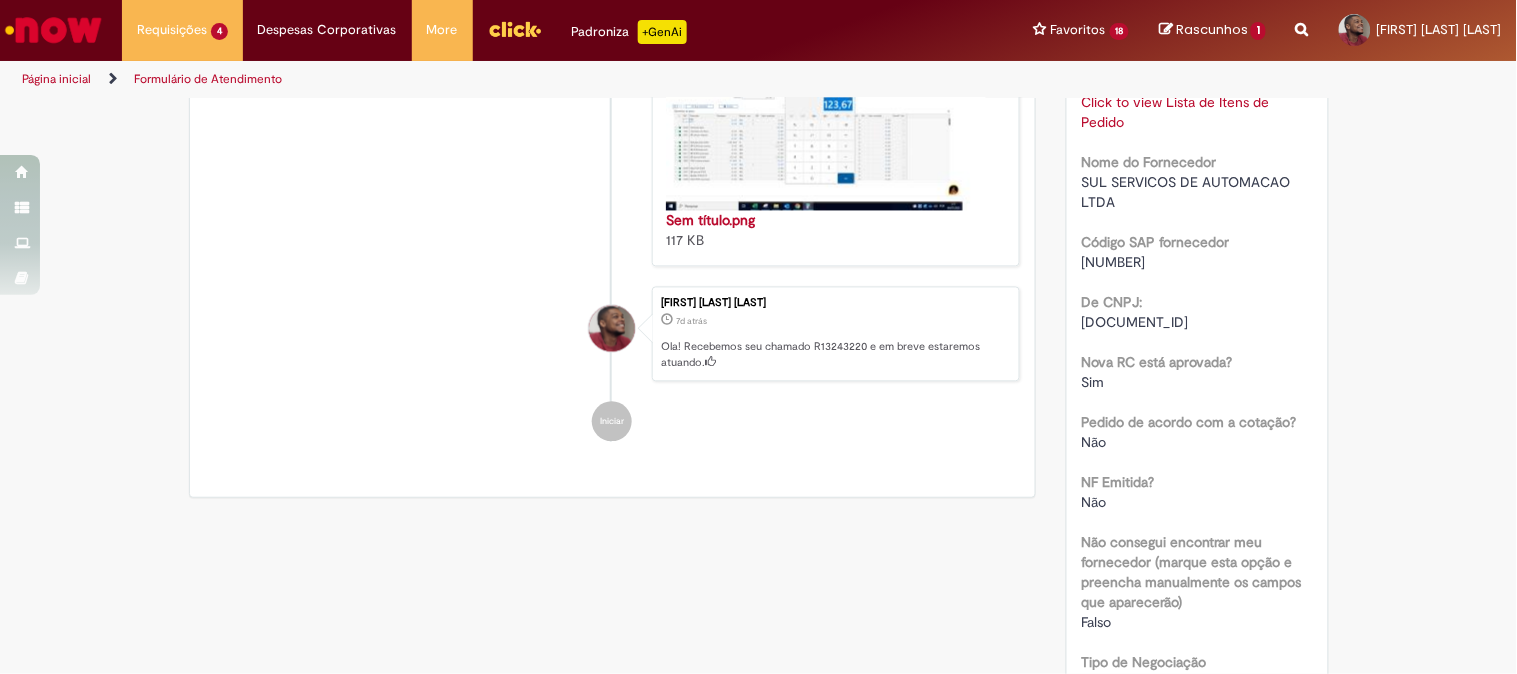 click on "[CNPJ]" at bounding box center [1135, 322] 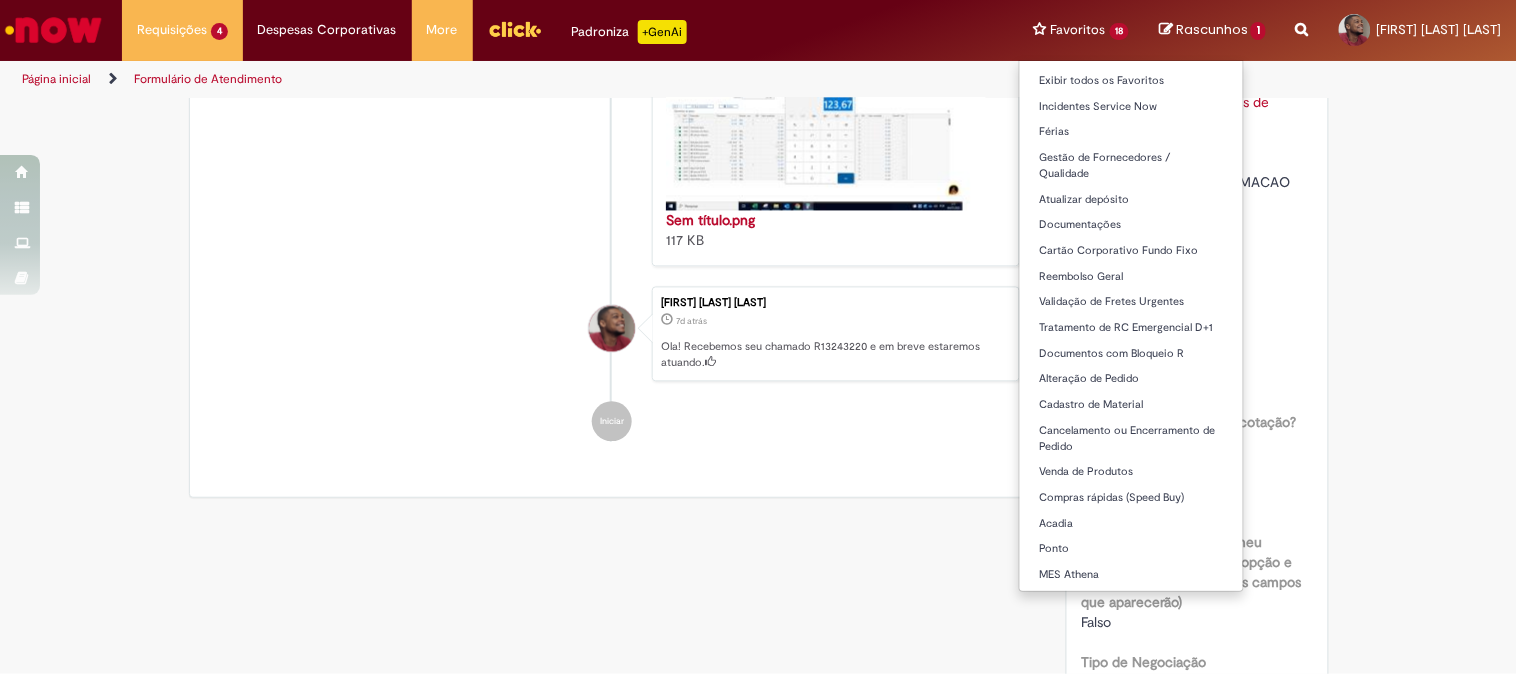 copy on "[CNPJ]" 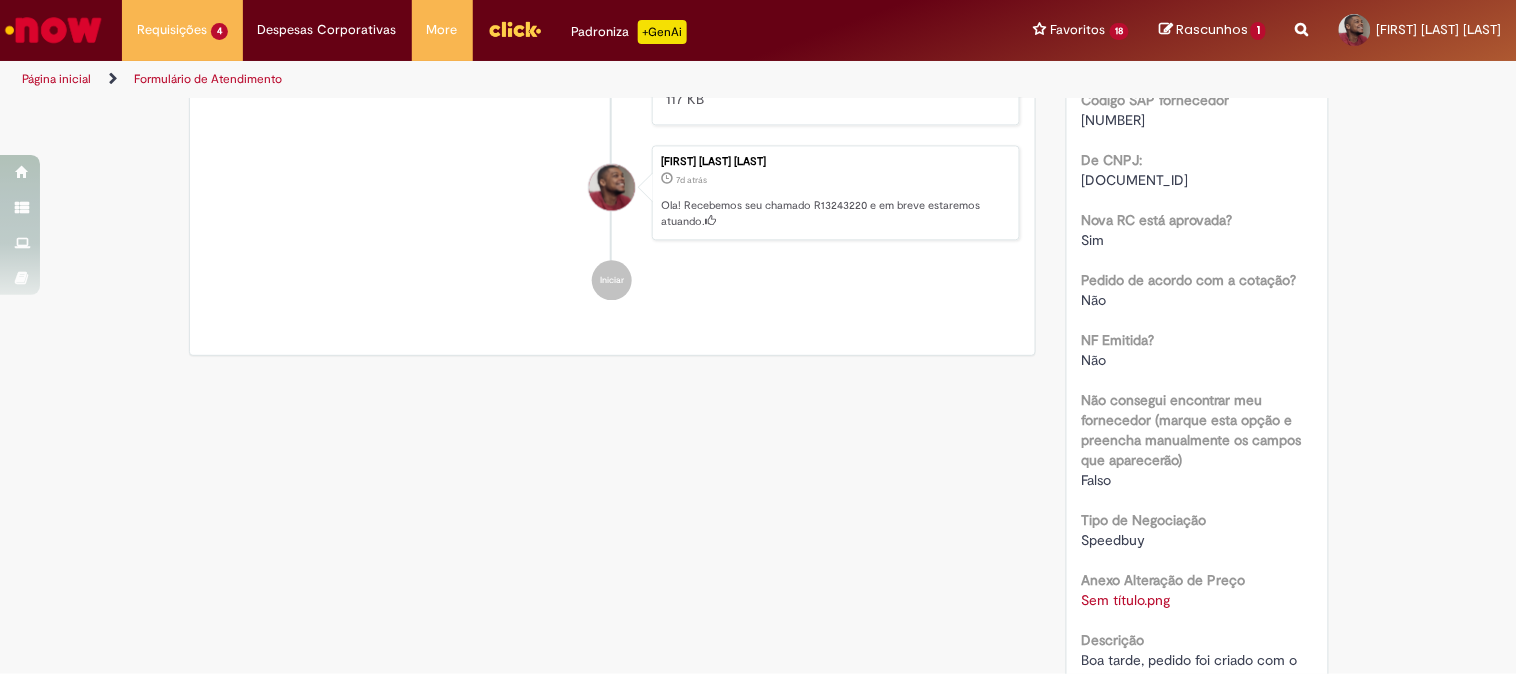 scroll, scrollTop: 1475, scrollLeft: 0, axis: vertical 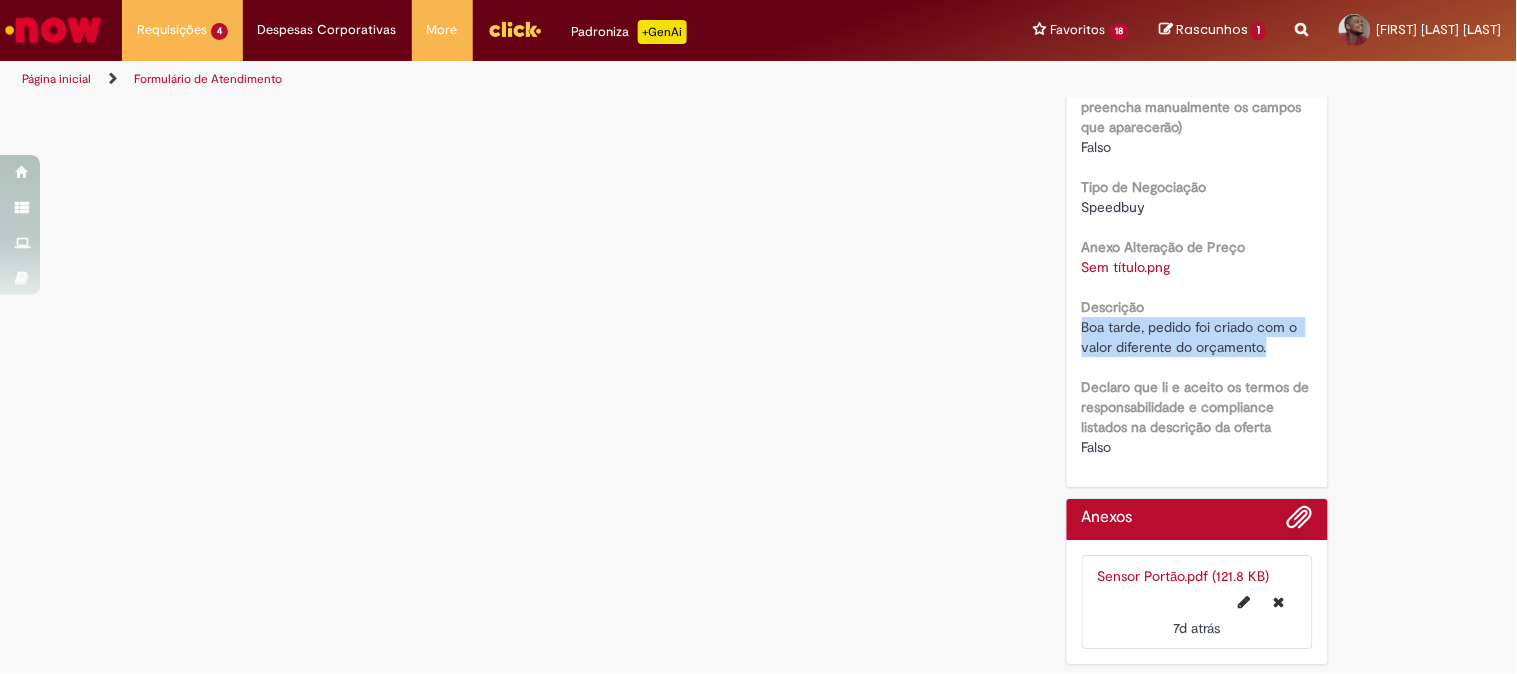 drag, startPoint x: 1065, startPoint y: 327, endPoint x: 1267, endPoint y: 352, distance: 203.54115 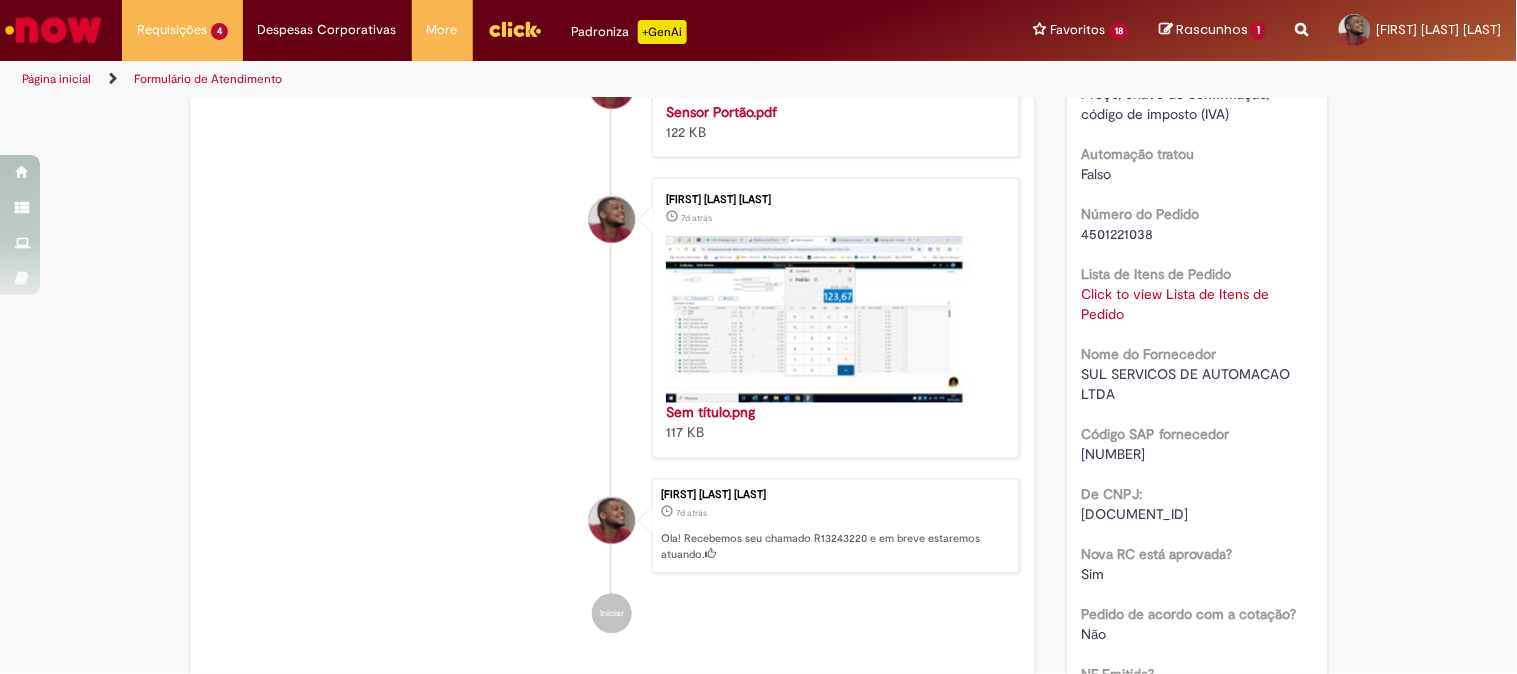 scroll, scrollTop: 586, scrollLeft: 0, axis: vertical 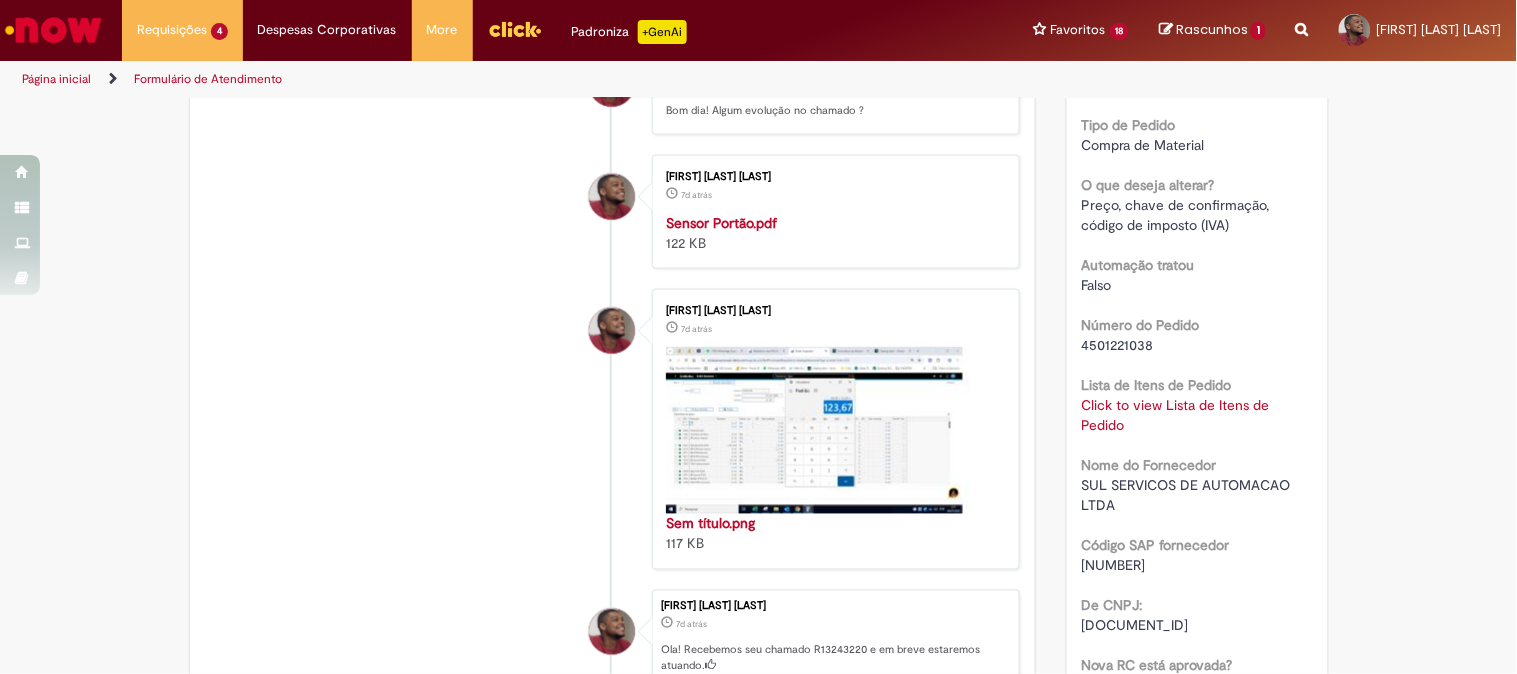click at bounding box center (826, 430) 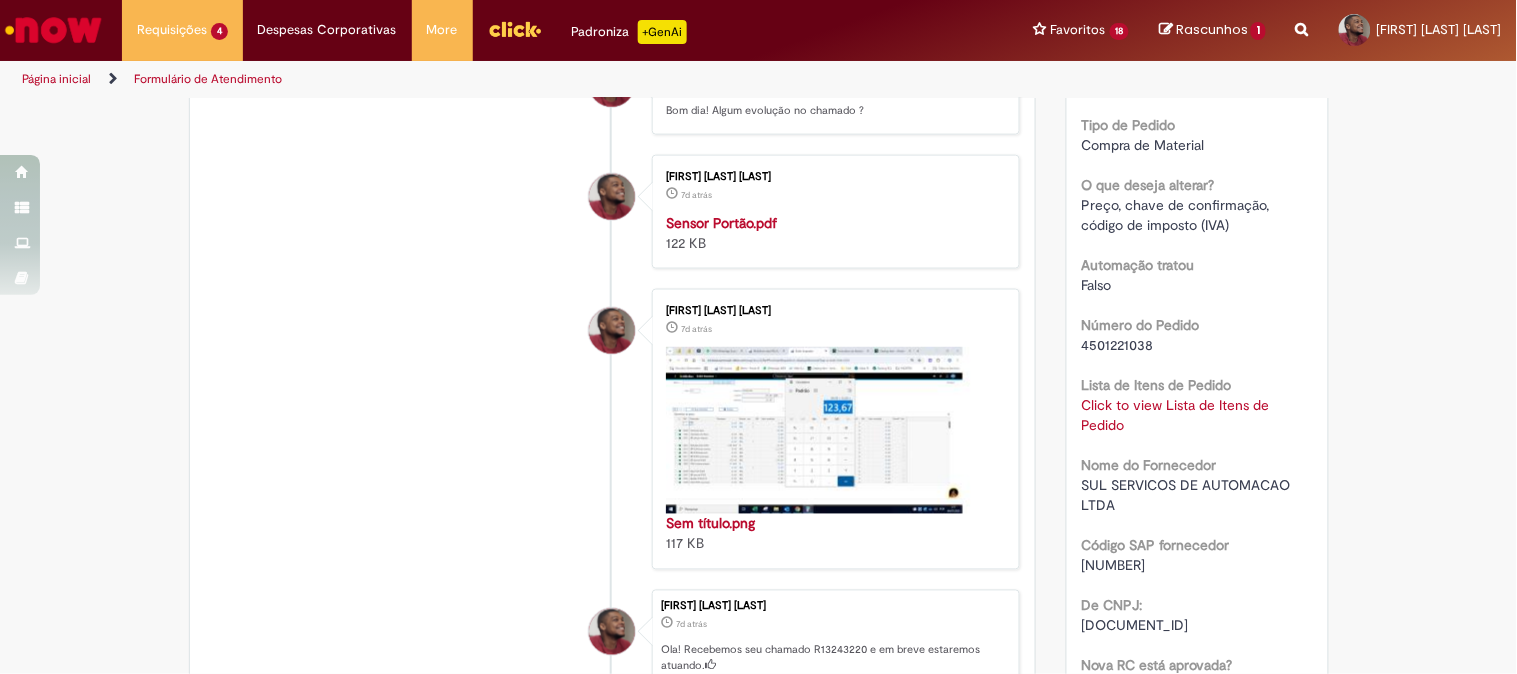 drag, startPoint x: 772, startPoint y: 205, endPoint x: 782, endPoint y: 200, distance: 11.18034 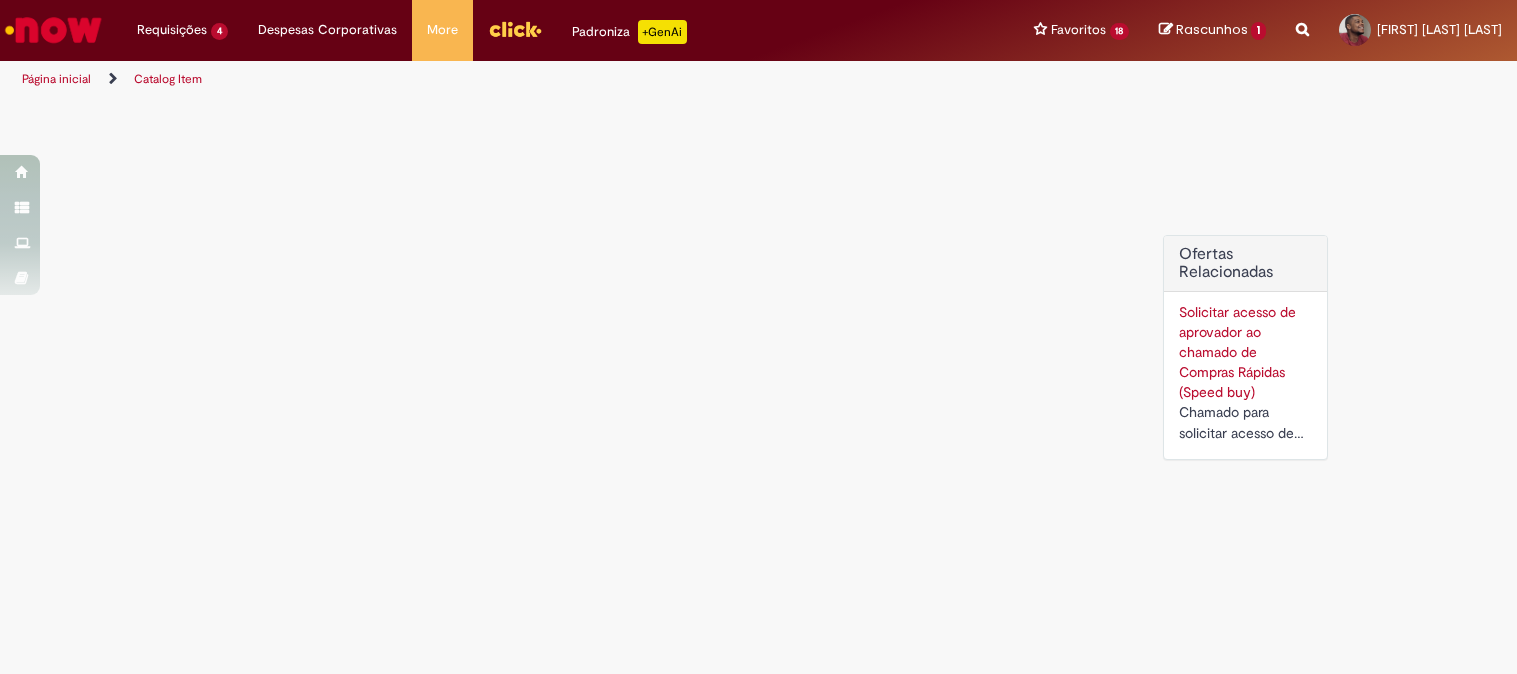 scroll, scrollTop: 0, scrollLeft: 0, axis: both 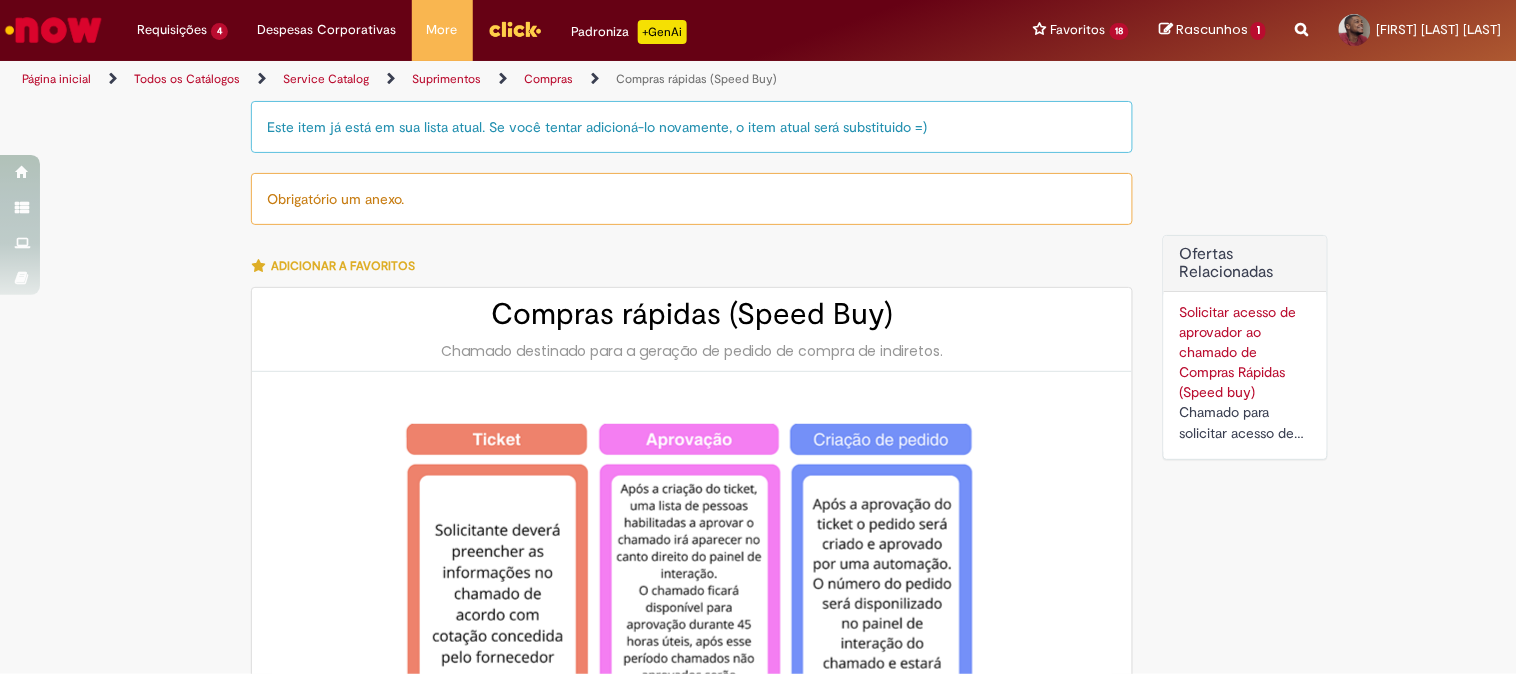 type on "********" 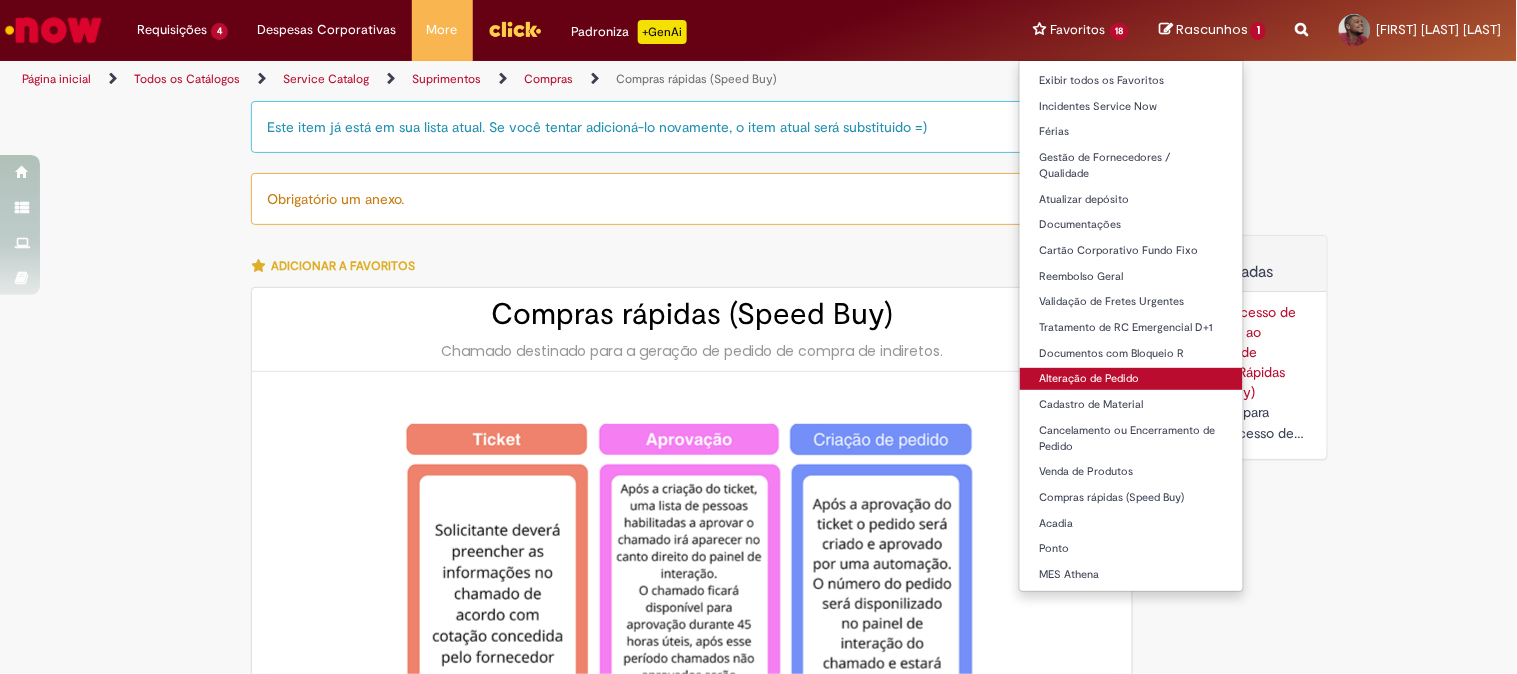 click on "Alteração de Pedido" at bounding box center [1132, 379] 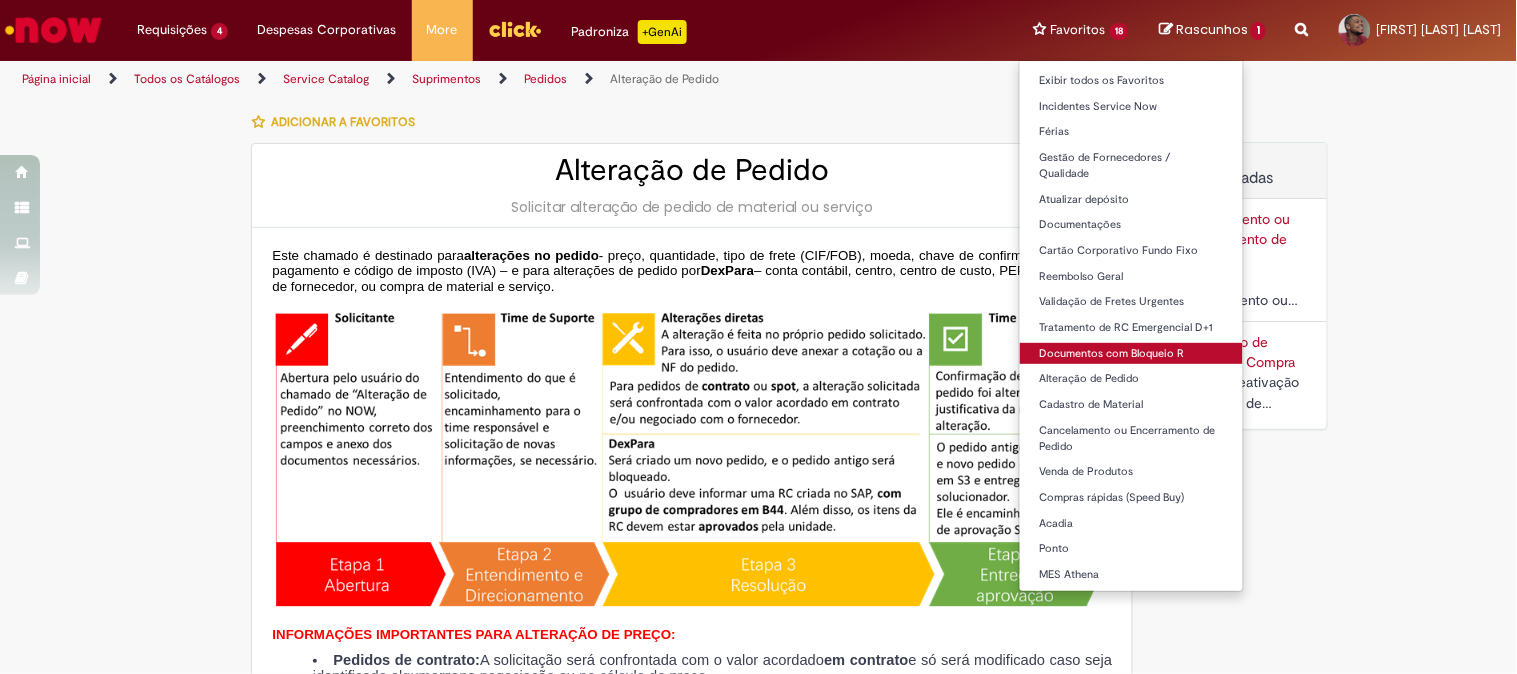 type on "********" 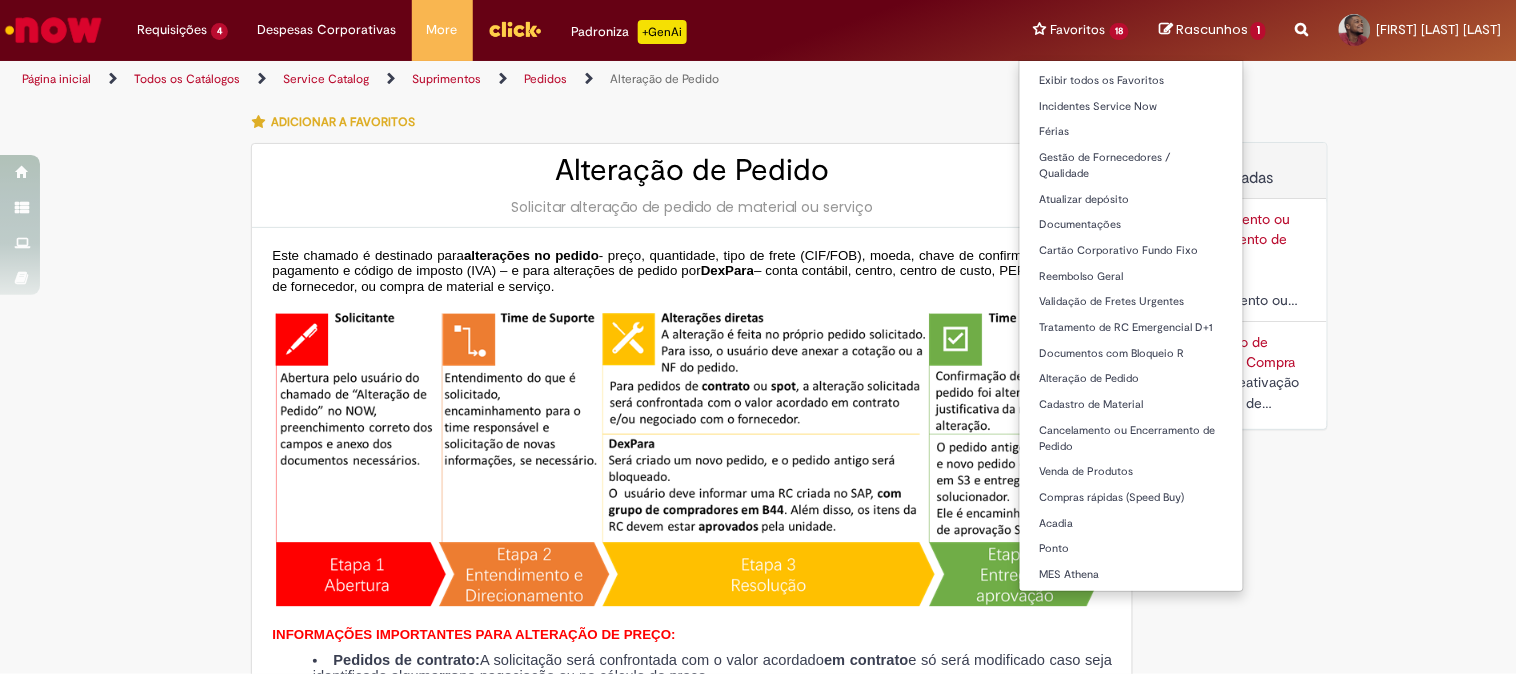 type on "**********" 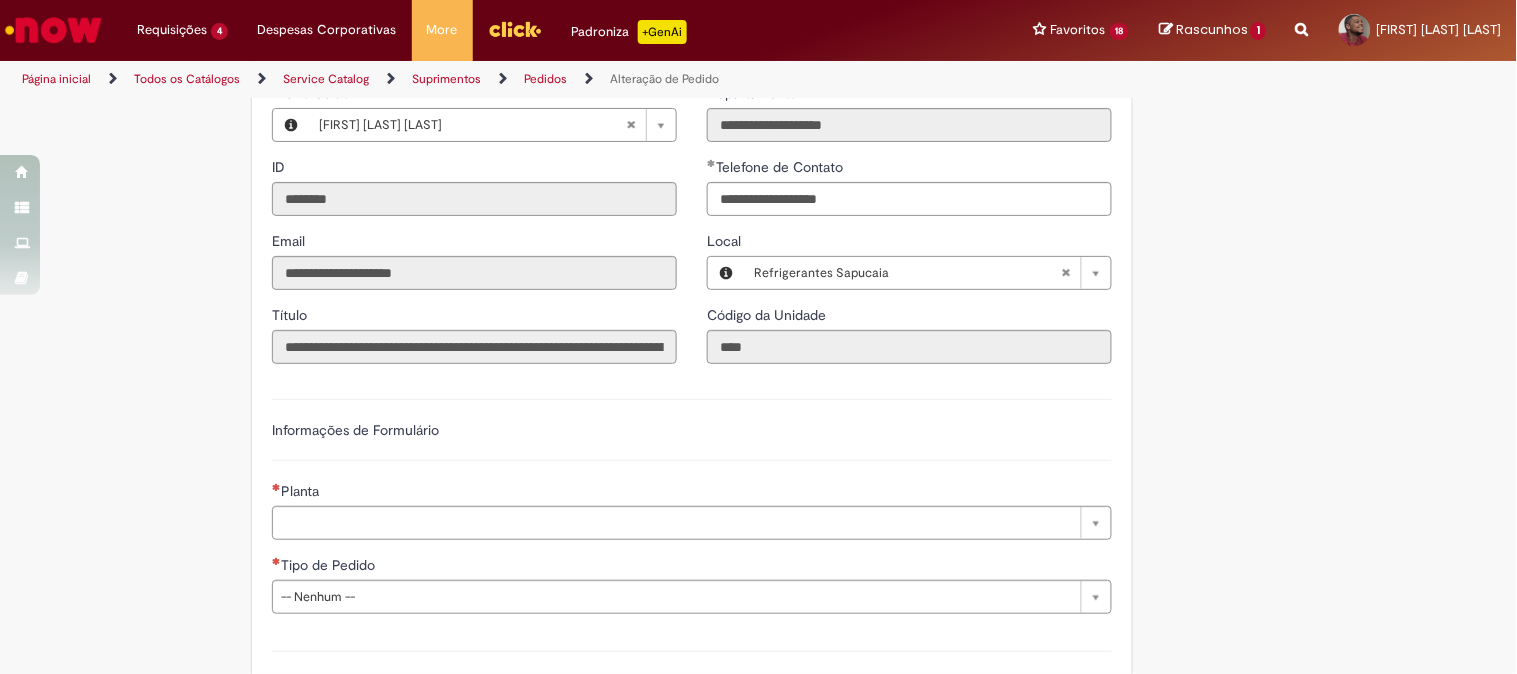 scroll, scrollTop: 1000, scrollLeft: 0, axis: vertical 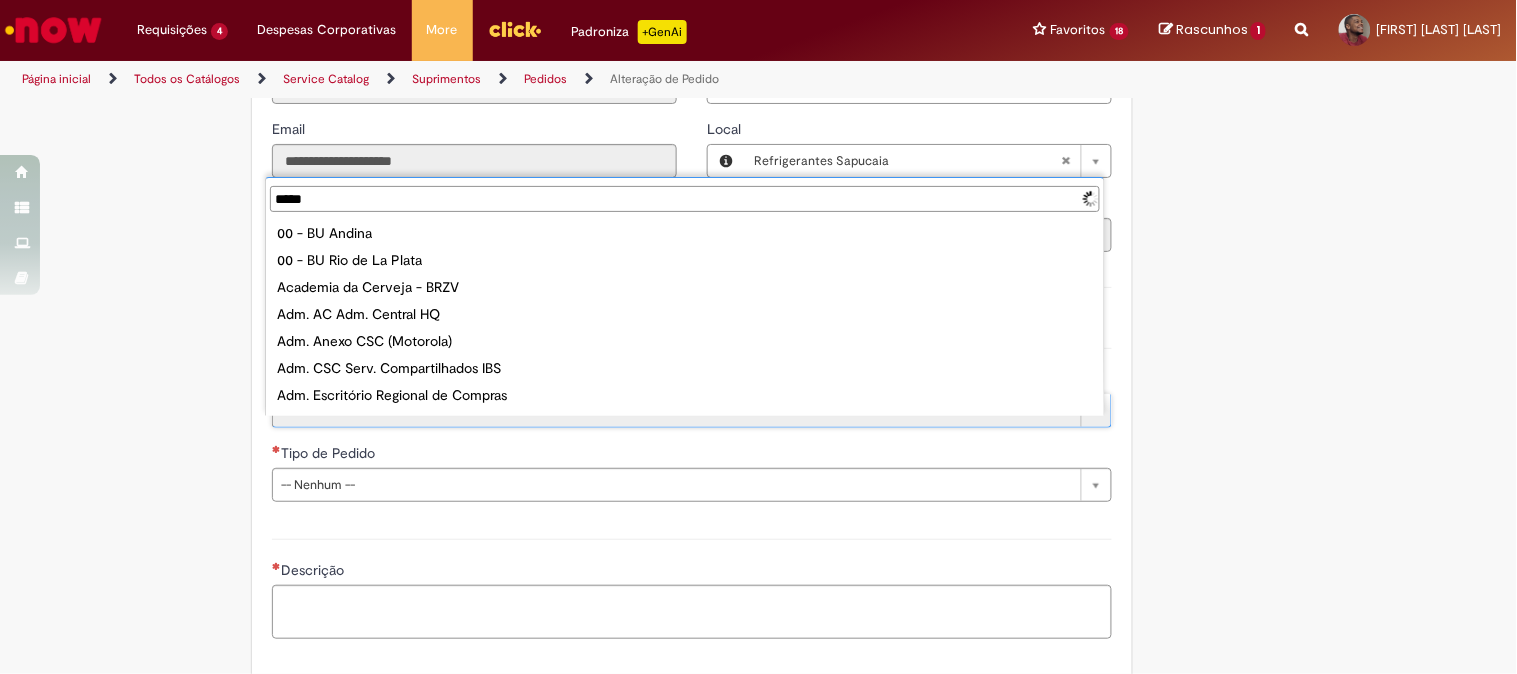 type on "******" 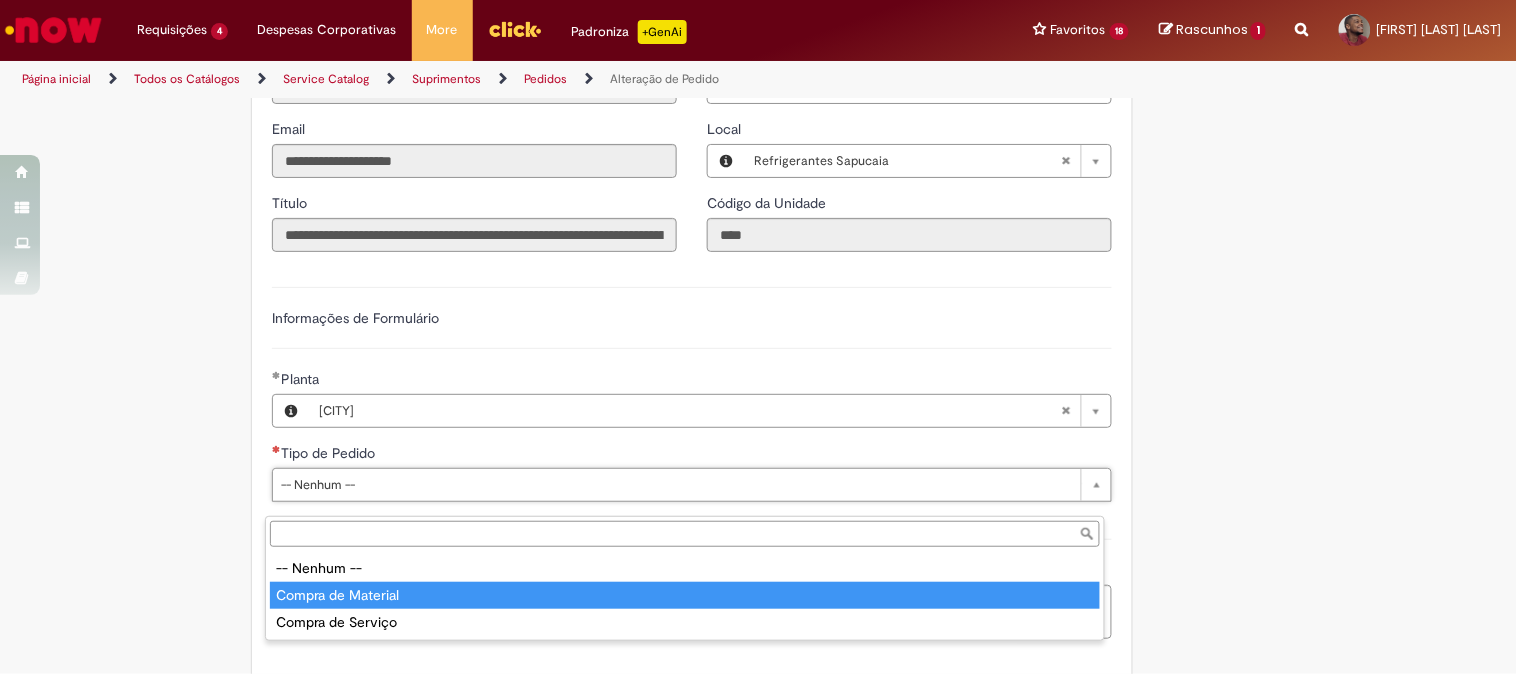type on "**********" 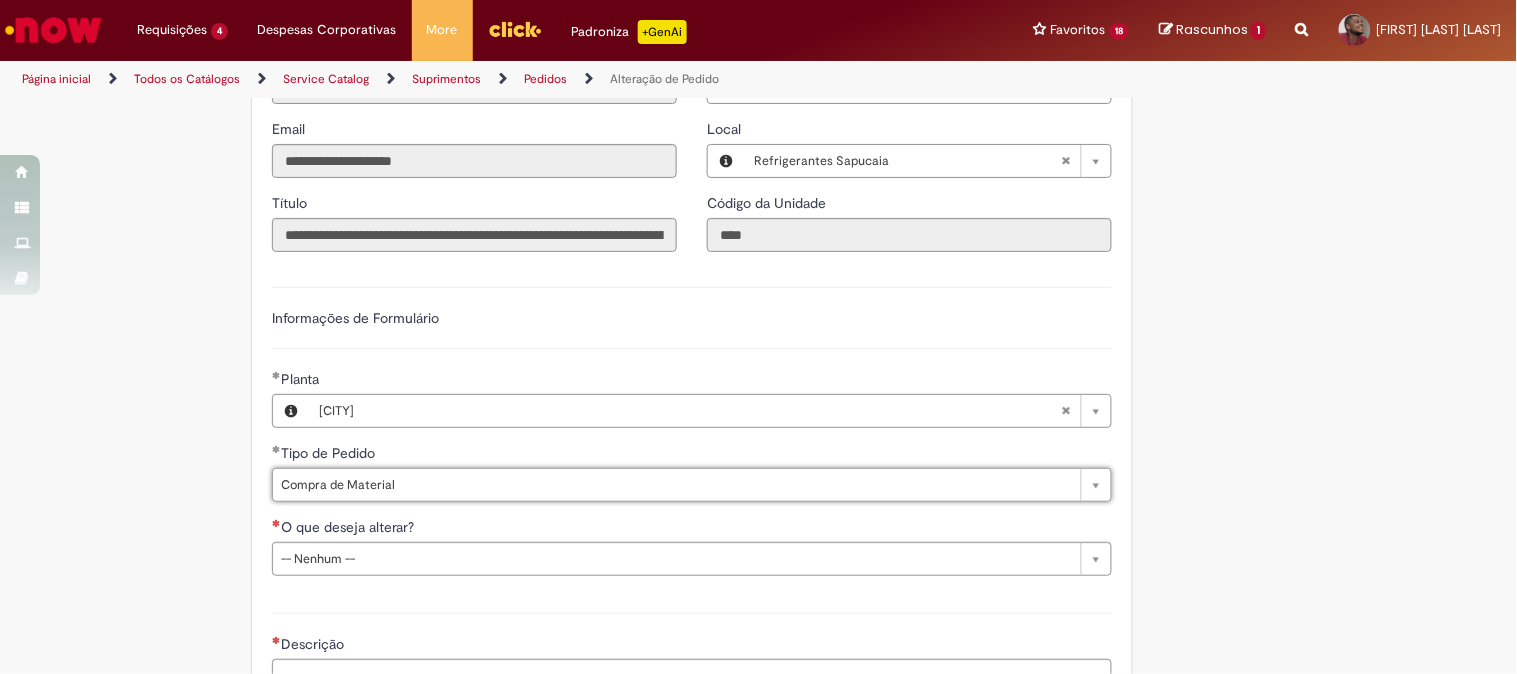 click on "Adicionar a Favoritos
Alteração de Pedido
Solicitar alteração de pedido de material ou serviço
Este chamado é destinado para  alterações no pedido  - preço, quantidade, tipo de frete (CIF/FOB), moeda, chave de confirmação, prazo de pagamento e código de imposto (IVA) – e para alterações de pedido por  DexPara  – conta contábil, centro, centro de custo, PEP, ordem, CNPJ de fornecedor, ou compra de material e serviço.
INFORMAÇÕES IMPORTANTES PARA ALTERAÇÃO DE PREÇO:
Pedidos de contrato:  A solicitação será confrontada com o valor acordado  em contrato  e só será modificado caso seja identificado algum  erro  na negociação ou no cálculo do preço.
É obrigatório anexar o e-mail com a solicitação do fornecedor!
O prazo para atendimento da NIMBI e NOW é o mesmo (3 dias úteis):  Favor orientar o fornecedor a marcar pendência na" at bounding box center (759, 38) 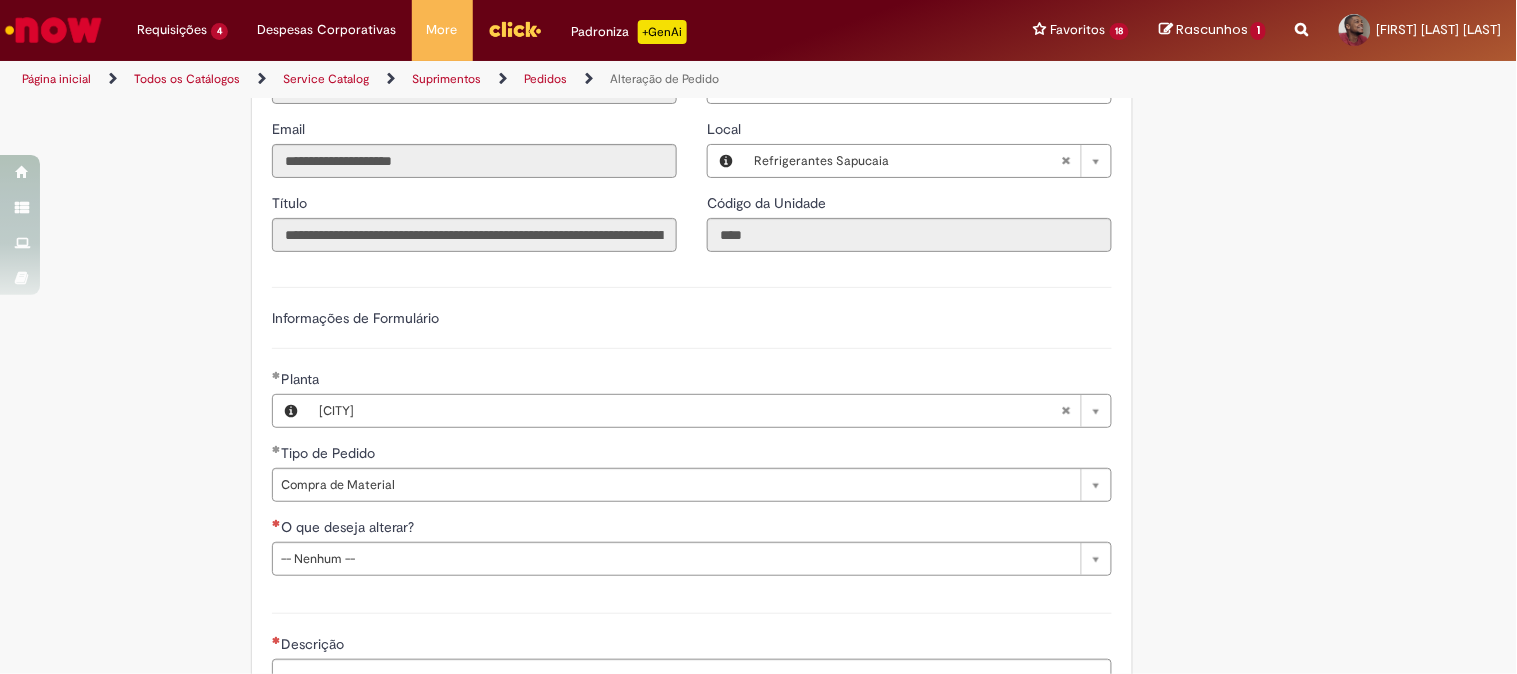 type on "**********" 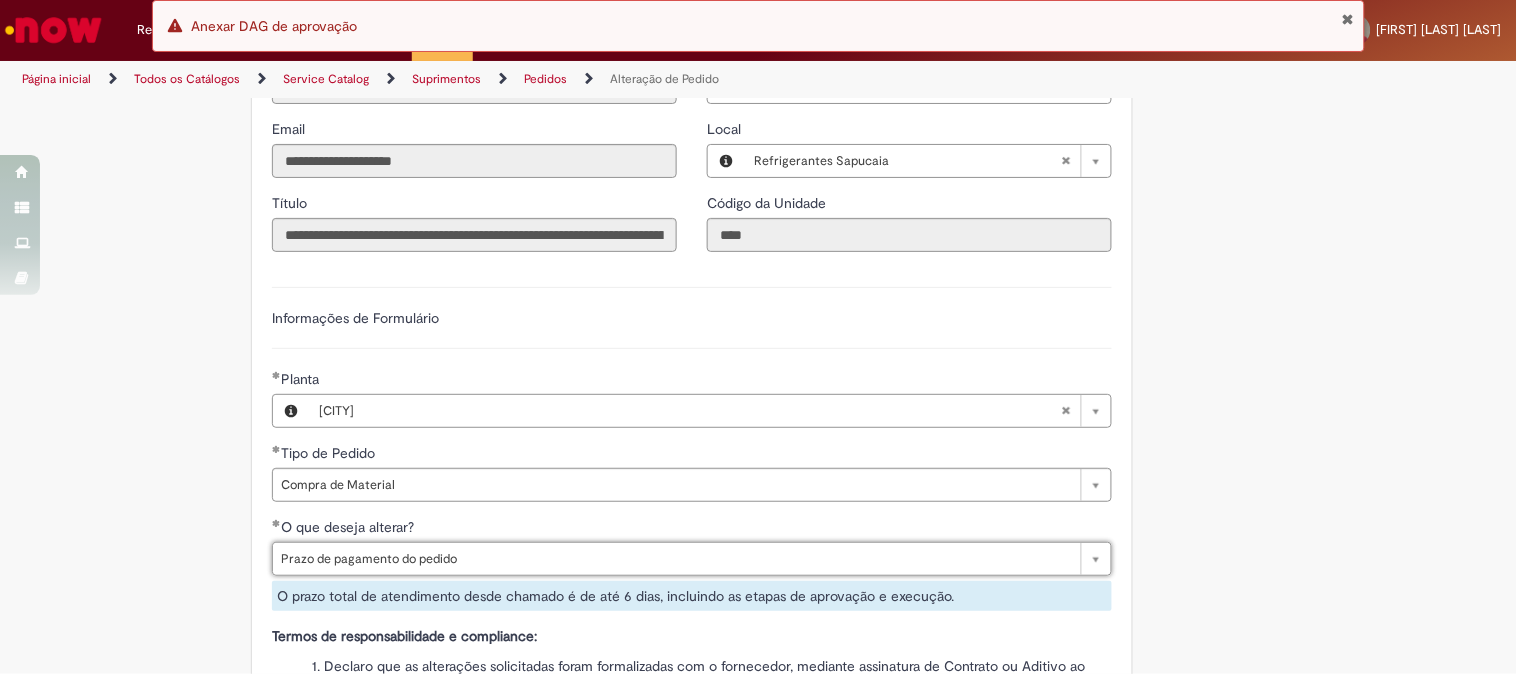 click on "Adicionar a Favoritos
Alteração de Pedido
Solicitar alteração de pedido de material ou serviço
Este chamado é destinado para  alterações no pedido  - preço, quantidade, tipo de frete (CIF/FOB), moeda, chave de confirmação, prazo de pagamento e código de imposto (IVA) – e para alterações de pedido por  DexPara  – conta contábil, centro, centro de custo, PEP, ordem, CNPJ de fornecedor, ou compra de material e serviço.
INFORMAÇÕES IMPORTANTES PARA ALTERAÇÃO DE PREÇO:
Pedidos de contrato:  A solicitação será confrontada com o valor acordado  em contrato  e só será modificado caso seja identificado algum  erro  na negociação ou no cálculo do preço.
É obrigatório anexar o e-mail com a solicitação do fornecedor!
O prazo para atendimento da NIMBI e NOW é o mesmo (3 dias úteis):  Favor orientar o fornecedor a marcar pendência na" at bounding box center (759, 293) 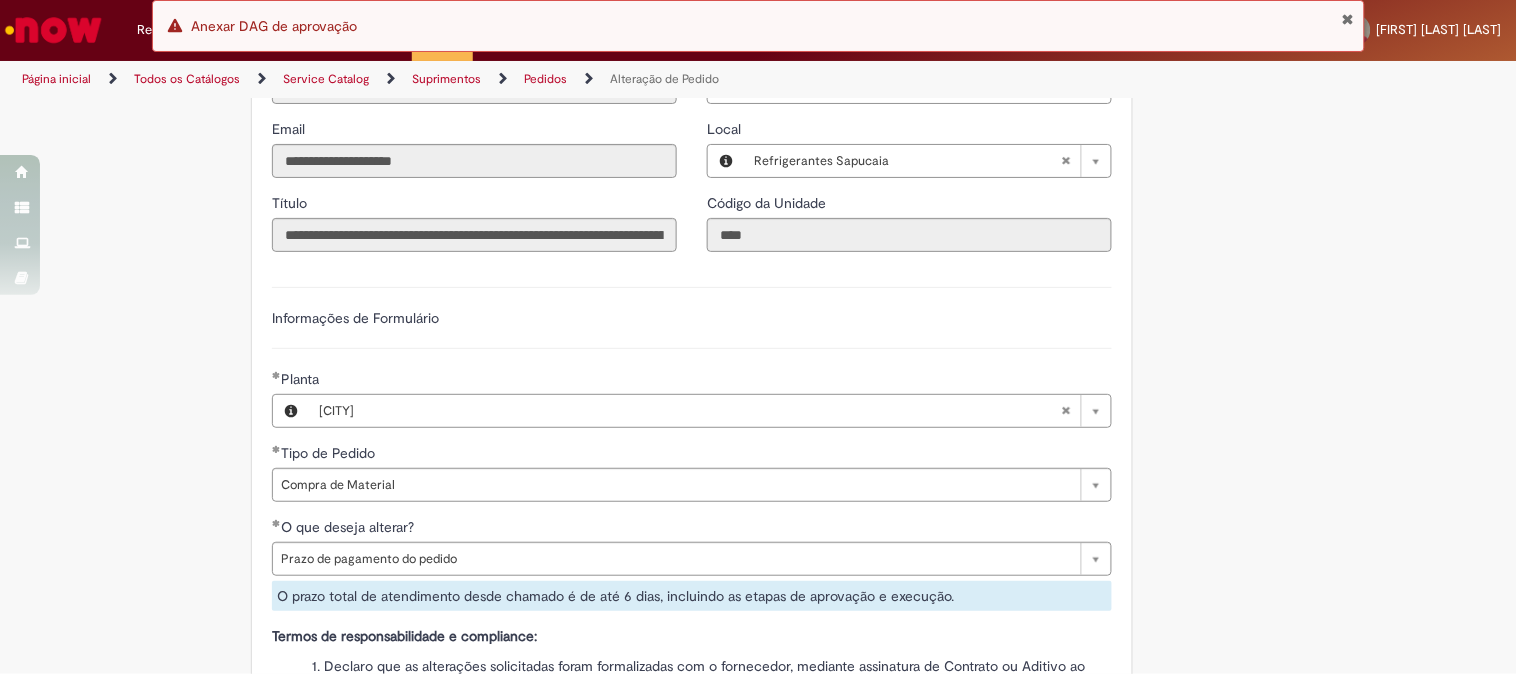 scroll, scrollTop: 1222, scrollLeft: 0, axis: vertical 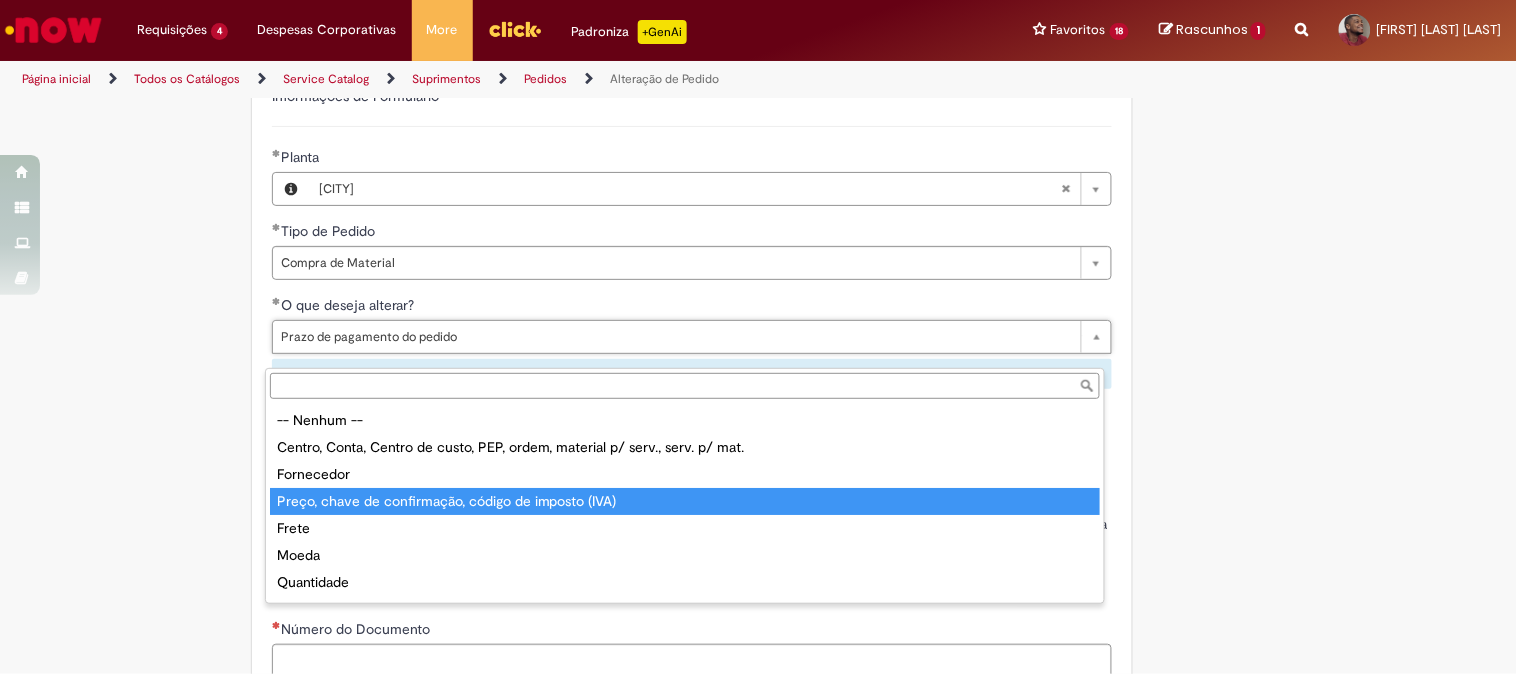 type on "**********" 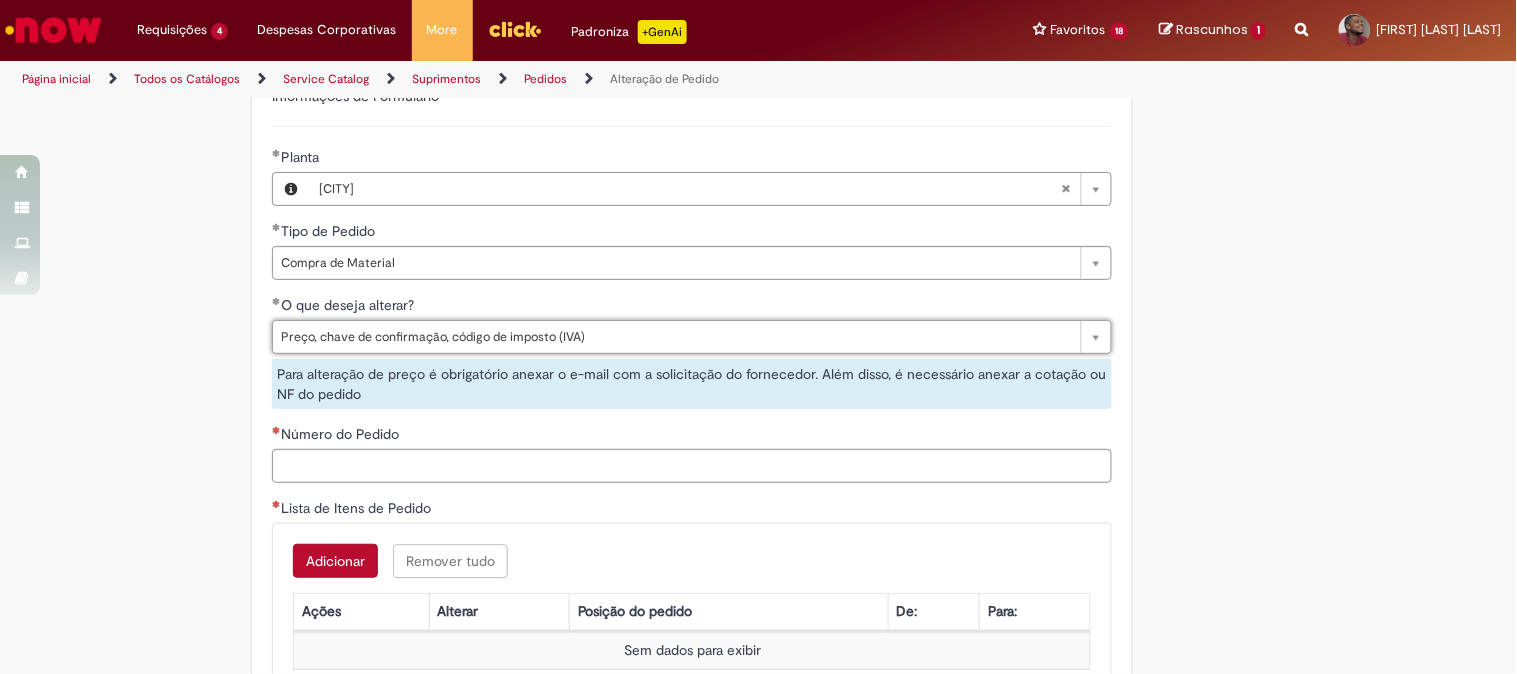 scroll, scrollTop: 0, scrollLeft: 193, axis: horizontal 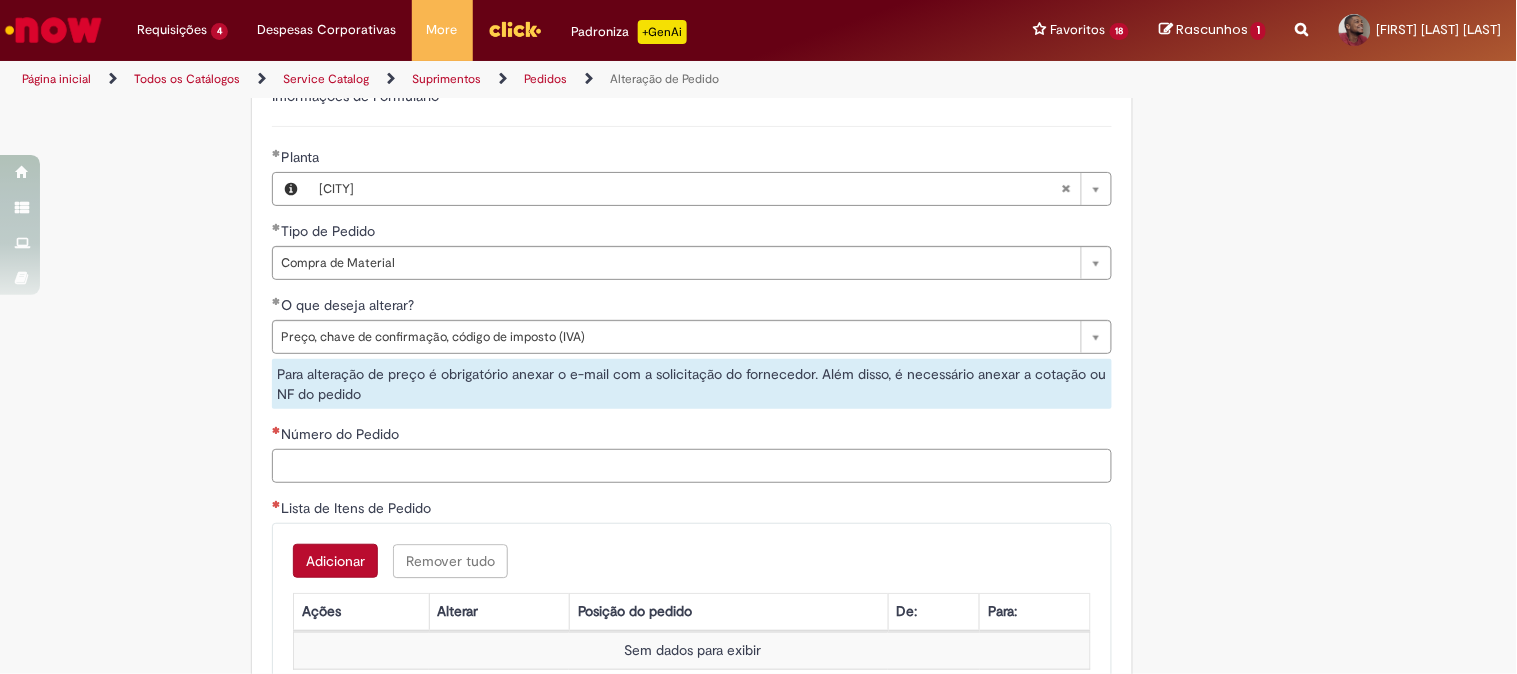 click on "Número do Pedido" at bounding box center [692, 466] 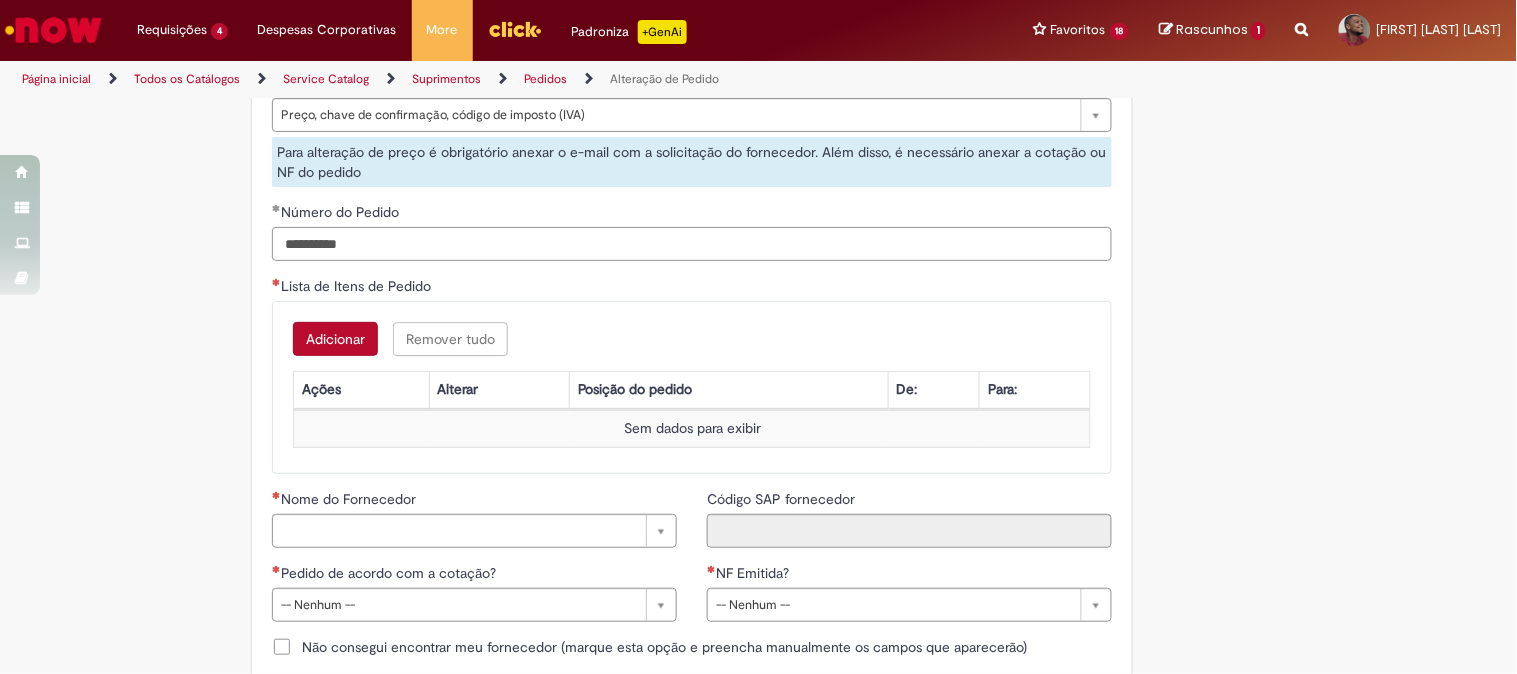 scroll, scrollTop: 1555, scrollLeft: 0, axis: vertical 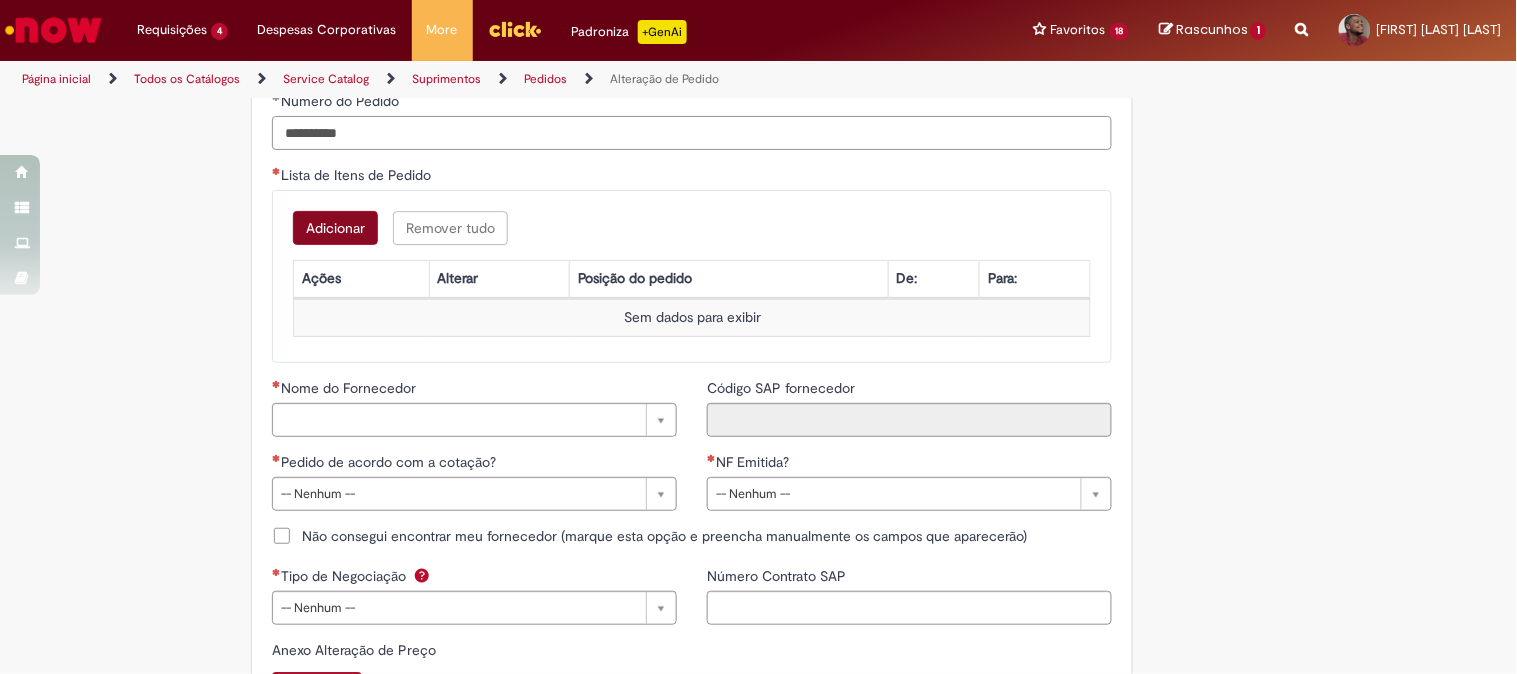 type on "**********" 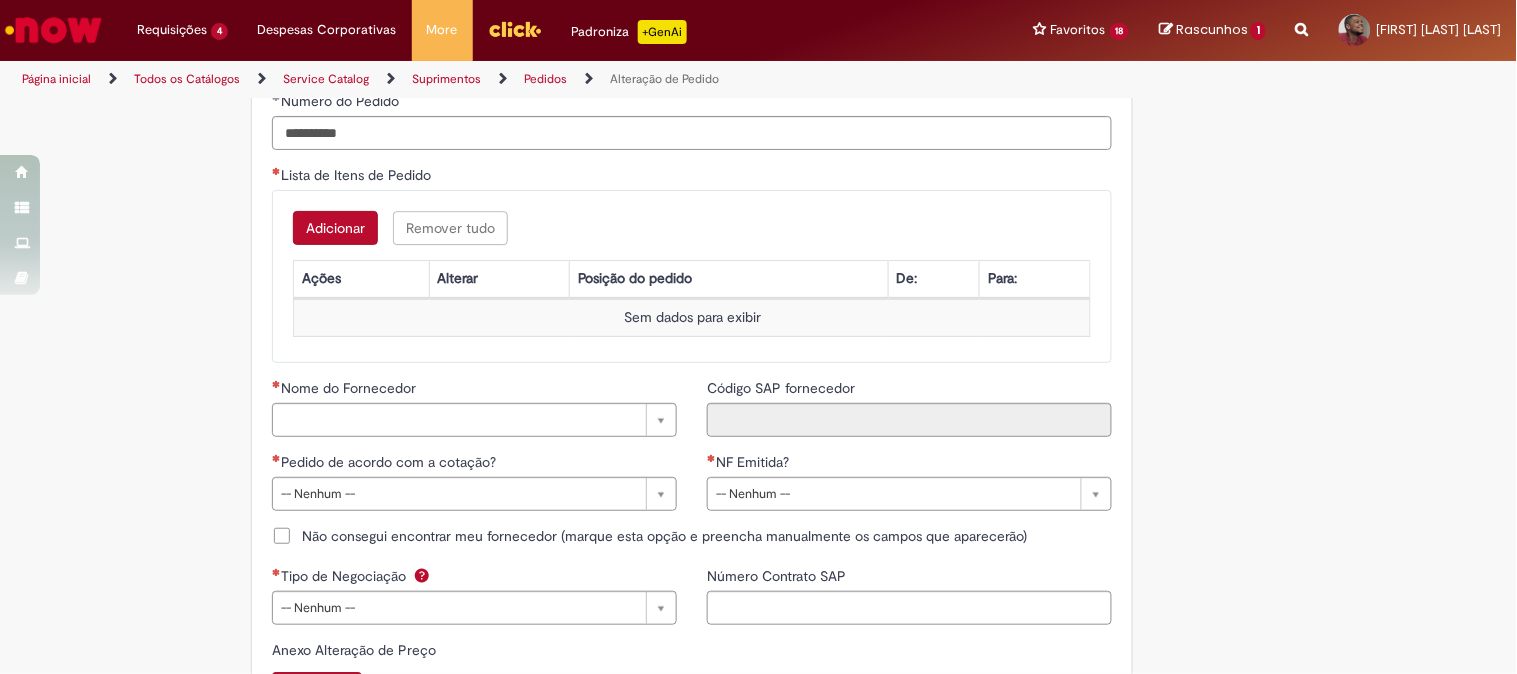 click on "Adicionar" at bounding box center (335, 228) 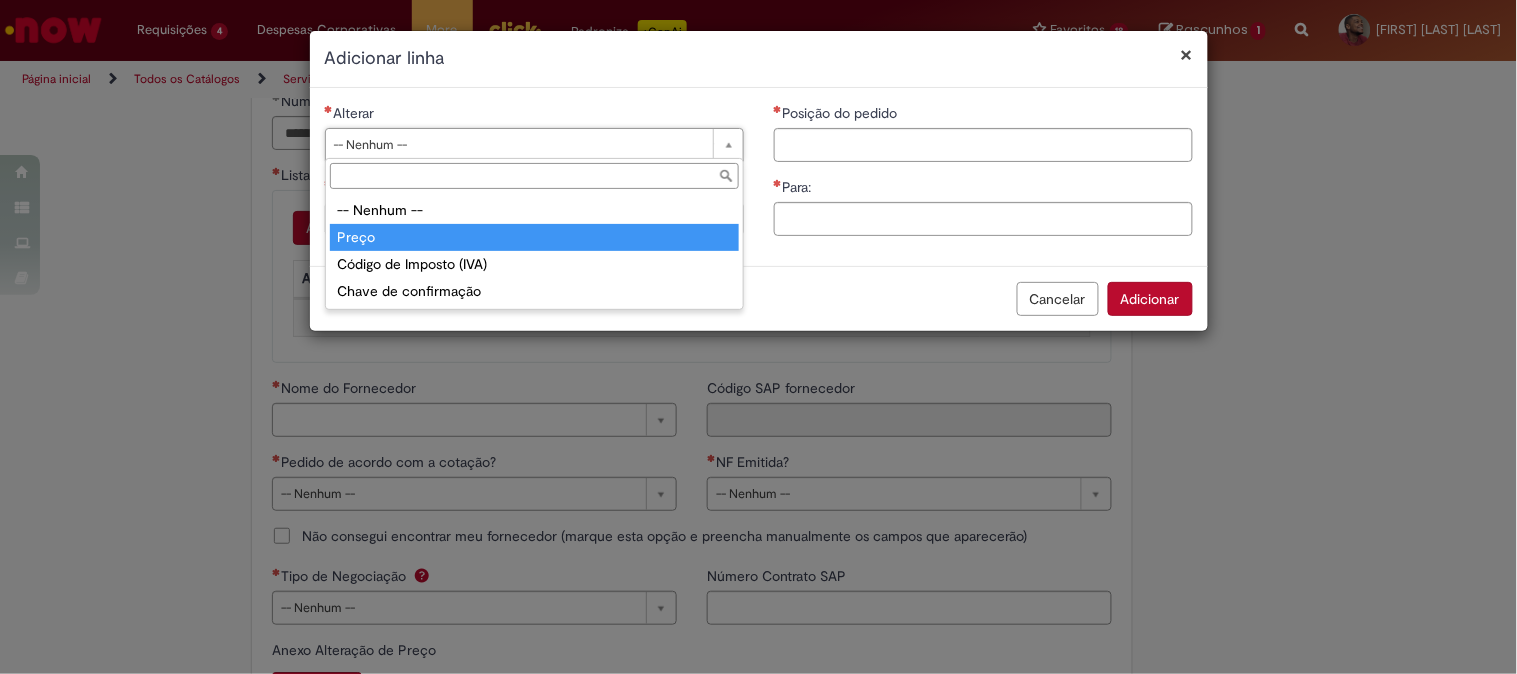 type on "*****" 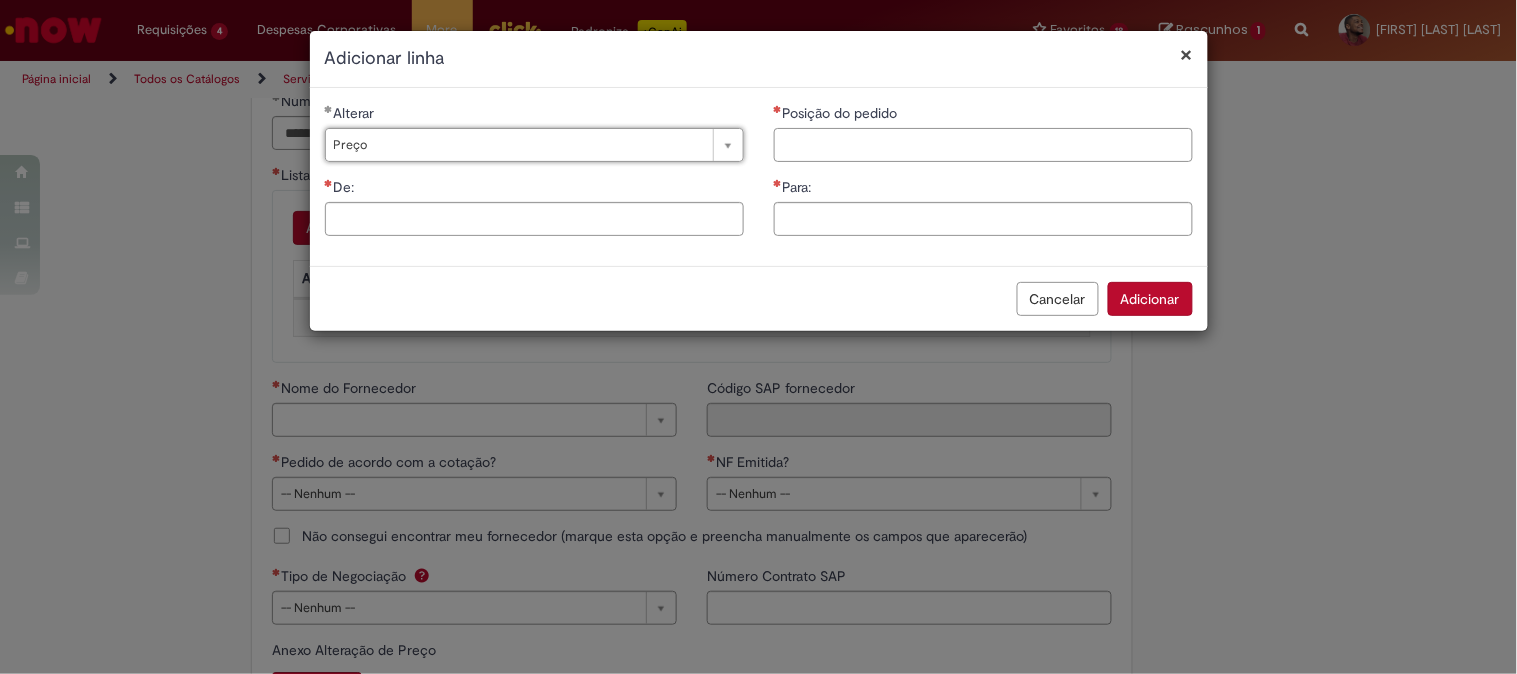 click on "Posição do pedido" at bounding box center (983, 145) 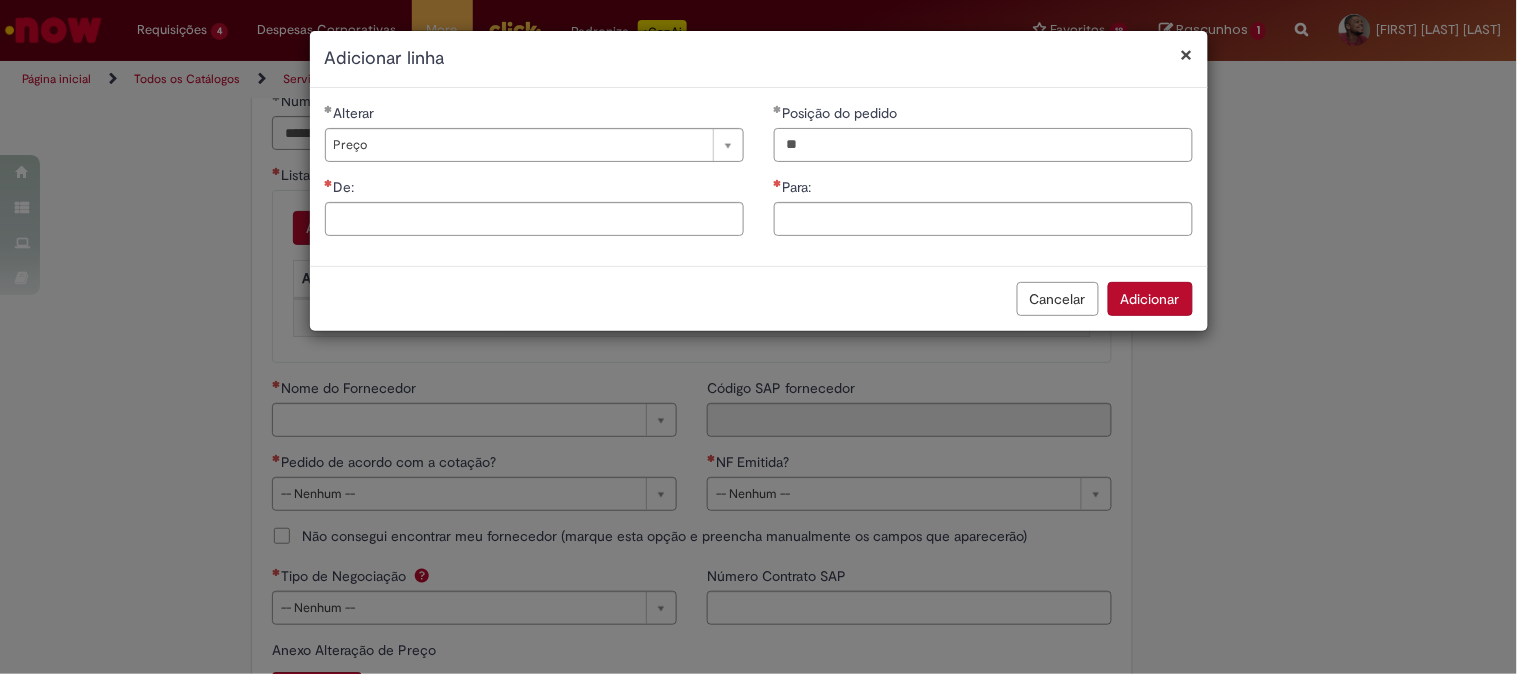 type on "**" 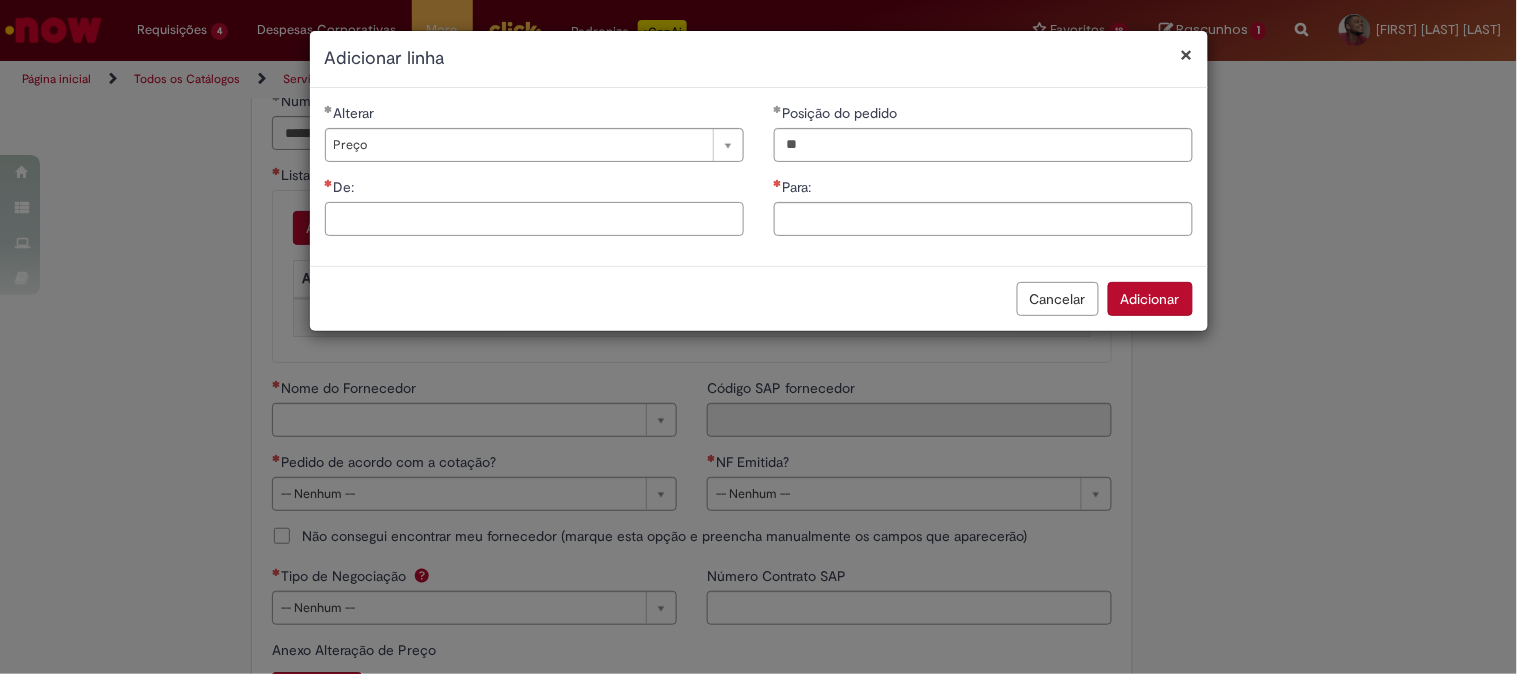 click on "De:" at bounding box center (534, 219) 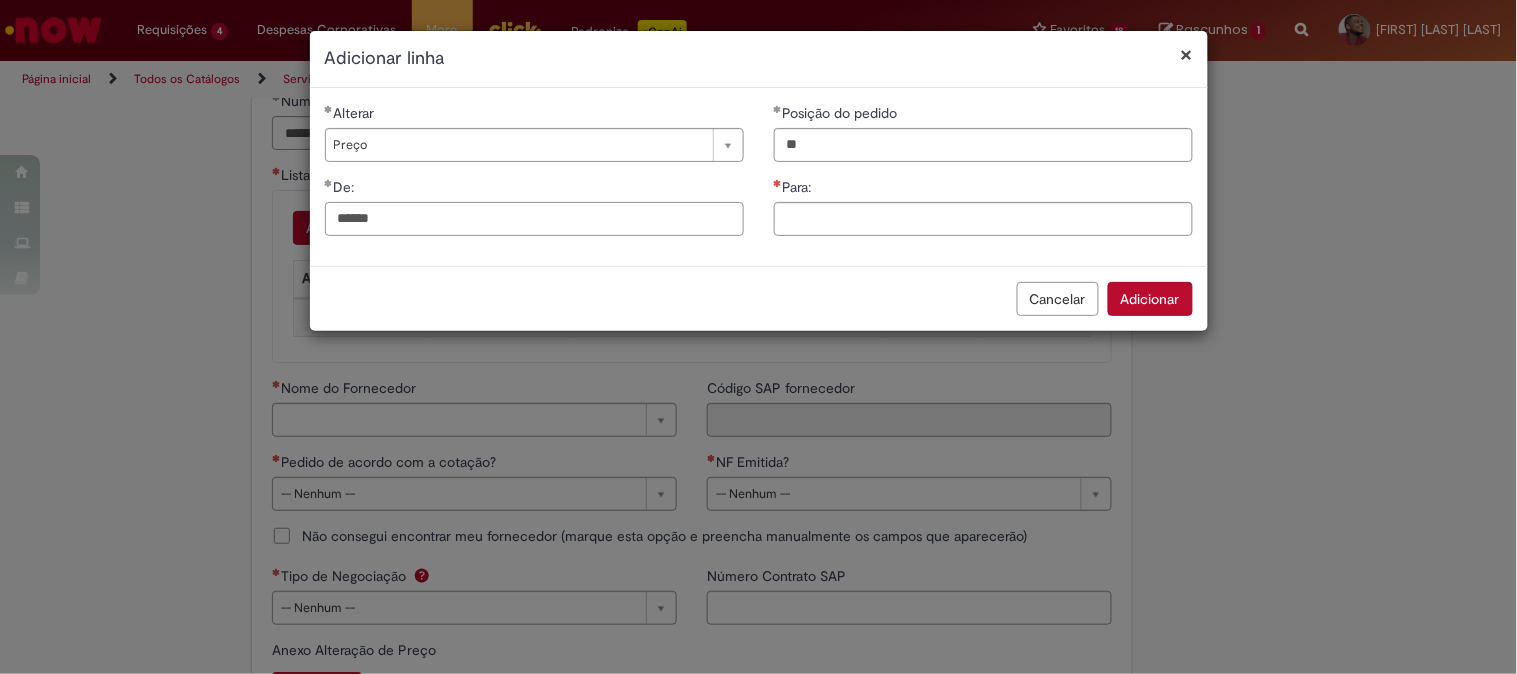 type on "******" 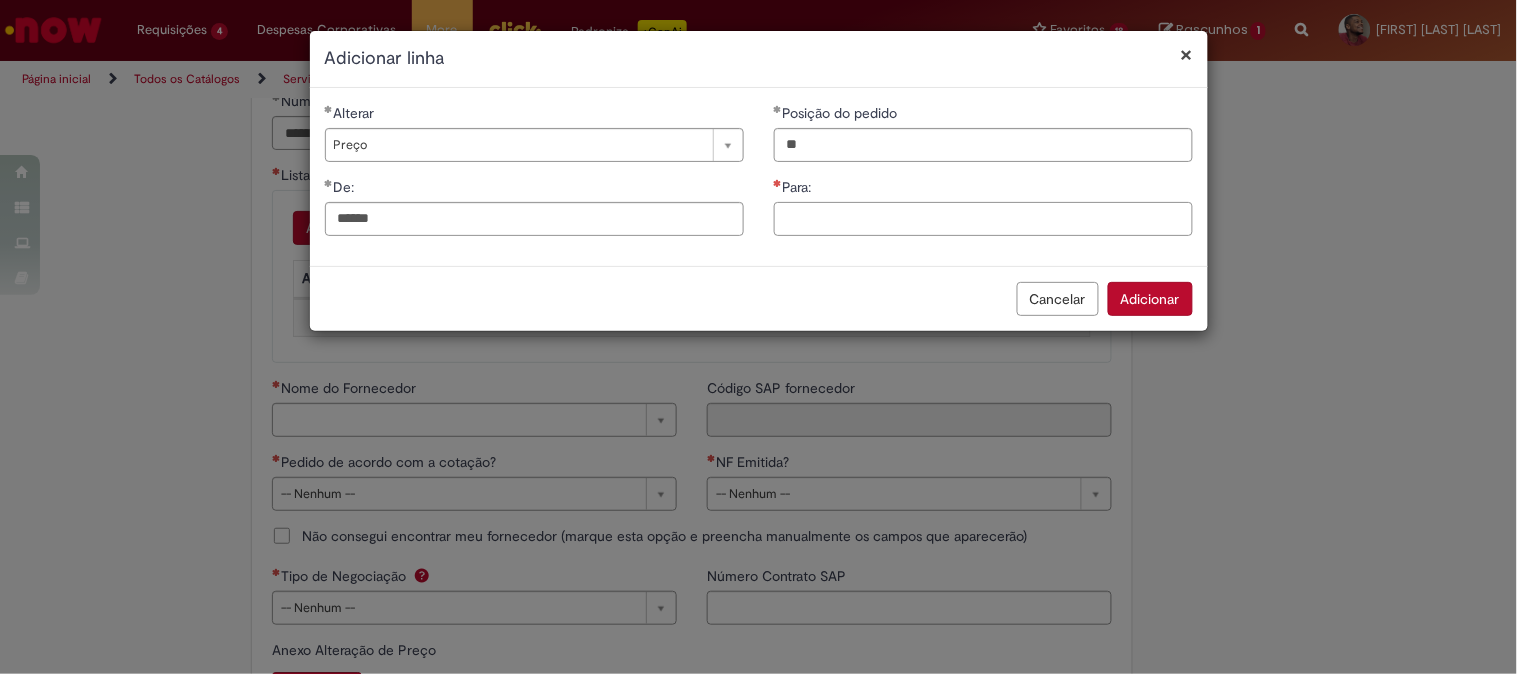 click on "Para:" at bounding box center (983, 219) 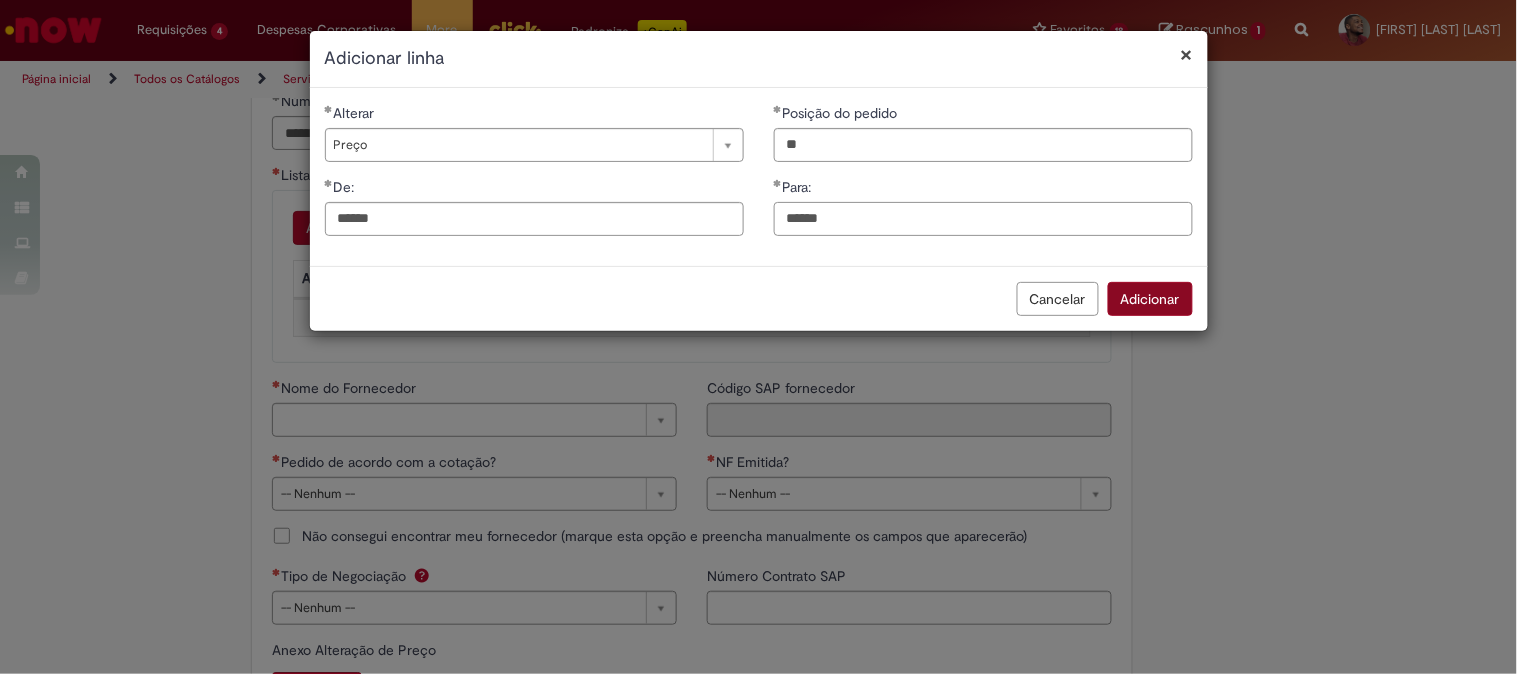 type on "******" 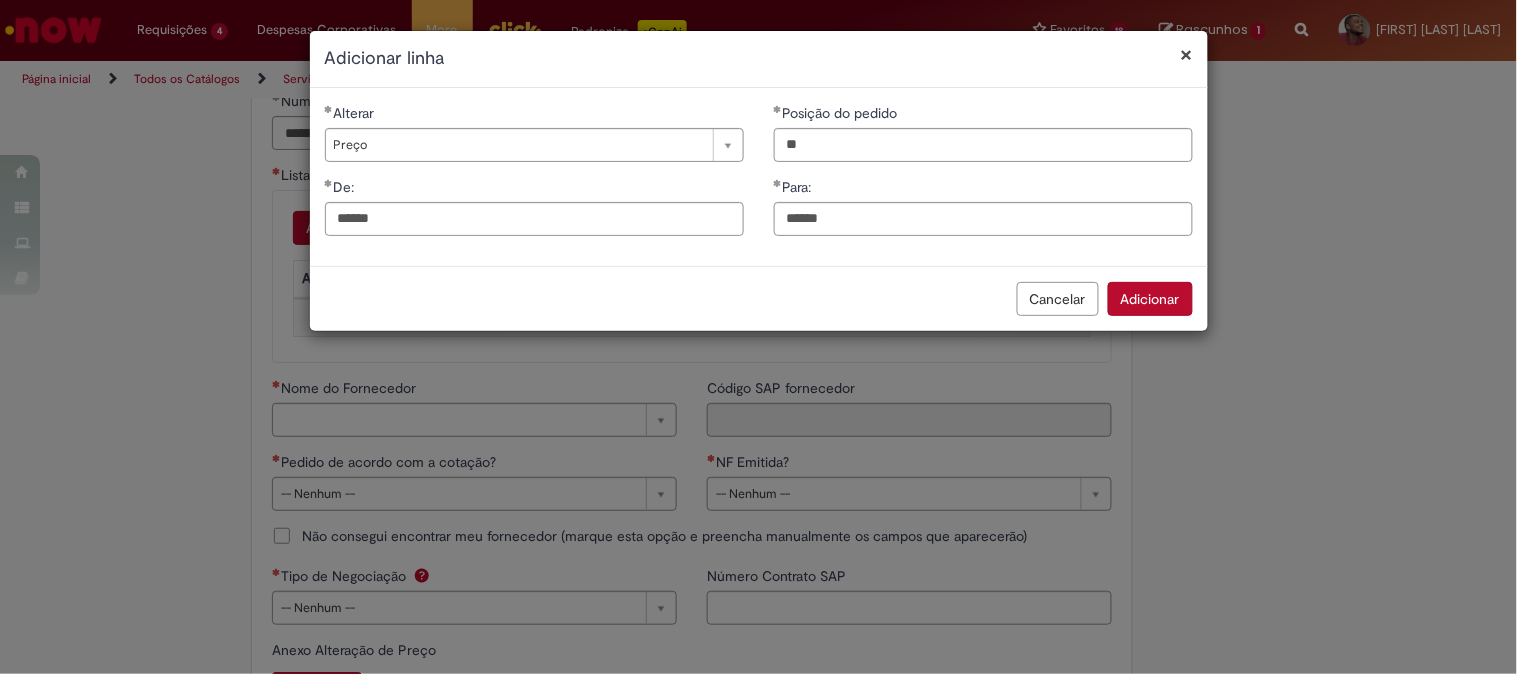 click on "Adicionar" at bounding box center (1150, 299) 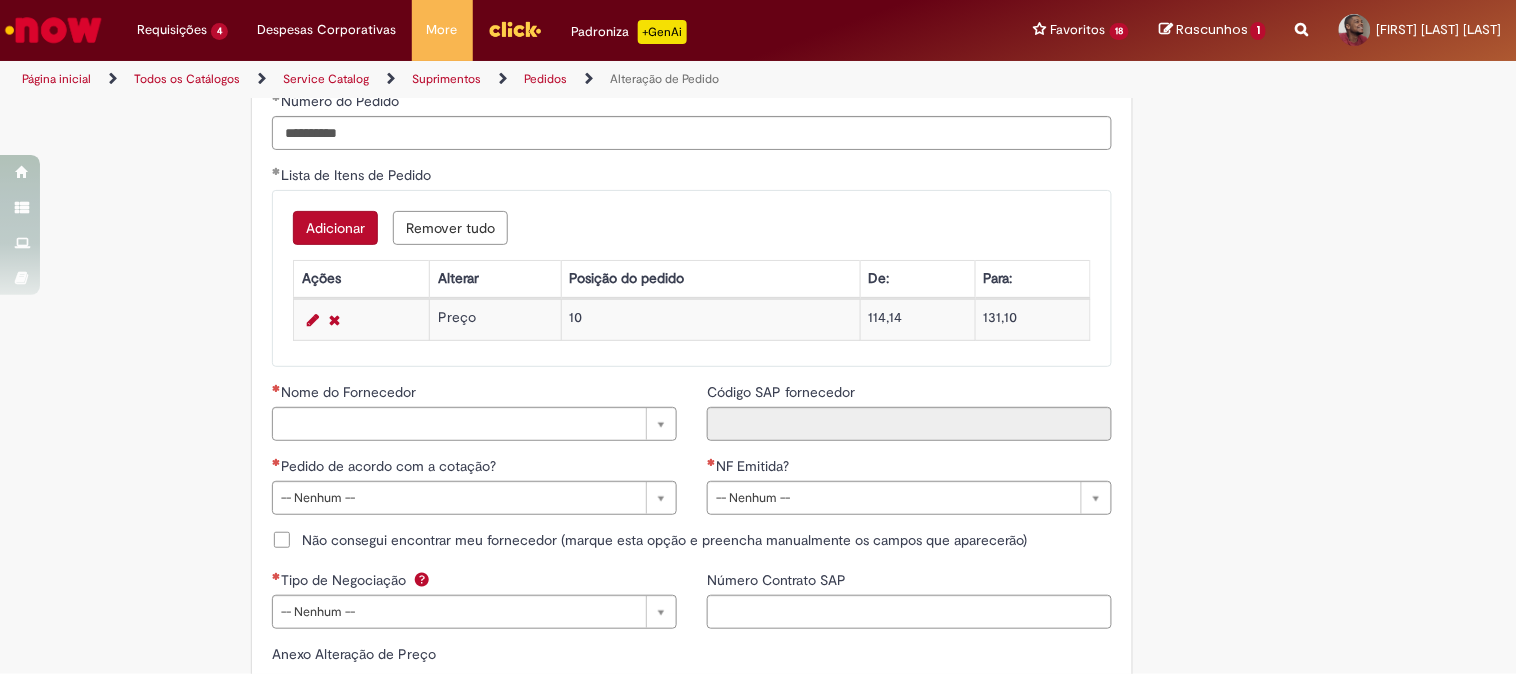 scroll, scrollTop: 1777, scrollLeft: 0, axis: vertical 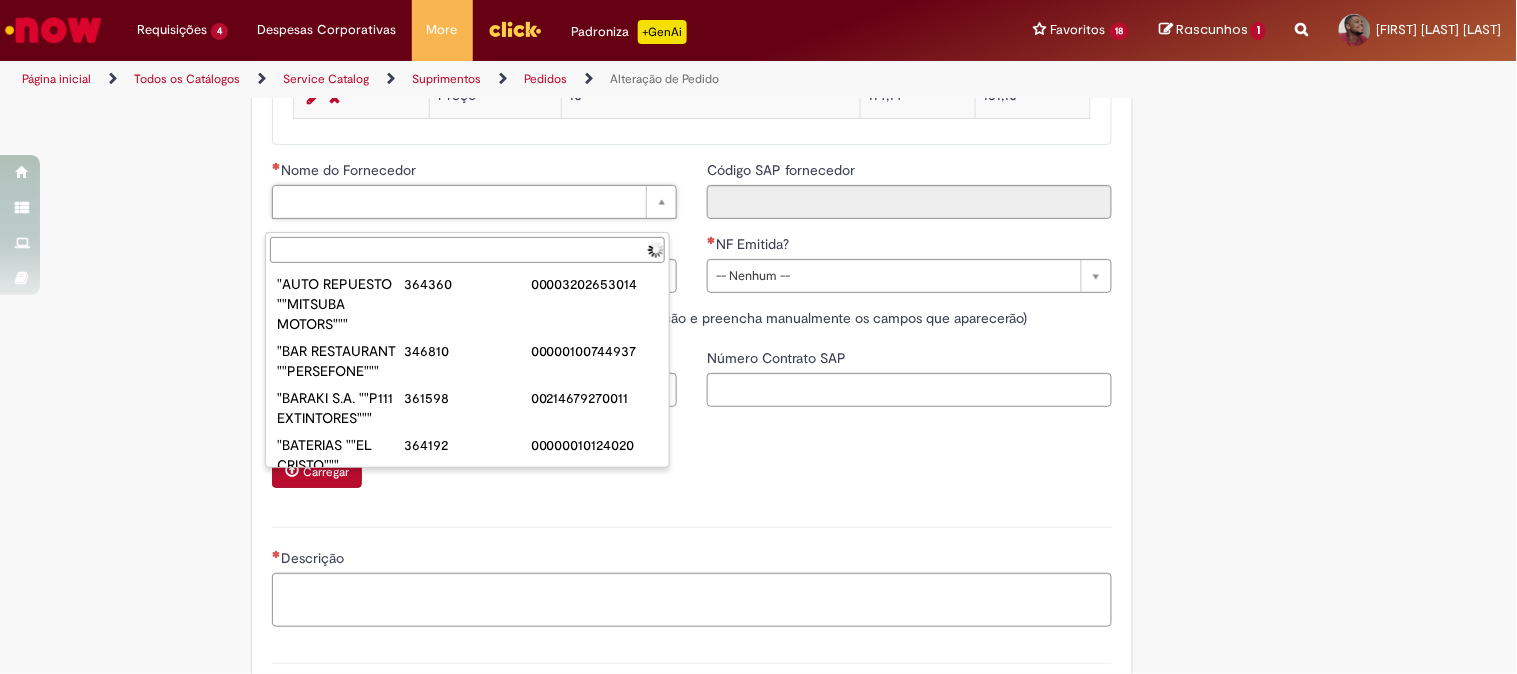 type on "**********" 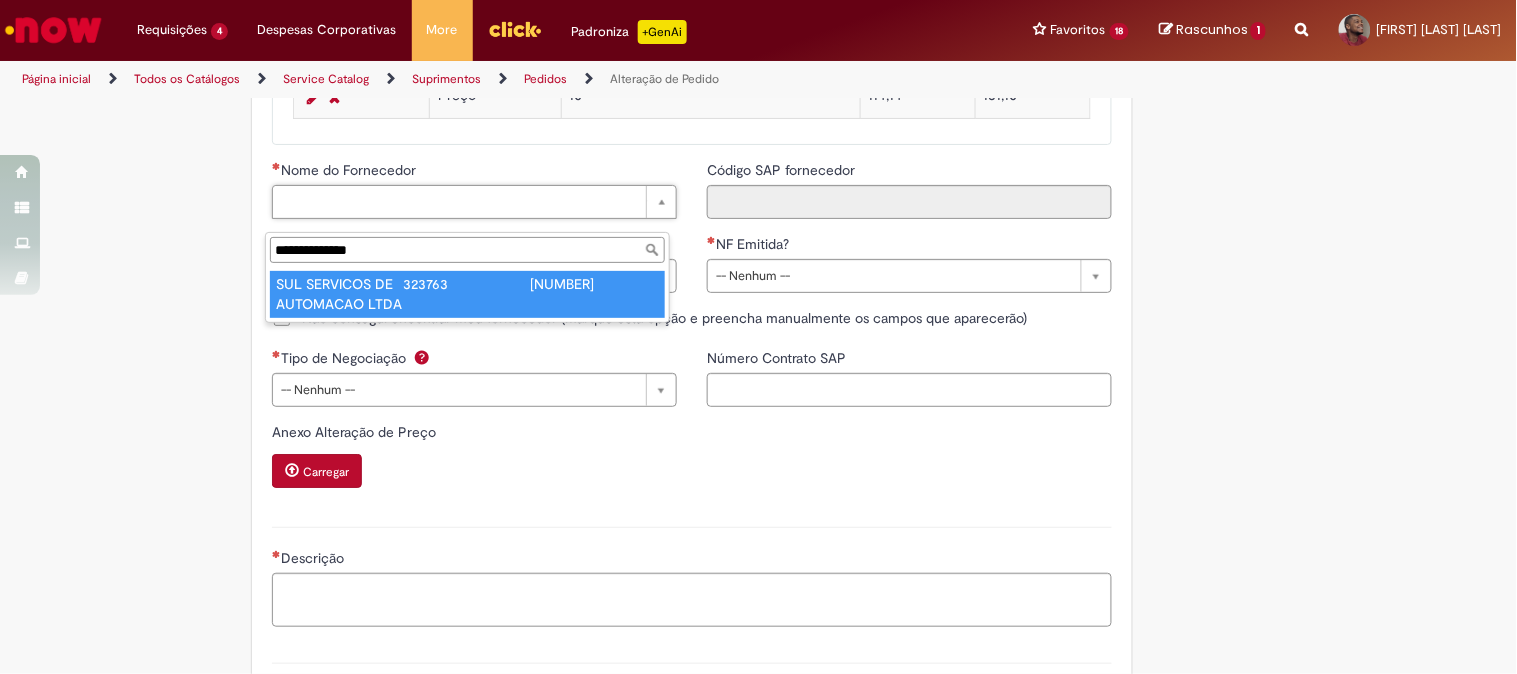type on "**********" 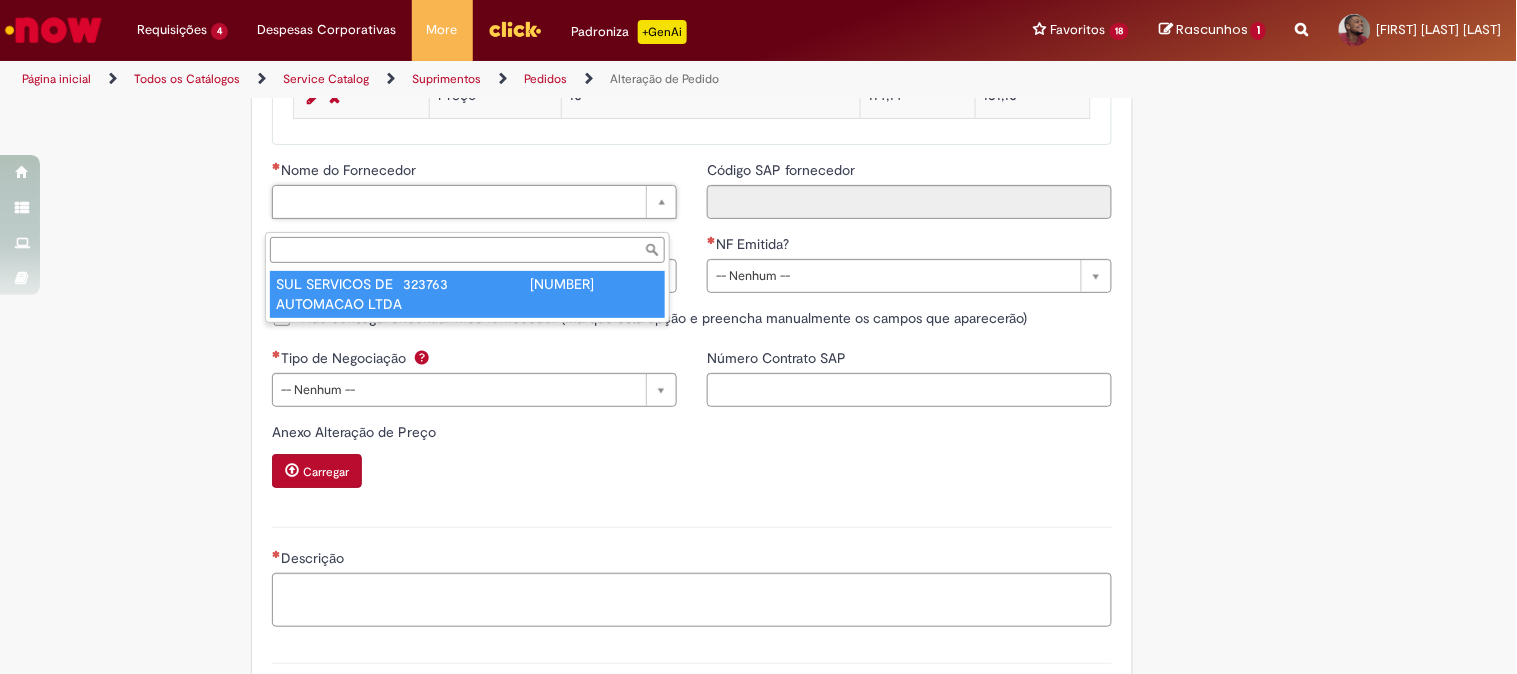 type on "******" 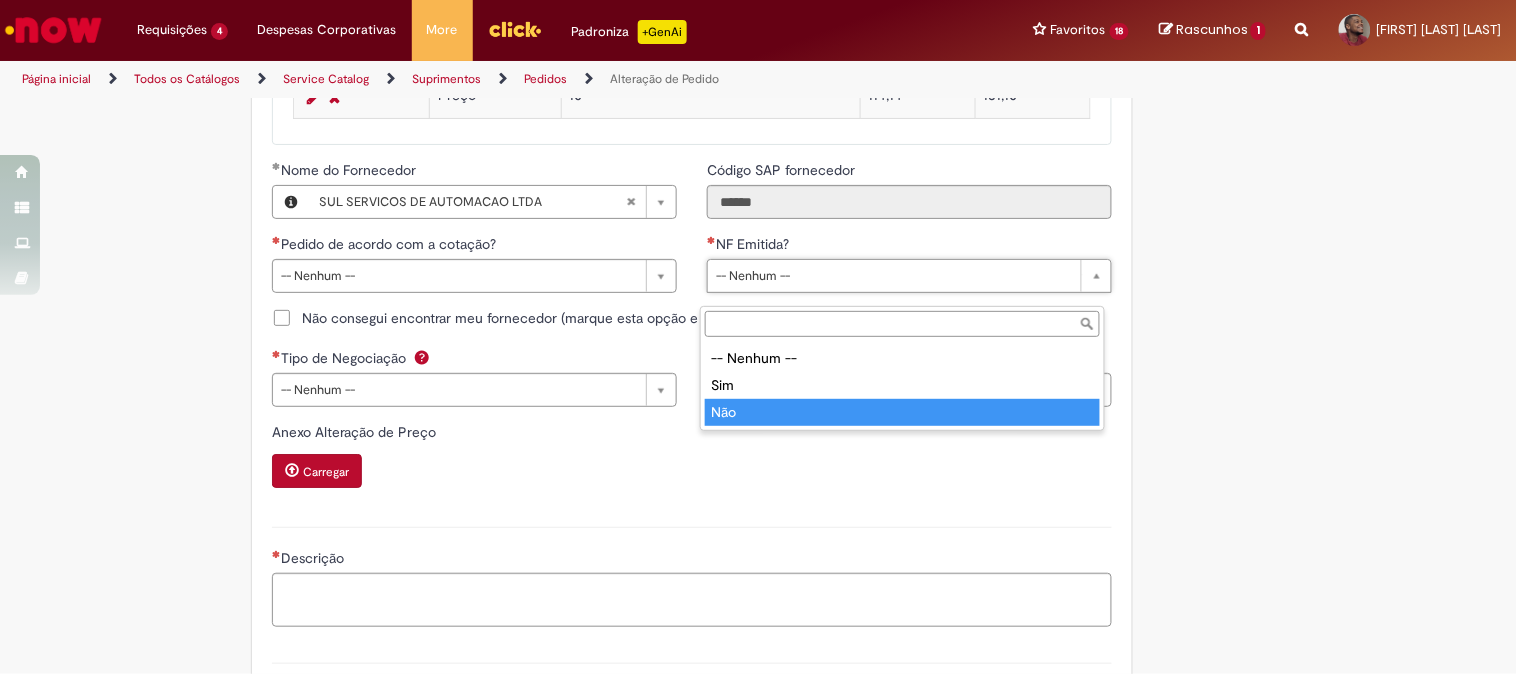 type on "***" 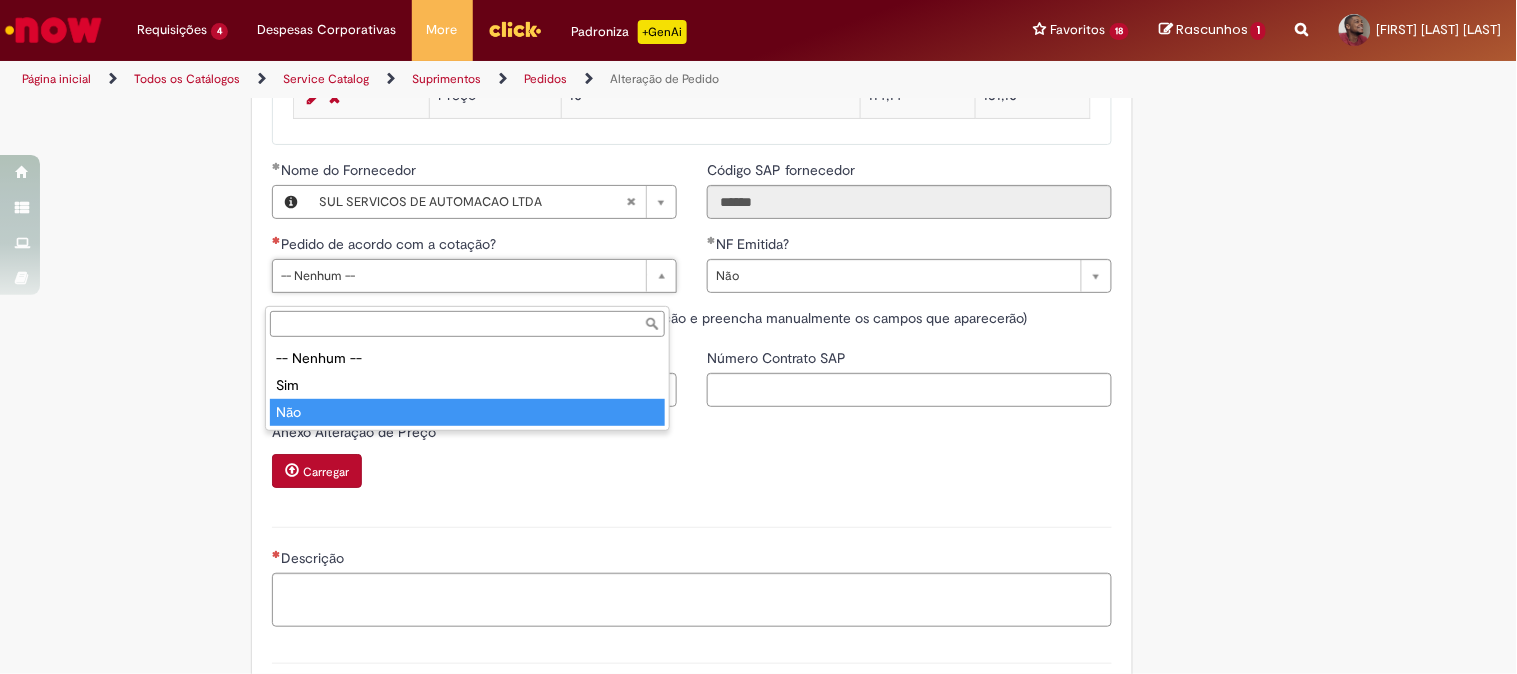 type on "***" 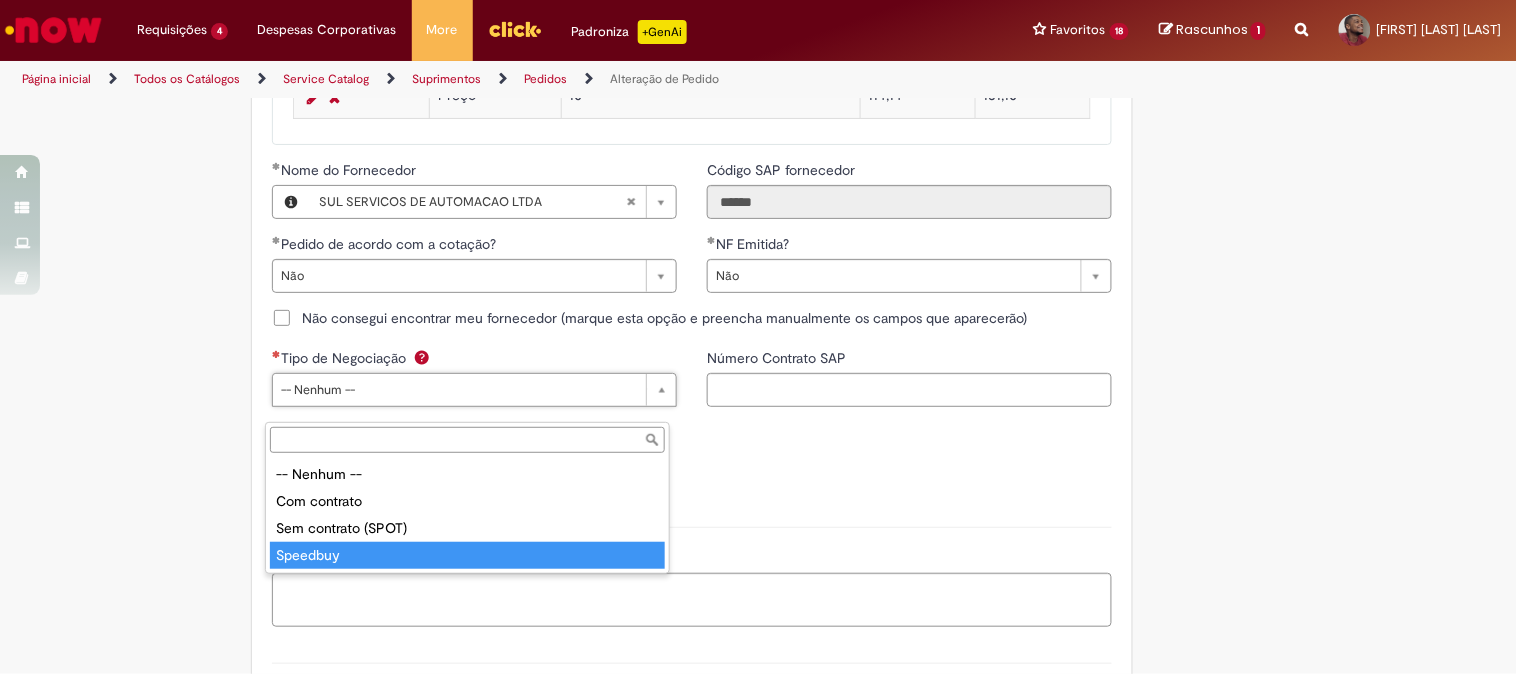 type on "********" 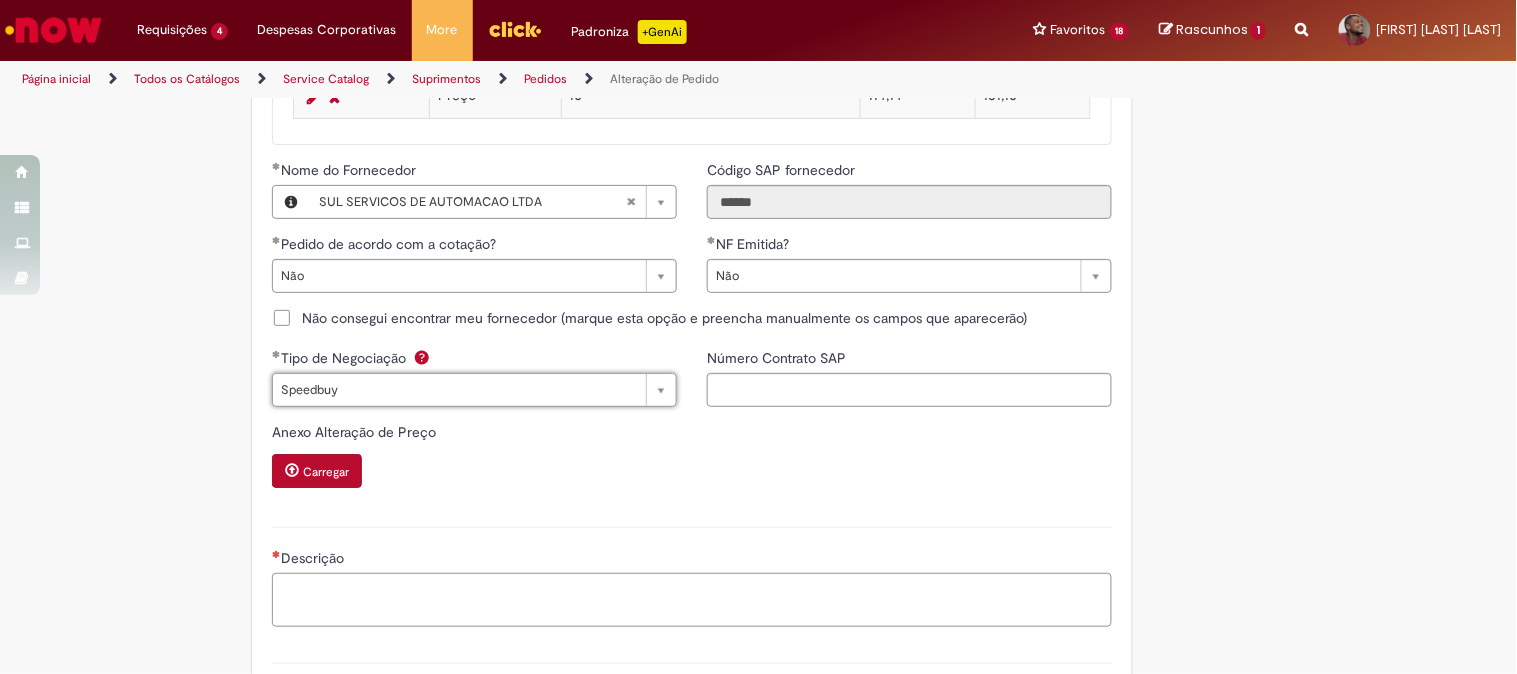 drag, startPoint x: 342, startPoint y: 627, endPoint x: 386, endPoint y: 626, distance: 44.011364 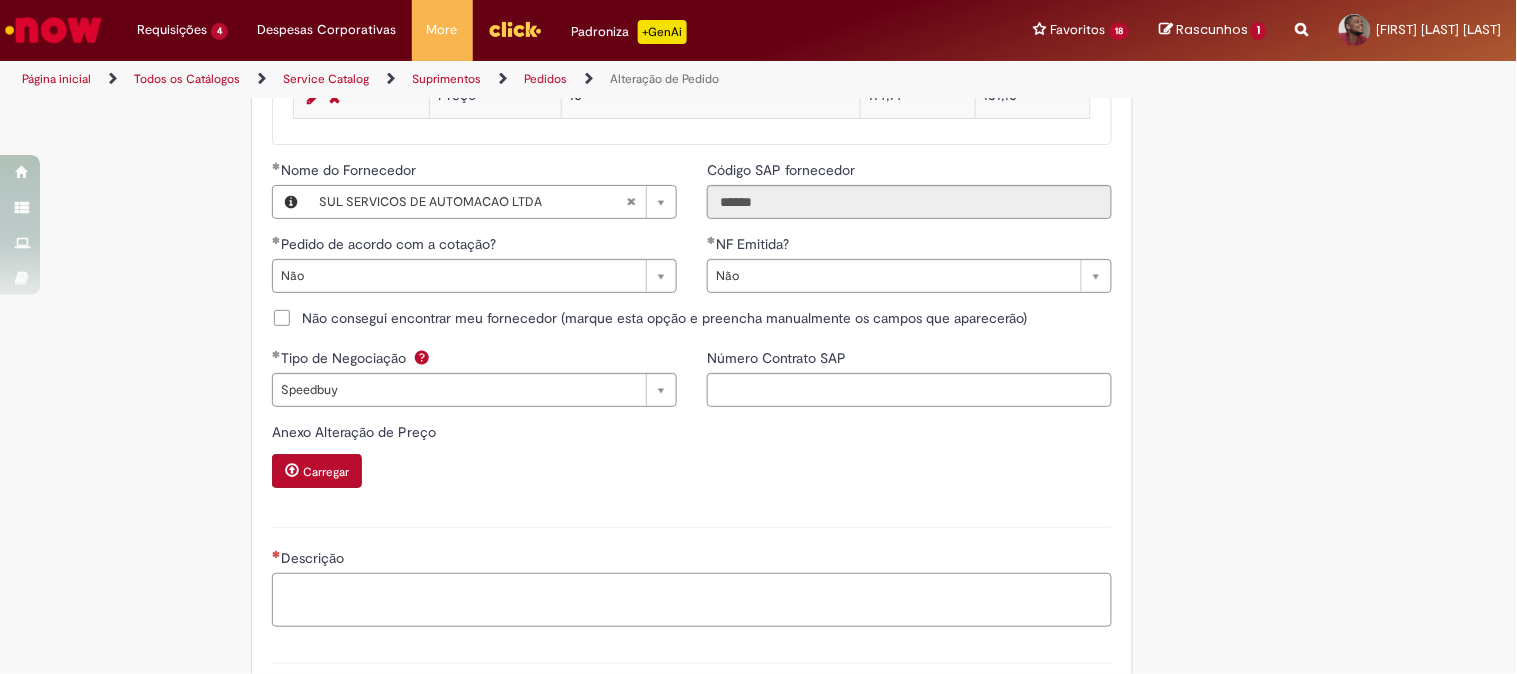 paste on "**********" 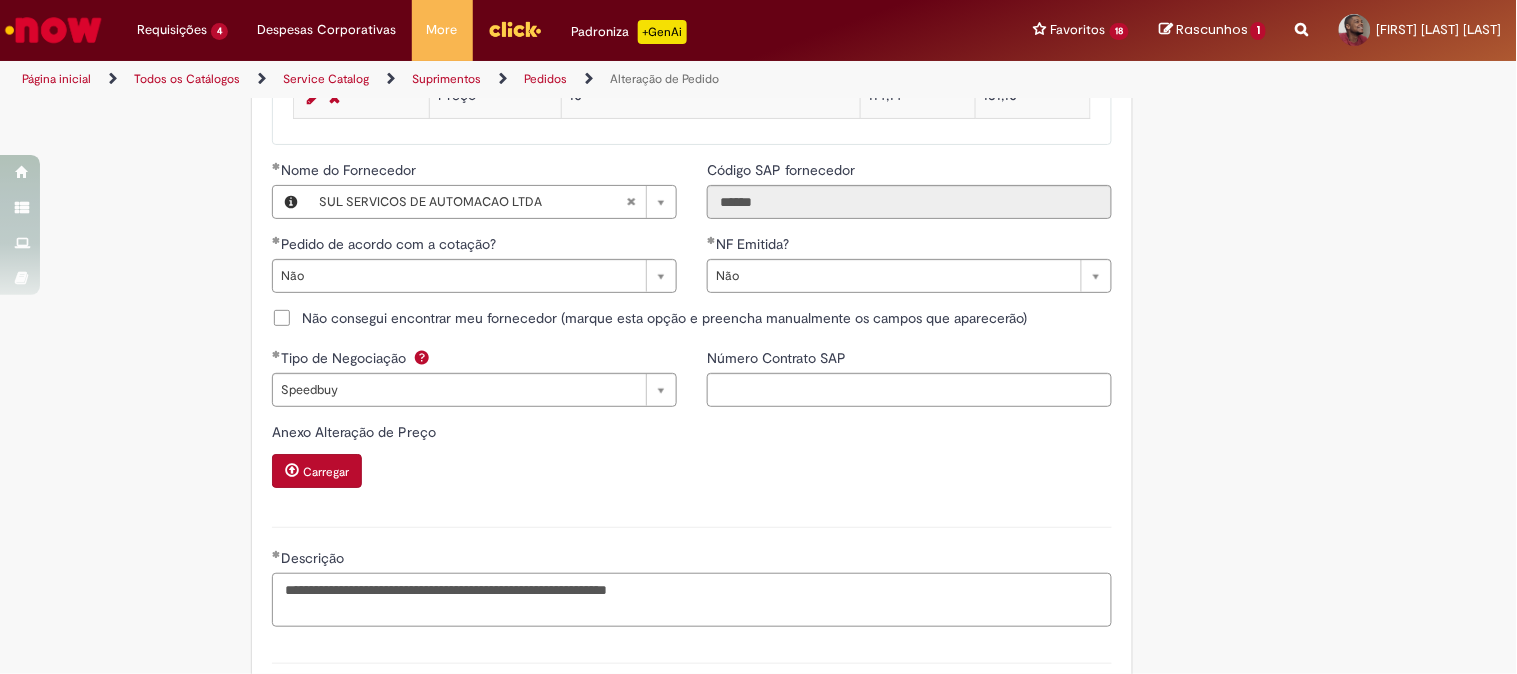 drag, startPoint x: 336, startPoint y: 612, endPoint x: 90, endPoint y: 490, distance: 274.5906 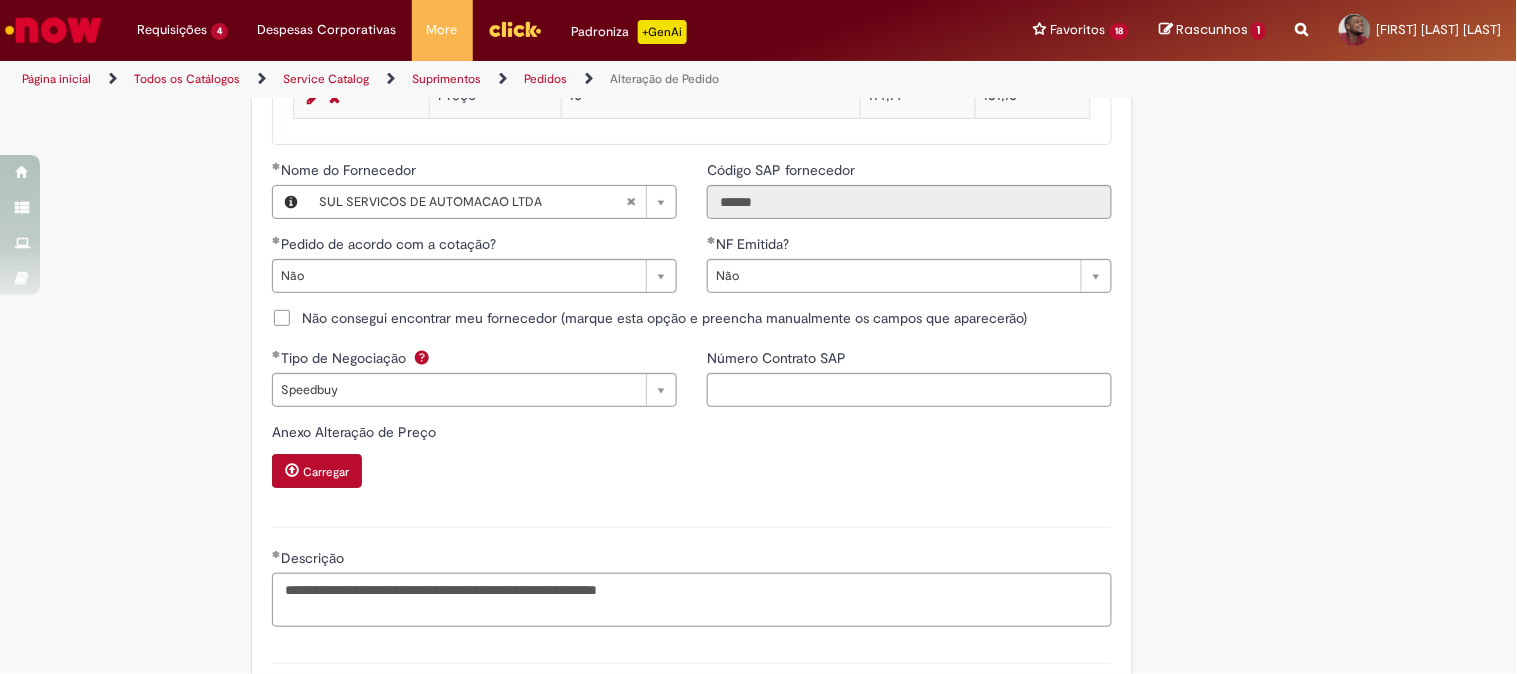 scroll, scrollTop: 2000, scrollLeft: 0, axis: vertical 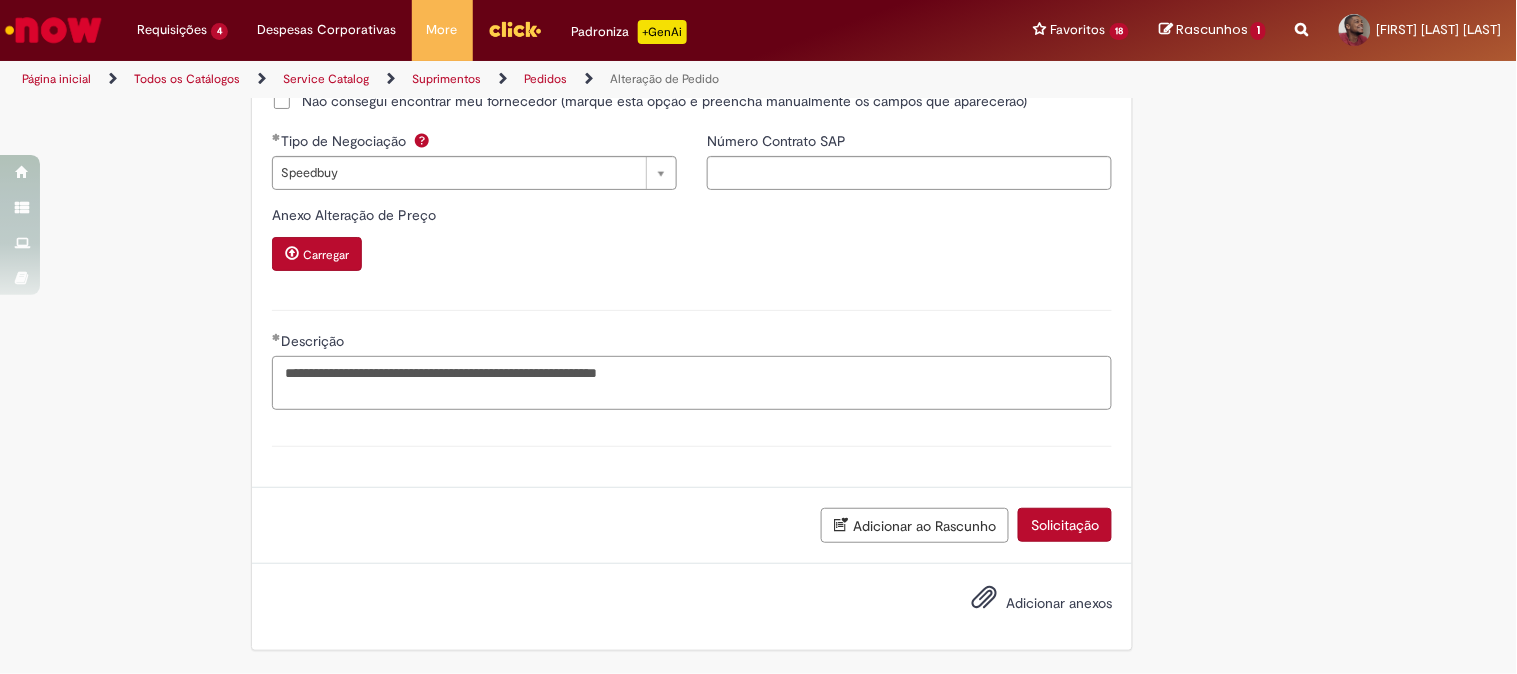 type on "**********" 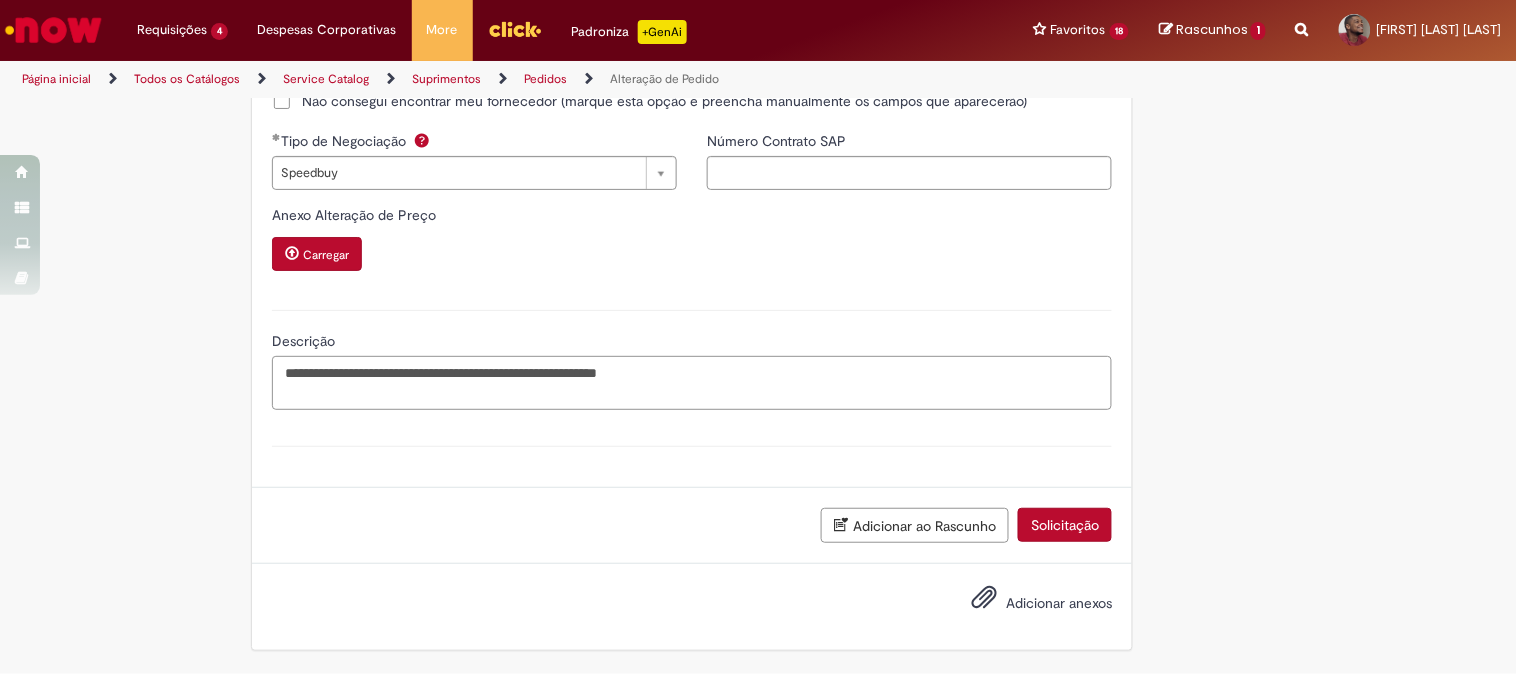 scroll, scrollTop: 2014, scrollLeft: 0, axis: vertical 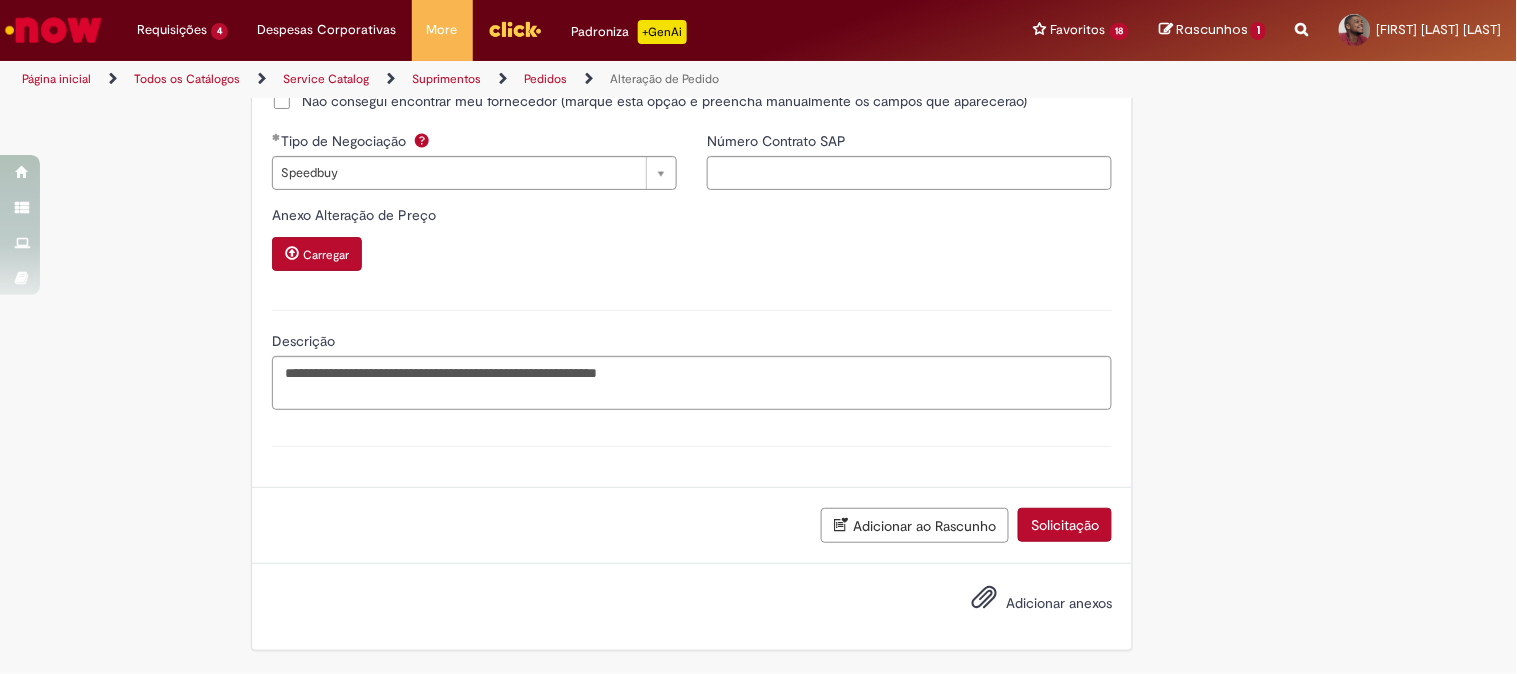 click on "Adicionar anexos" at bounding box center (1059, 603) 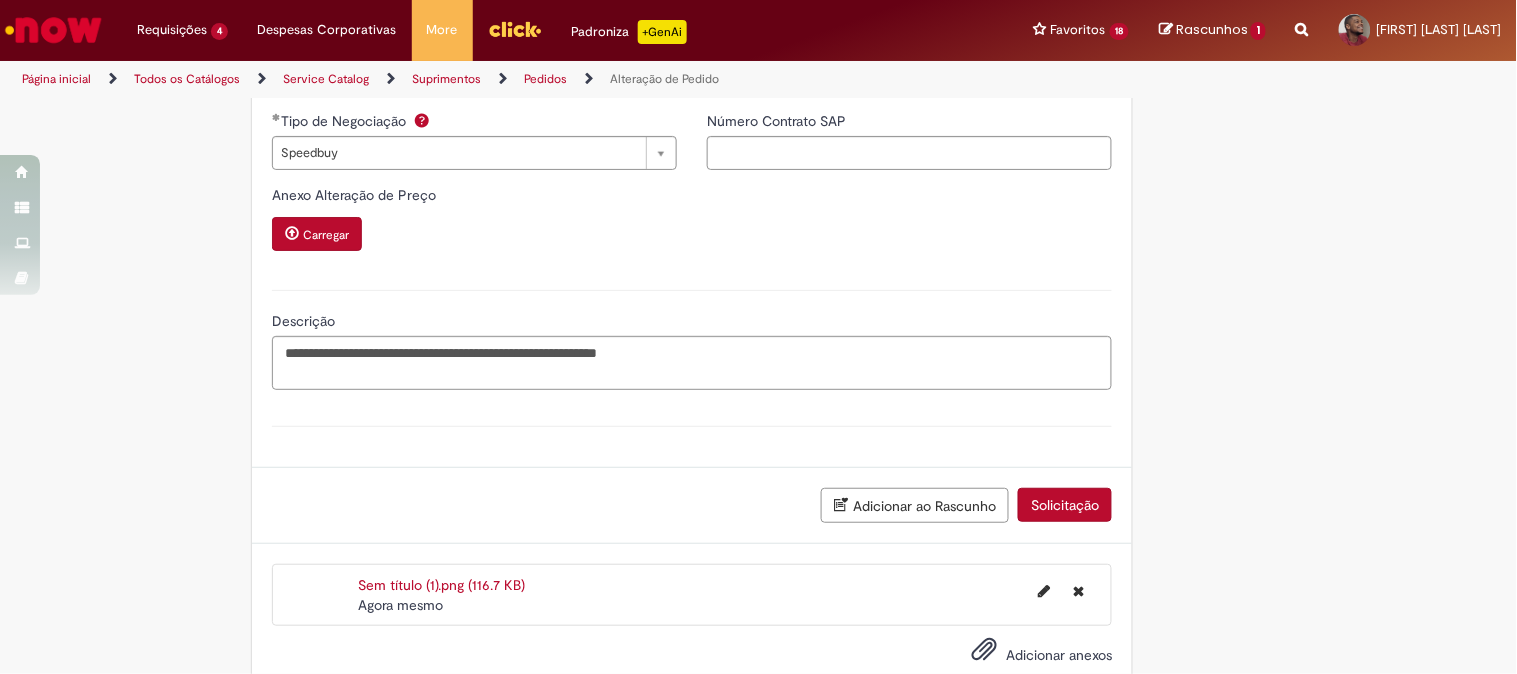 scroll, scrollTop: 1903, scrollLeft: 0, axis: vertical 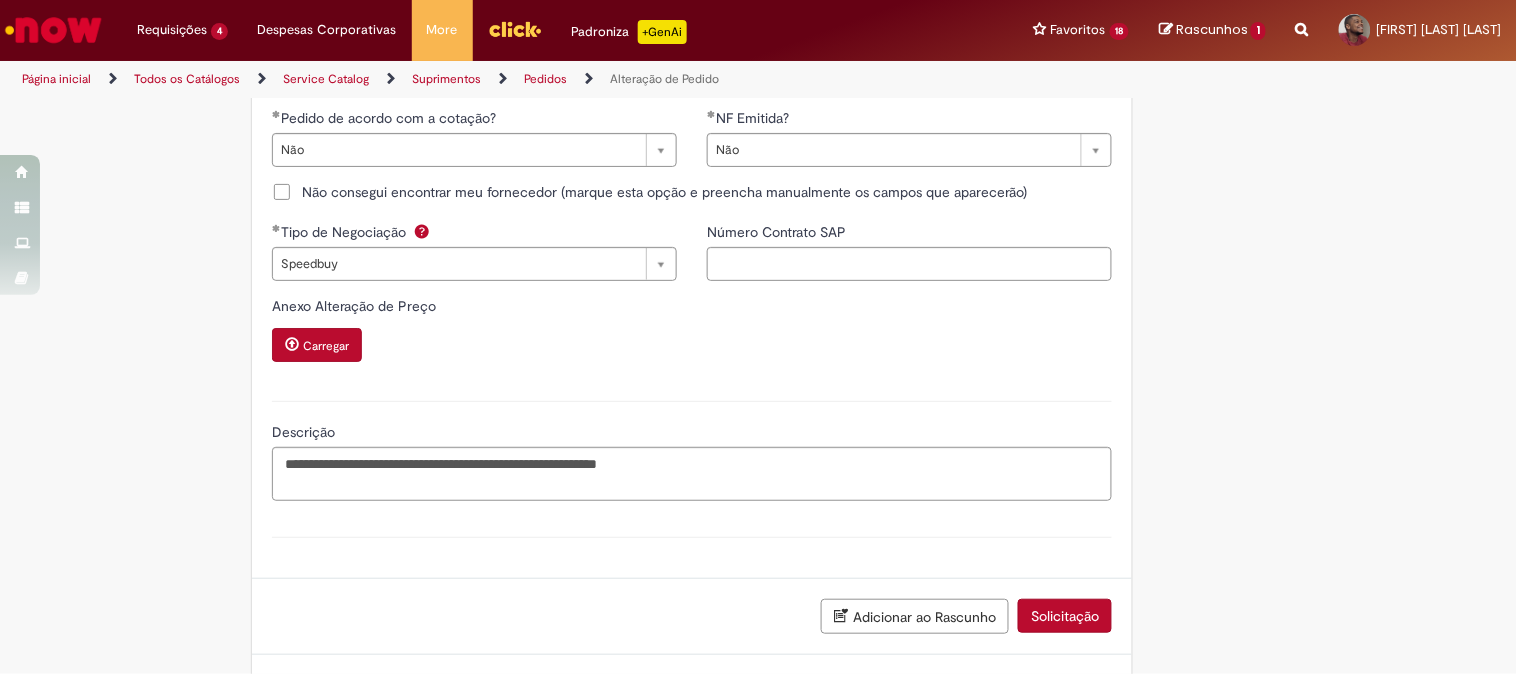 click on "Carregar" at bounding box center (326, 346) 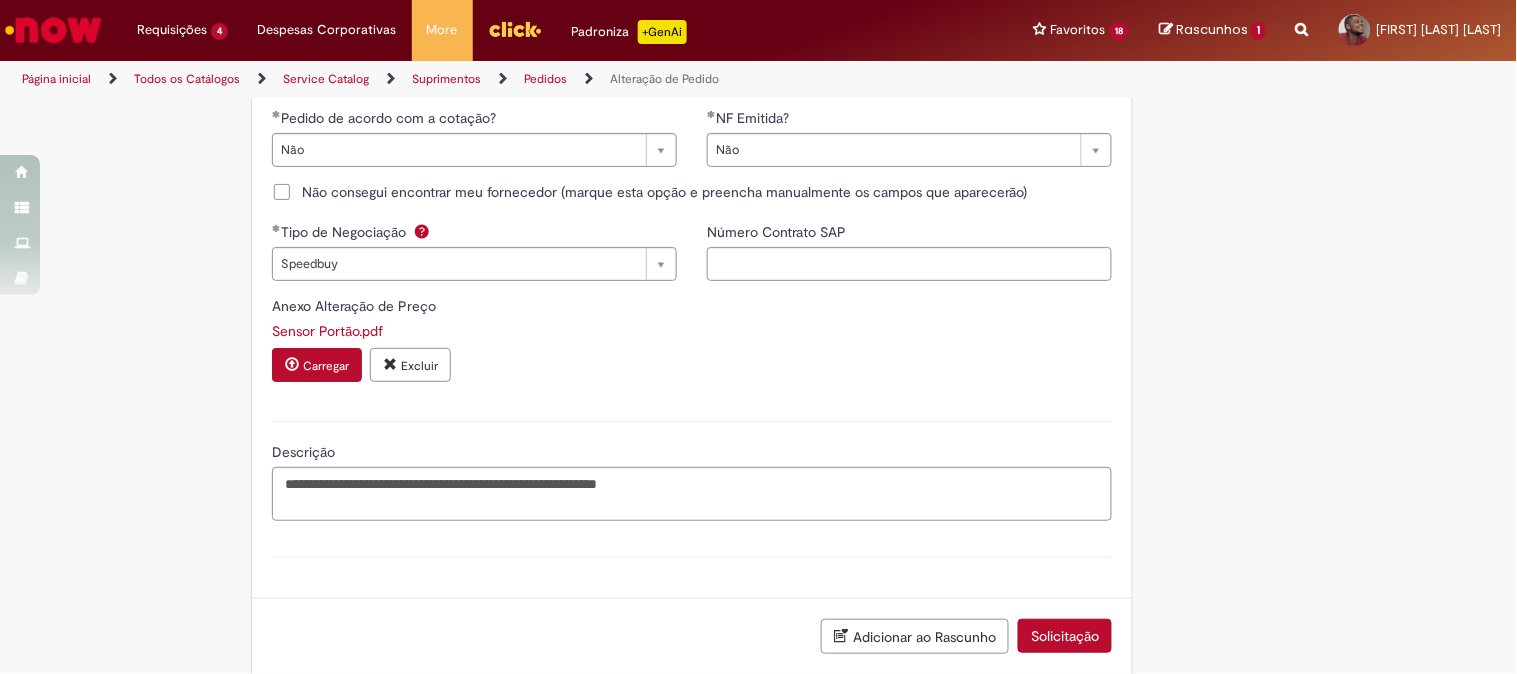 scroll, scrollTop: 2106, scrollLeft: 0, axis: vertical 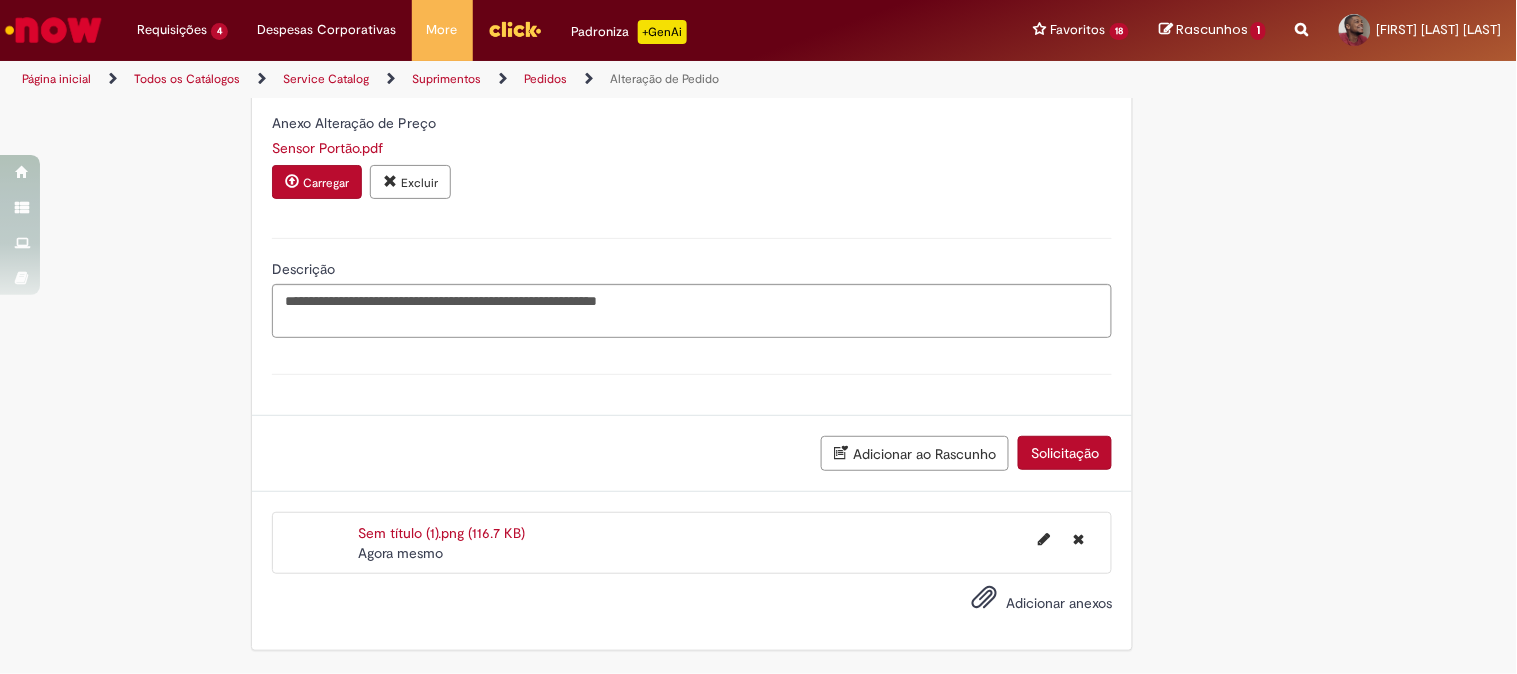 click on "Solicitação" at bounding box center [1065, 453] 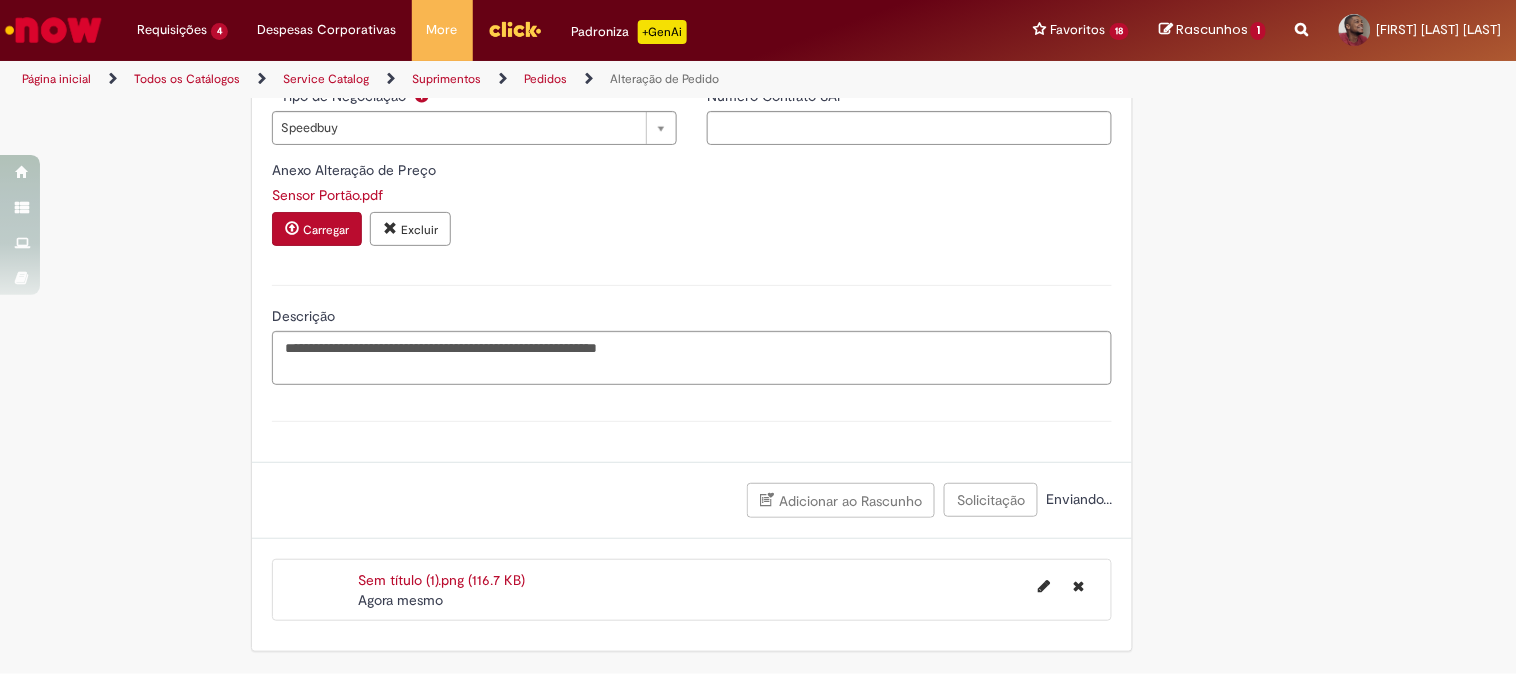 scroll, scrollTop: 2061, scrollLeft: 0, axis: vertical 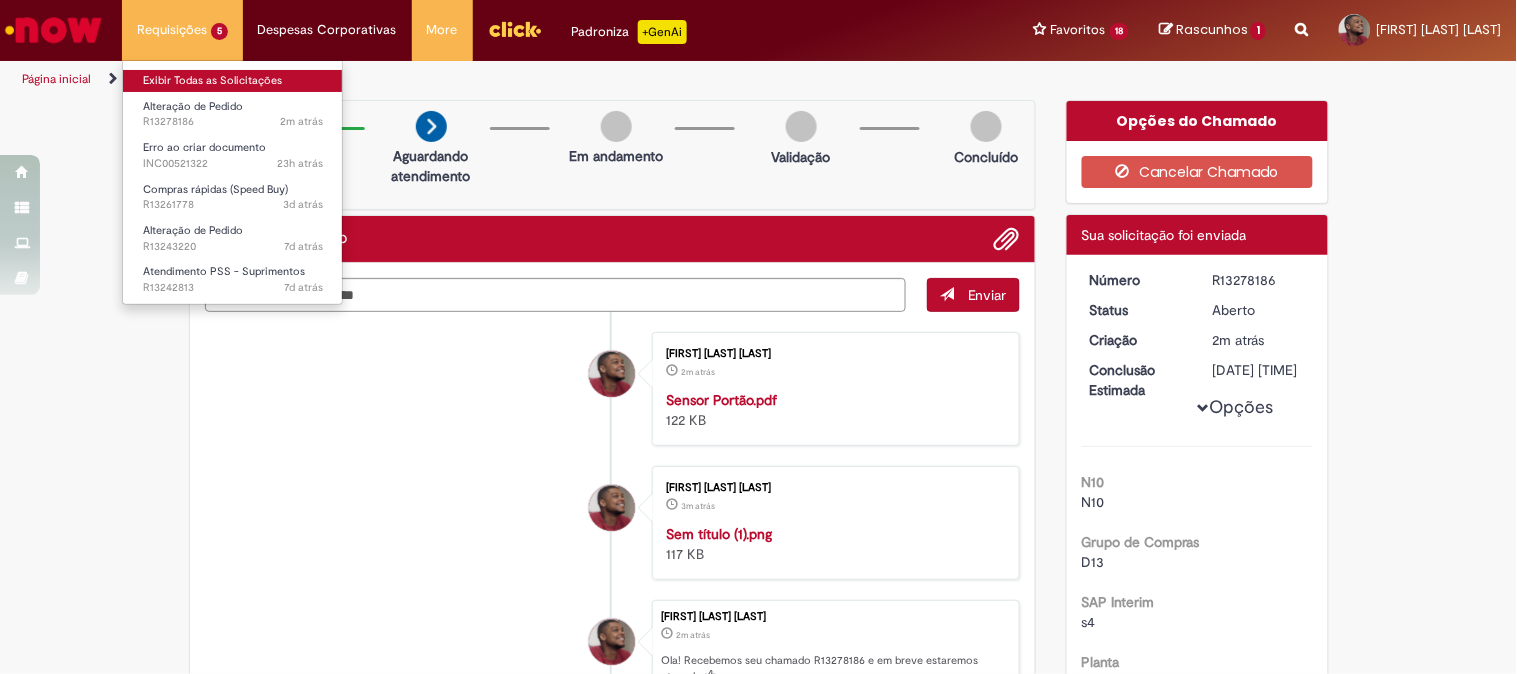 click on "Exibir Todas as Solicitações" at bounding box center [233, 81] 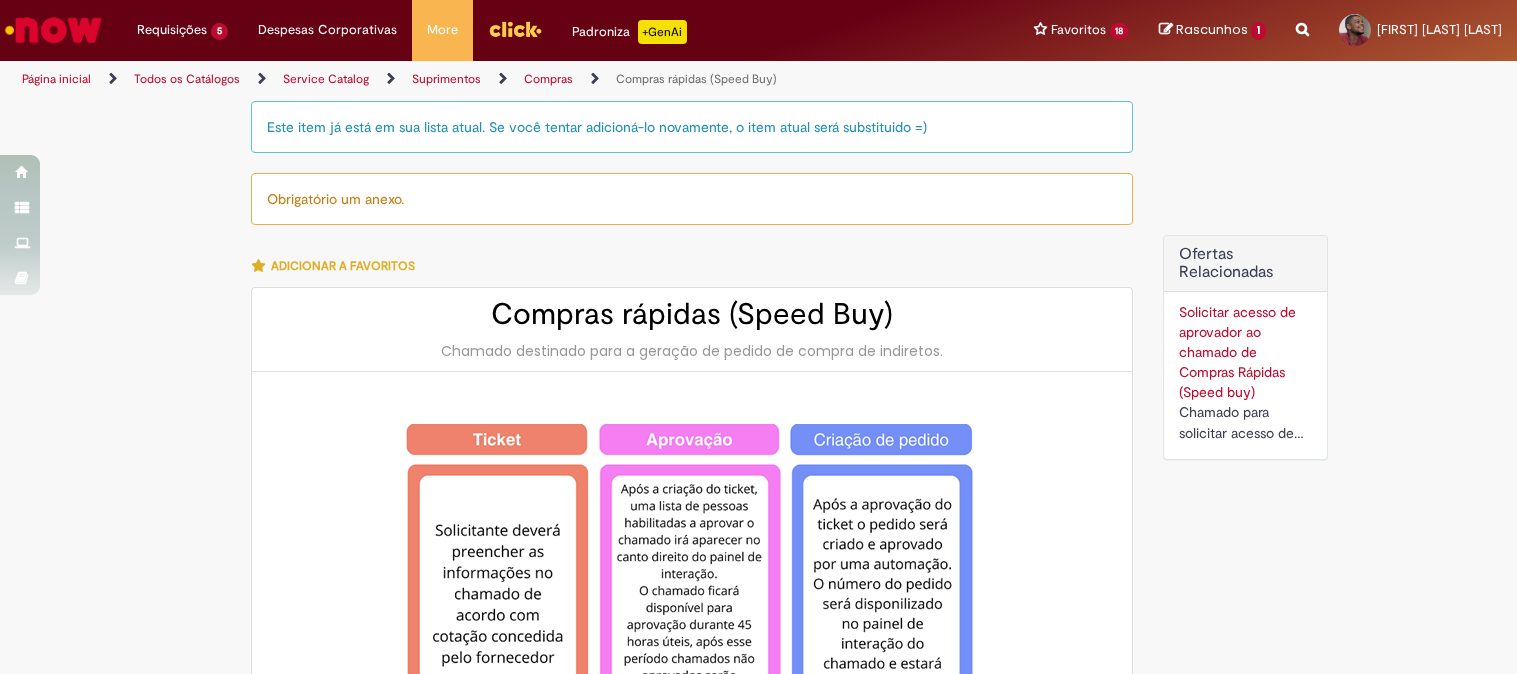 scroll, scrollTop: 0, scrollLeft: 0, axis: both 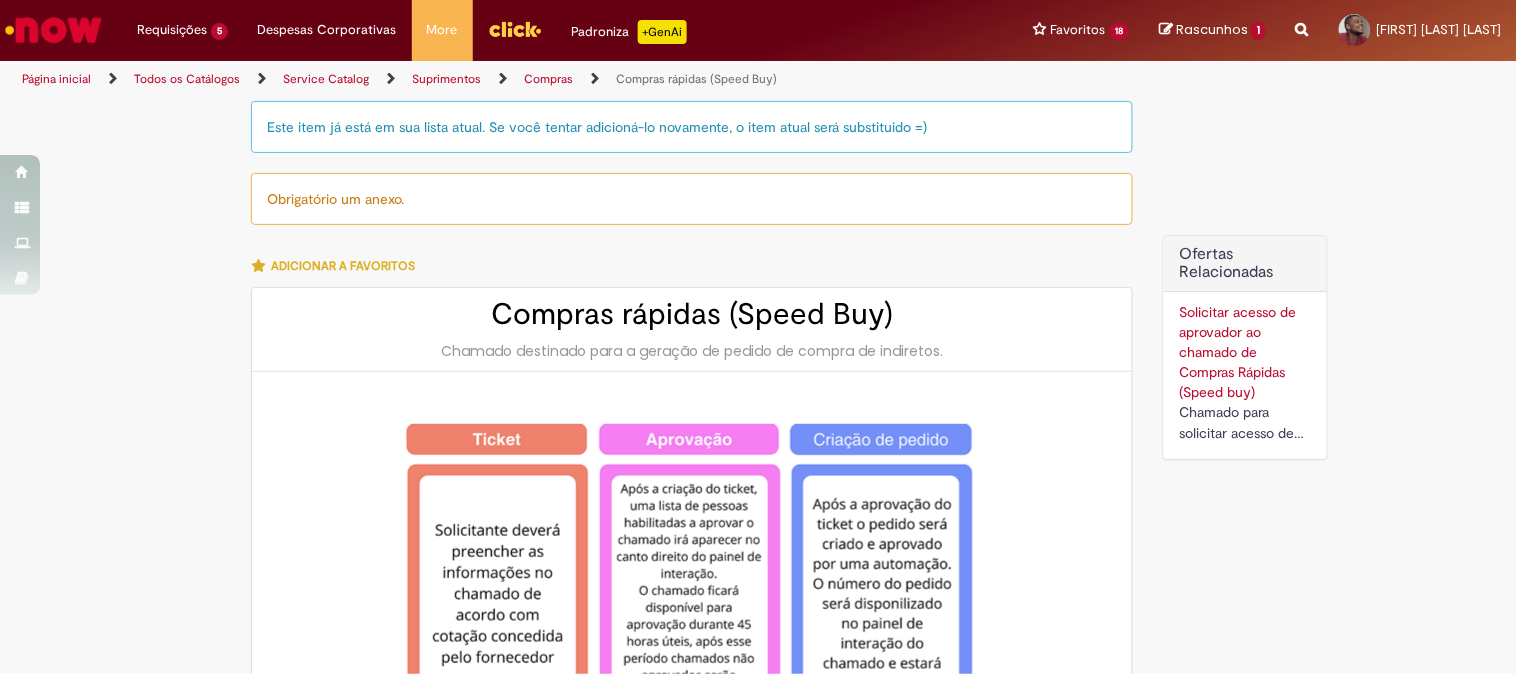 type on "**********" 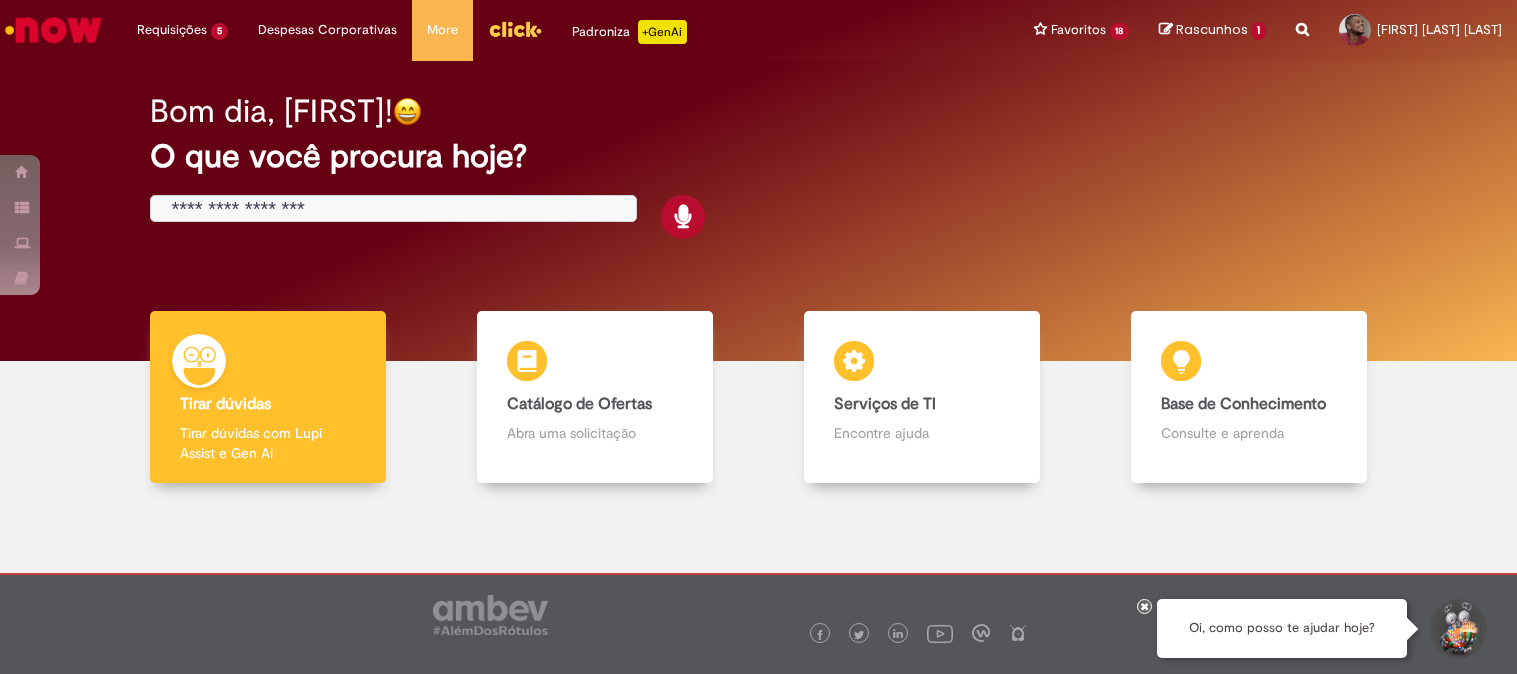 scroll, scrollTop: 0, scrollLeft: 0, axis: both 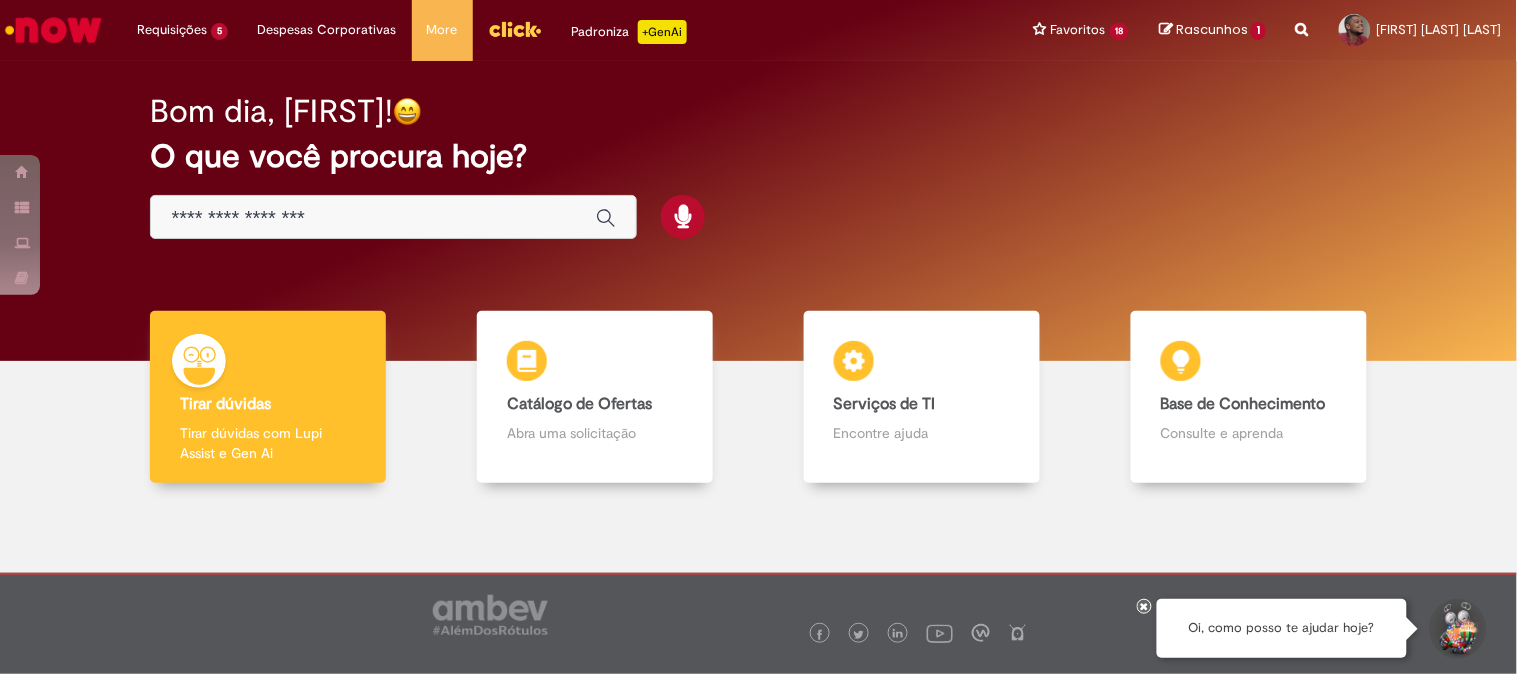 click at bounding box center (373, 218) 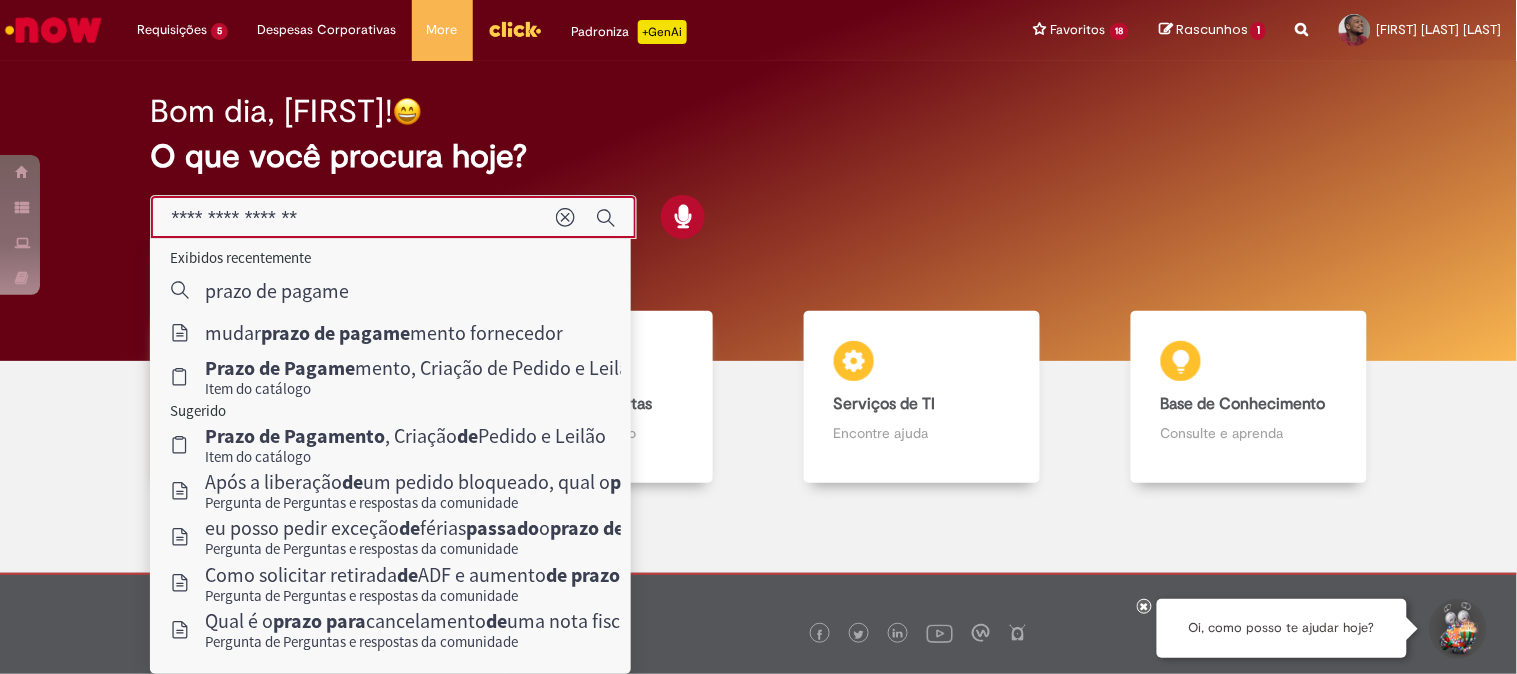 type on "**********" 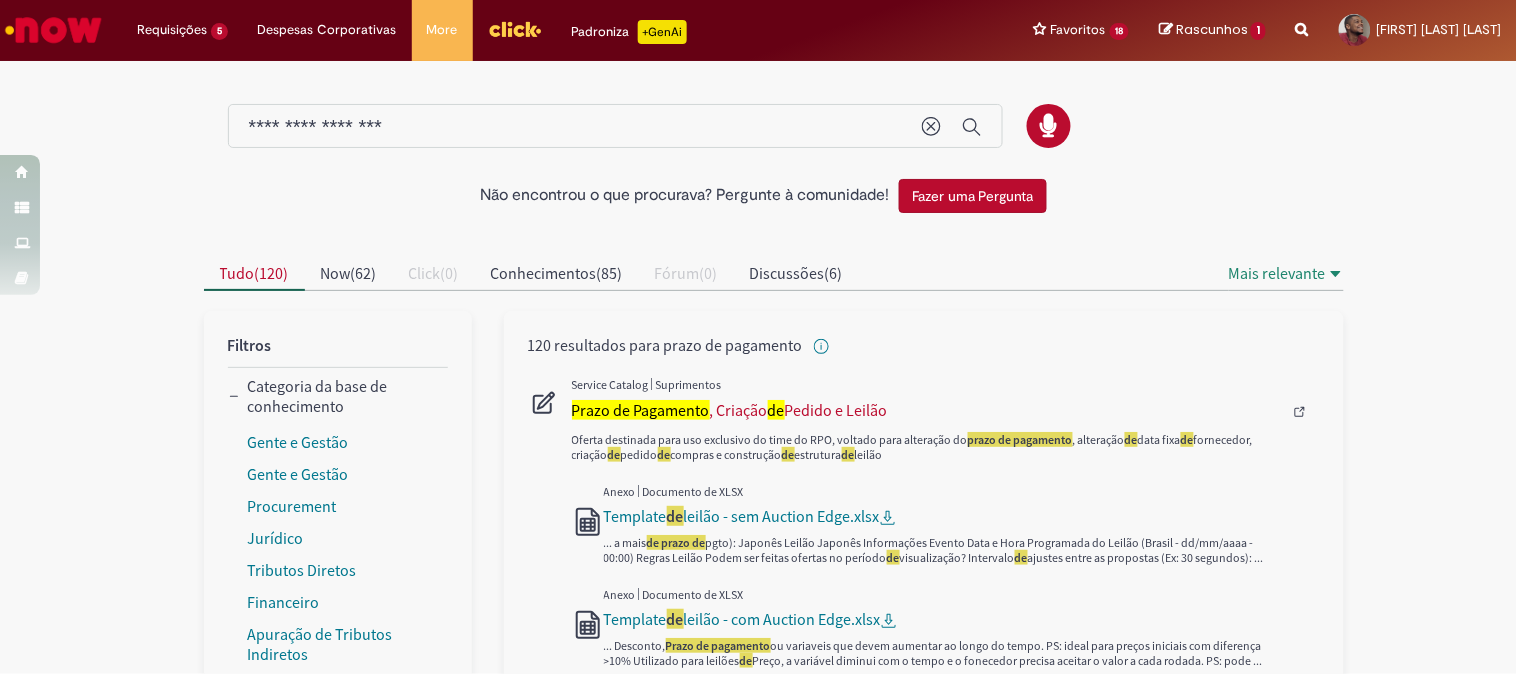 scroll, scrollTop: 111, scrollLeft: 0, axis: vertical 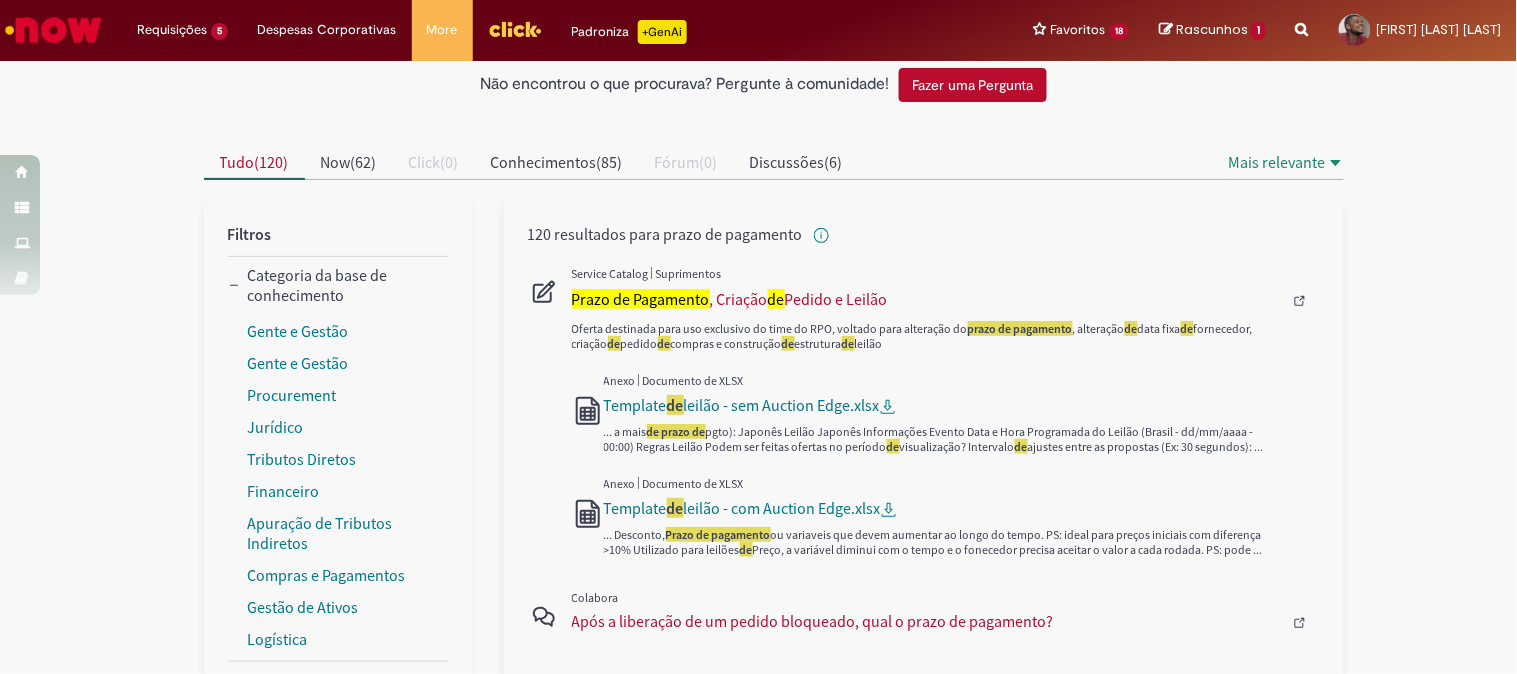 drag, startPoint x: 832, startPoint y: 331, endPoint x: 1127, endPoint y: 346, distance: 295.3811 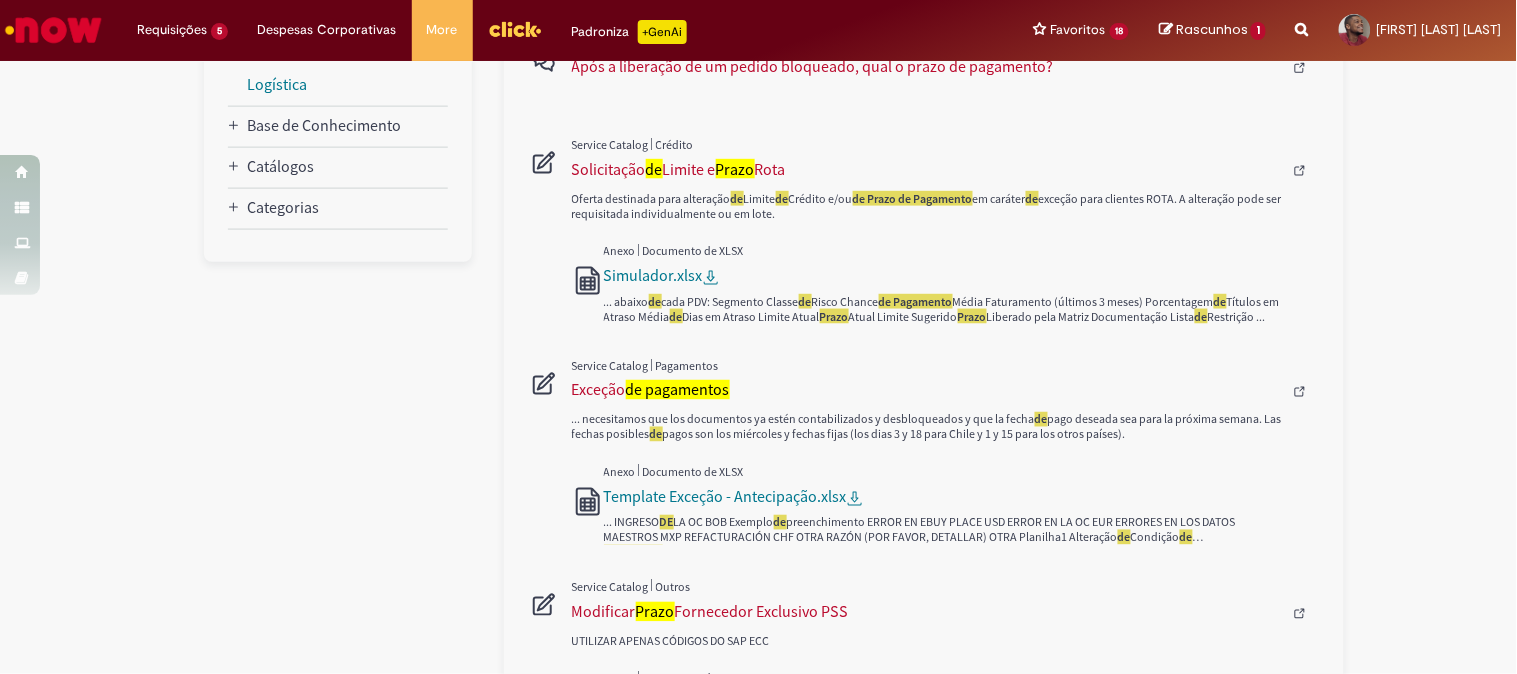 scroll, scrollTop: 777, scrollLeft: 0, axis: vertical 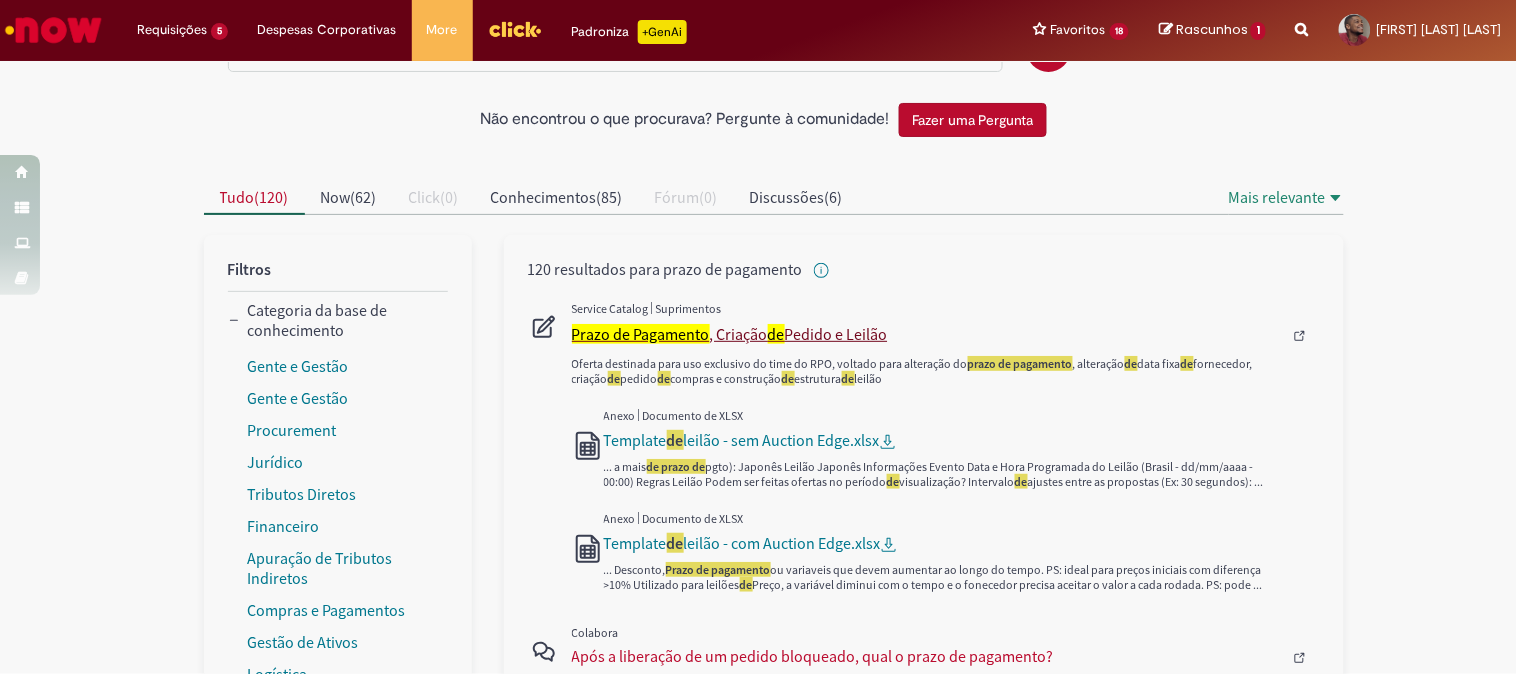 click on "Prazo de Pagamento , Criação  de  Pedido e Leilão" at bounding box center [927, 334] 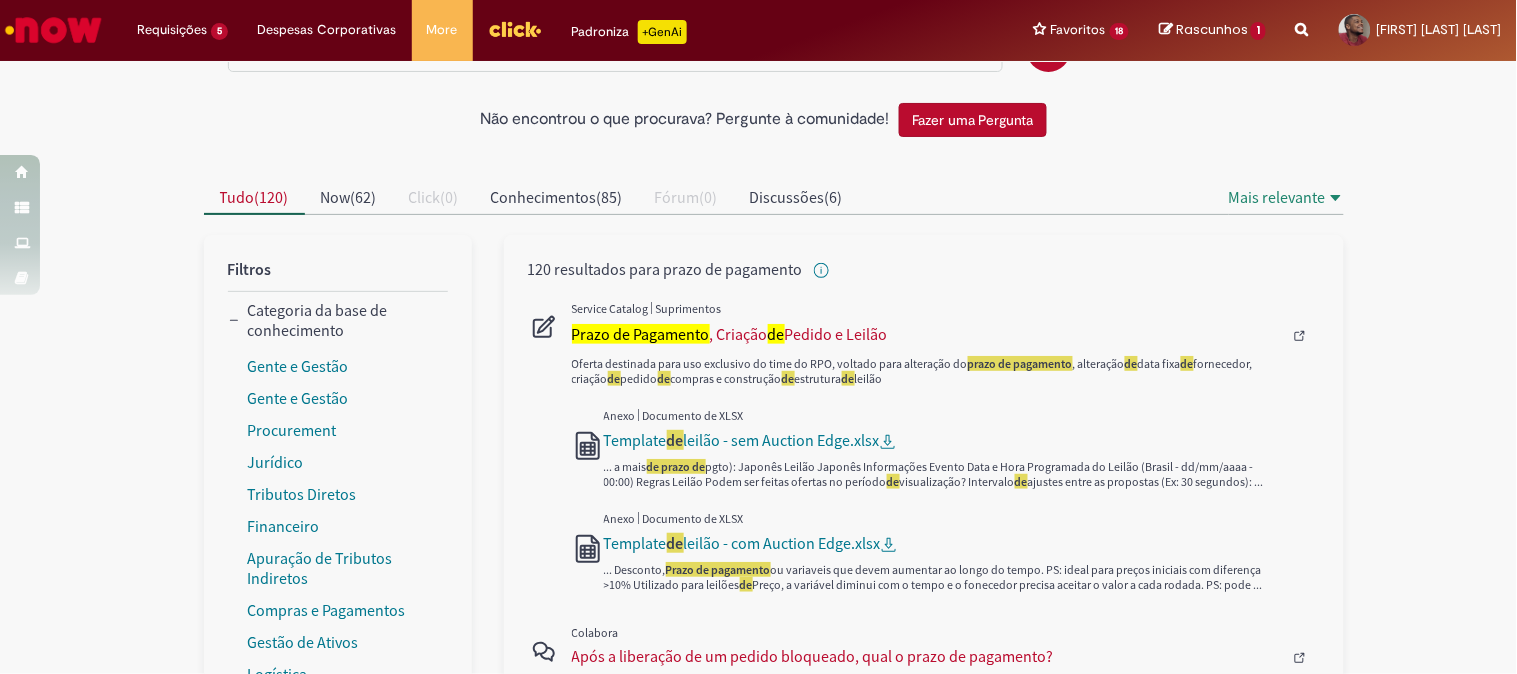 scroll, scrollTop: 0, scrollLeft: 0, axis: both 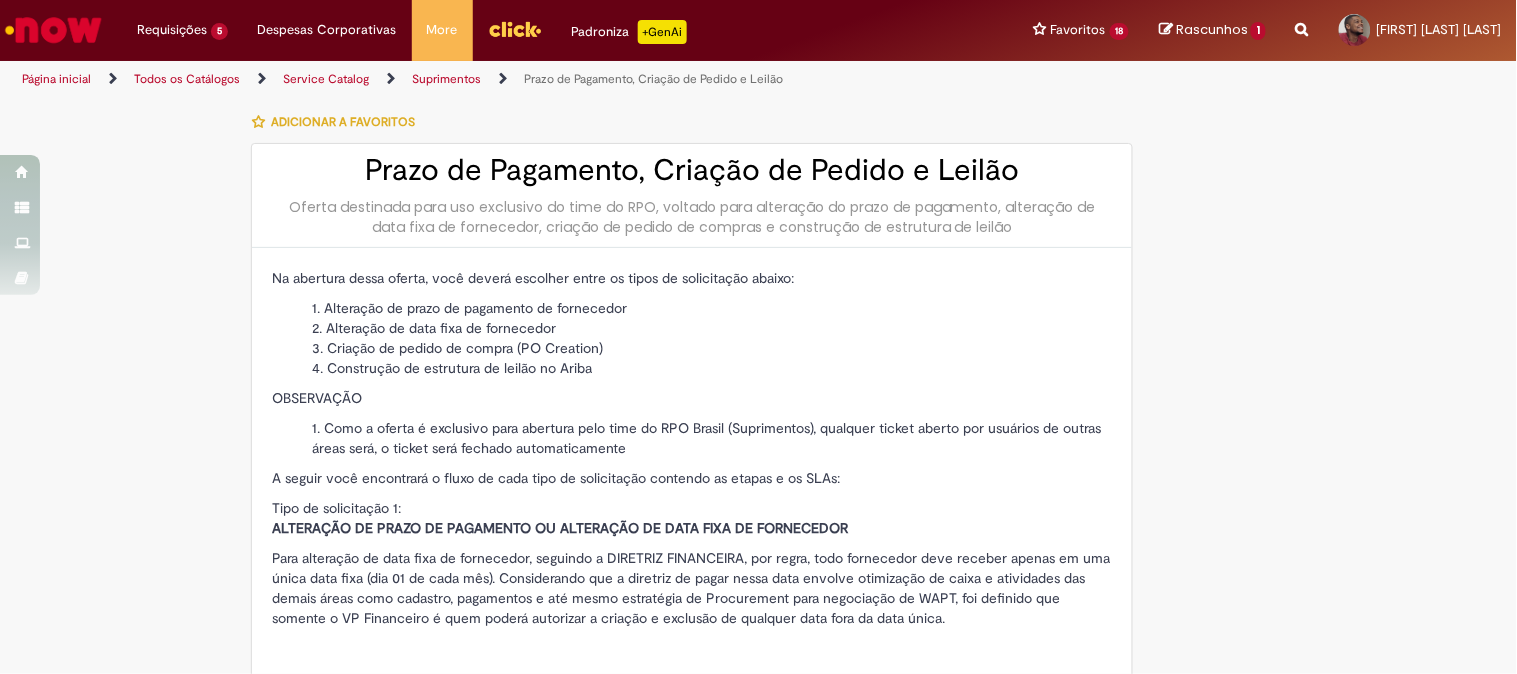 type on "********" 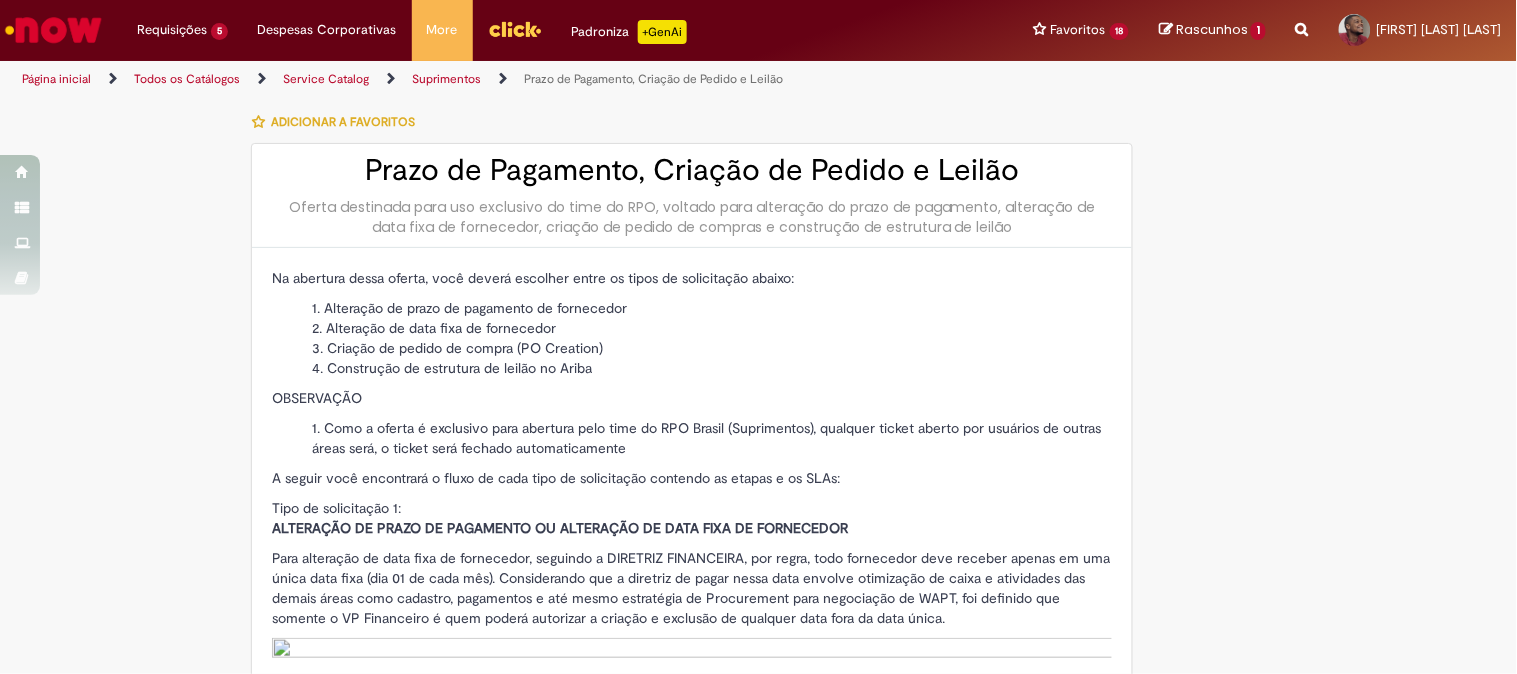 type on "**********" 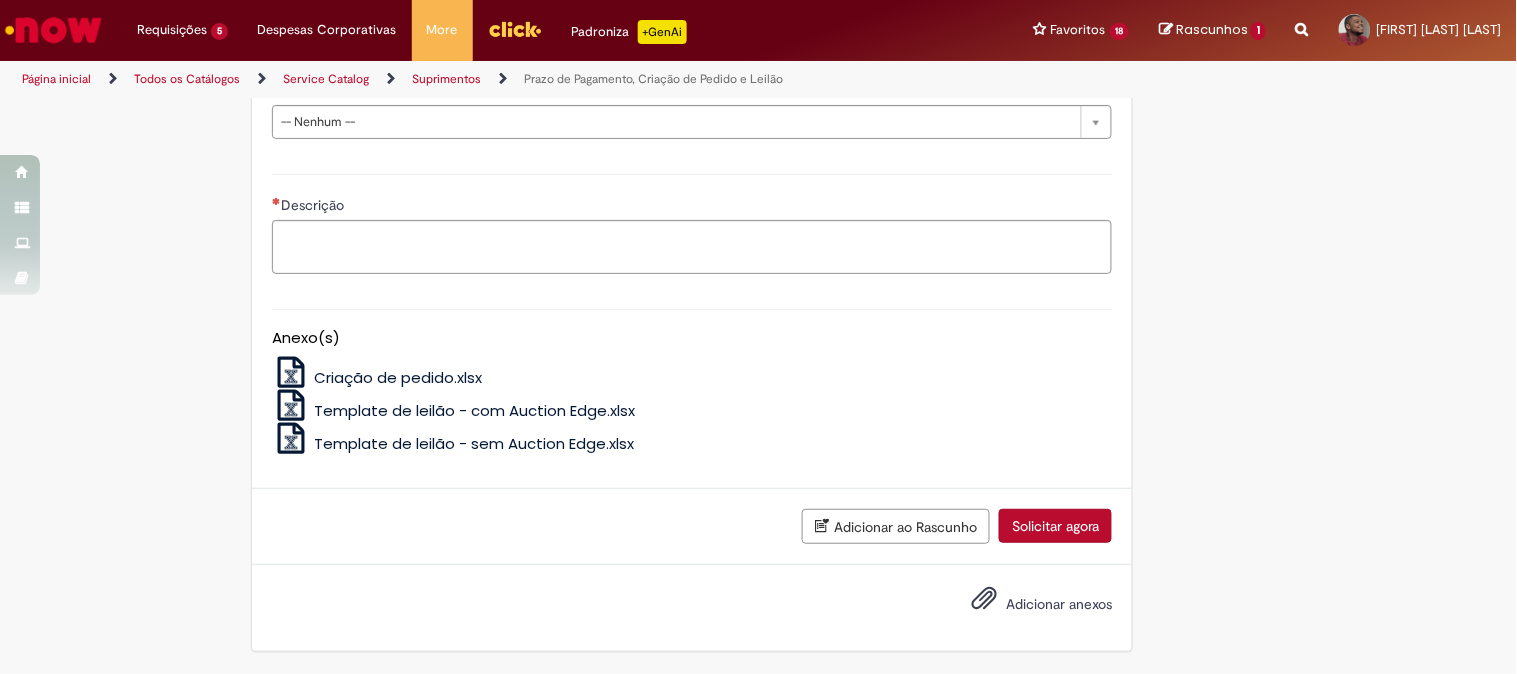 scroll, scrollTop: 2666, scrollLeft: 0, axis: vertical 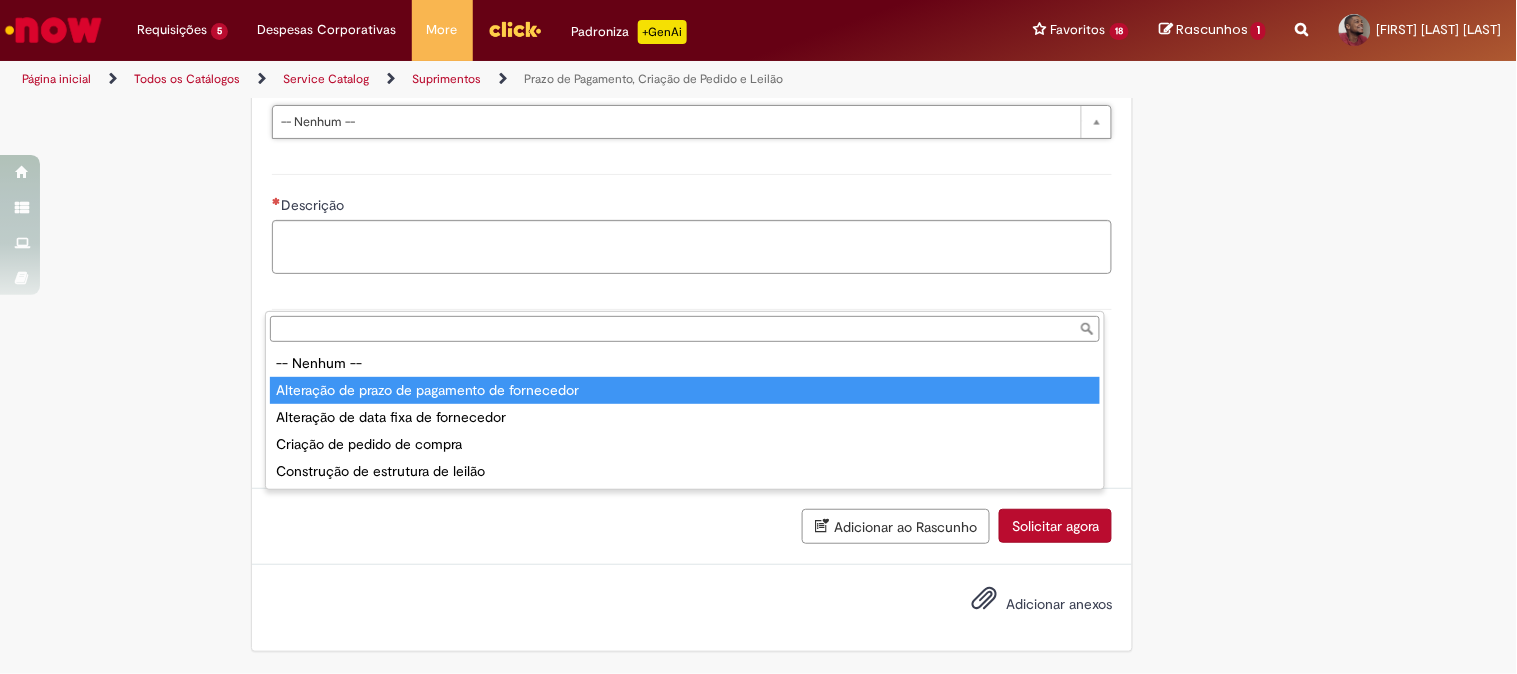 type on "**********" 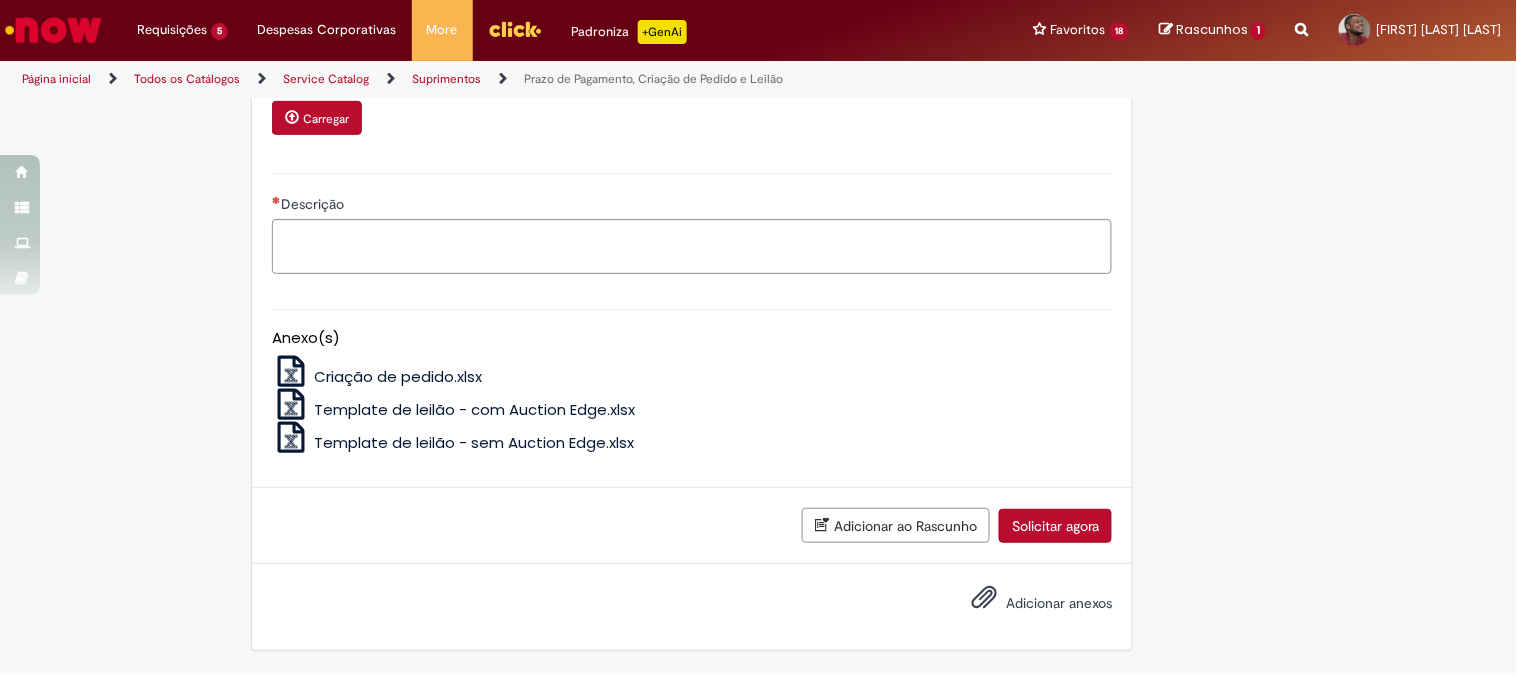 drag, startPoint x: 314, startPoint y: 371, endPoint x: 413, endPoint y: 371, distance: 99 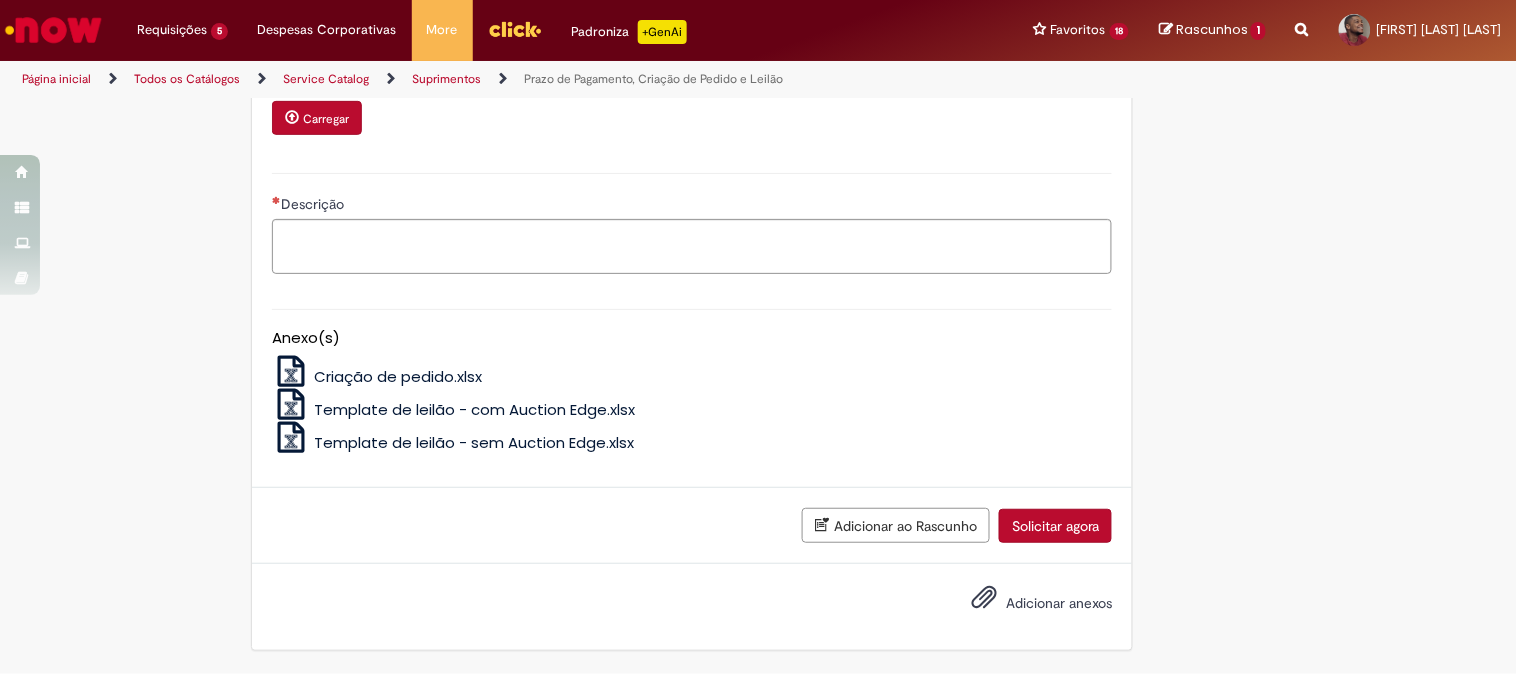type on "******" 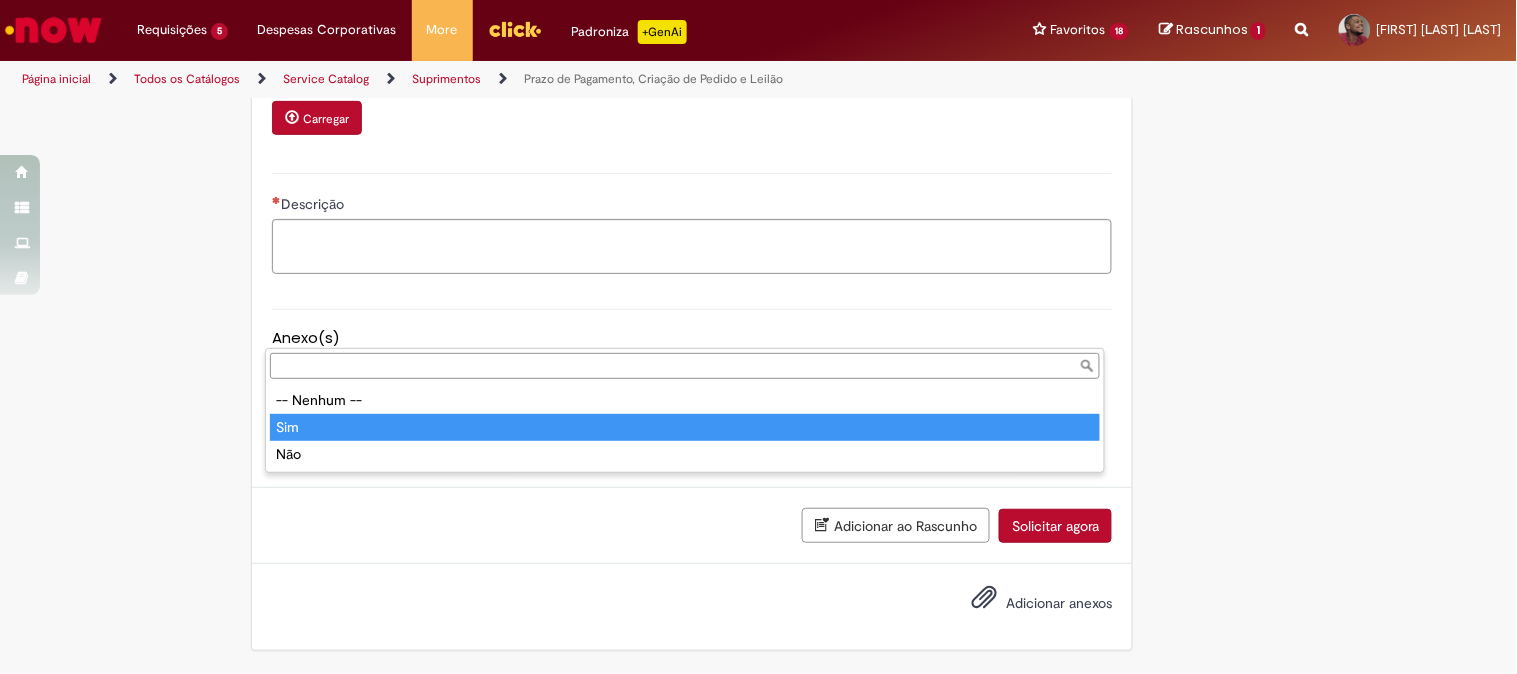 type on "***" 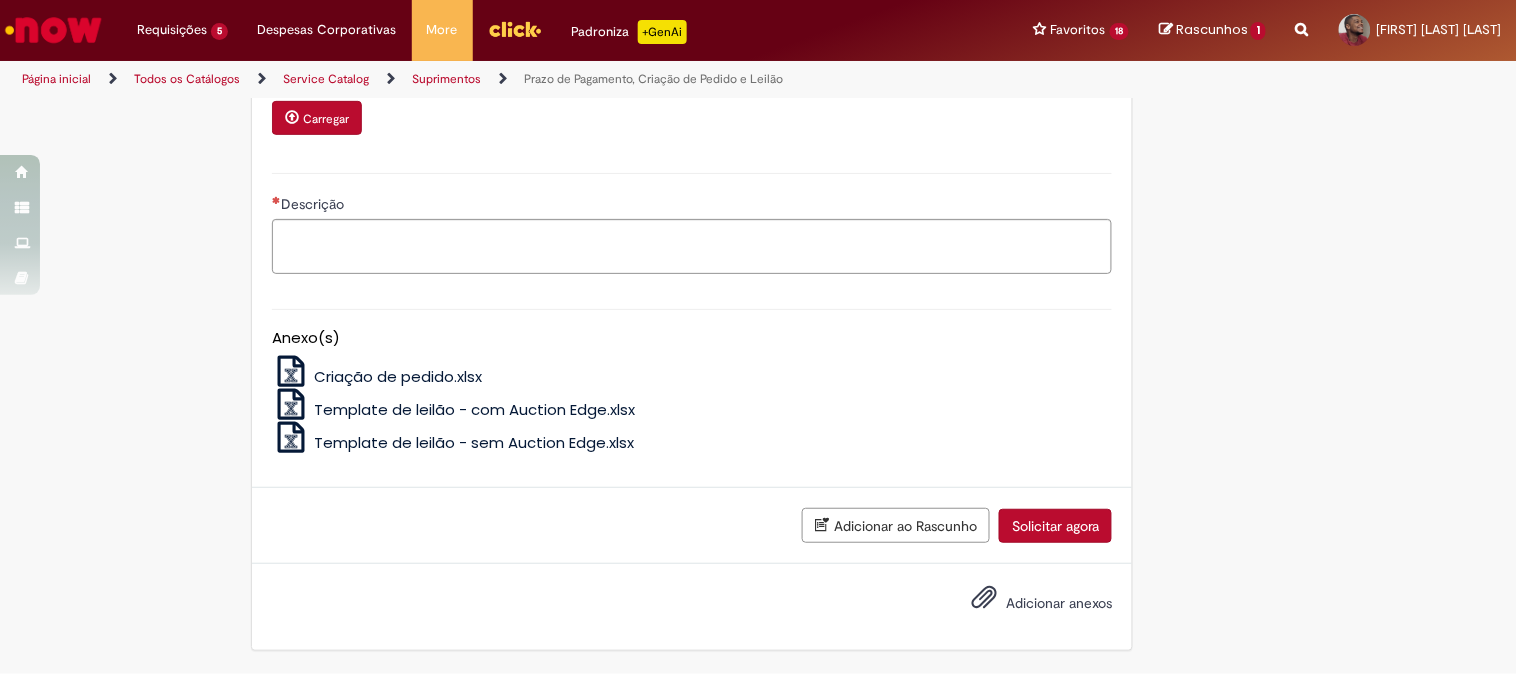 click on "Adicionar a Favoritos
Prazo de Pagamento, Criação de Pedido e Leilão
Oferta destinada para uso exclusivo do time do RPO, voltado para alteração do prazo de pagamento, alteração de data fixa de fornecedor, criação de pedido de compras e construção de estrutura de leilão
Na abertura dessa oferta, você deverá escolher entre os tipos de solicitação abaixo:
Alteração de prazo de pagamento de fornecedor Alteração de data fixa de fornecedor Criação de pedido de compra (PO Creation) Construção de estrutura de leilão no Ariba
OBSERVAÇÃO
Como a oferta é exclusivo para abertura pelo time do RPO Brasil (Suprimentos), qualquer ticket aberto por usuários de outras áreas será, o ticket será fechado automaticamente
A seguir você encontrará o fluxo de cada tipo de solicitação contendo as etapas e os SLAs:
Tipo de solicitação 1:
Tipo de solicitação 2:" at bounding box center (759, -722) 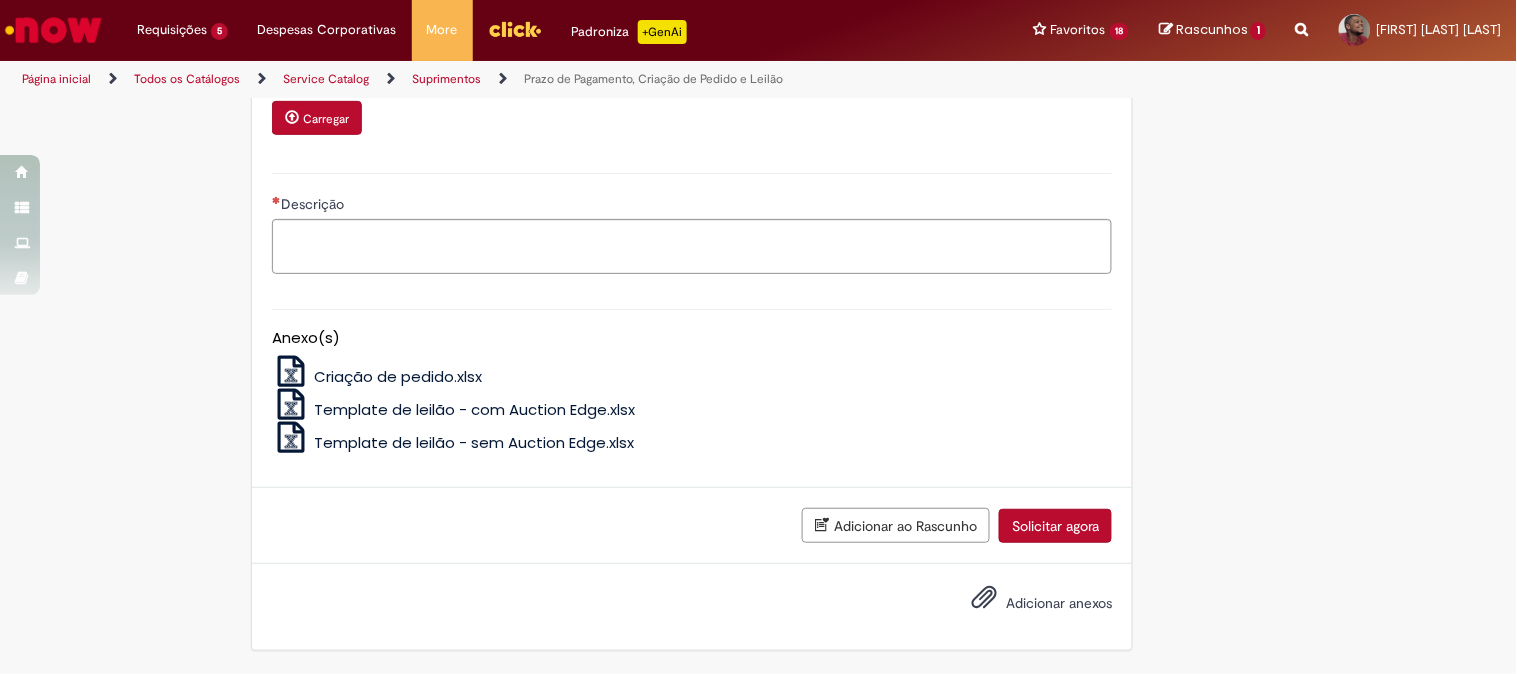 click on "Prazo de pagamento atual (dias)" at bounding box center (692, -37) 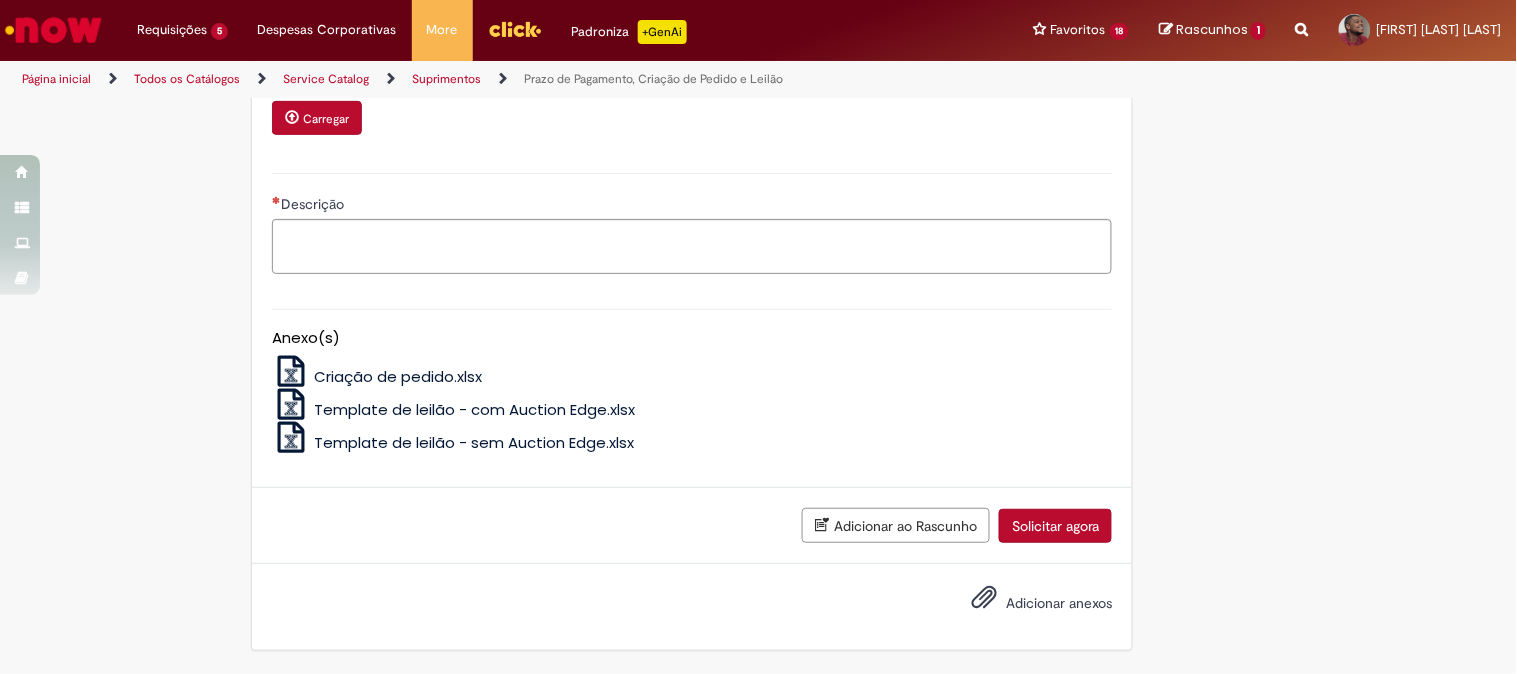 type on "***" 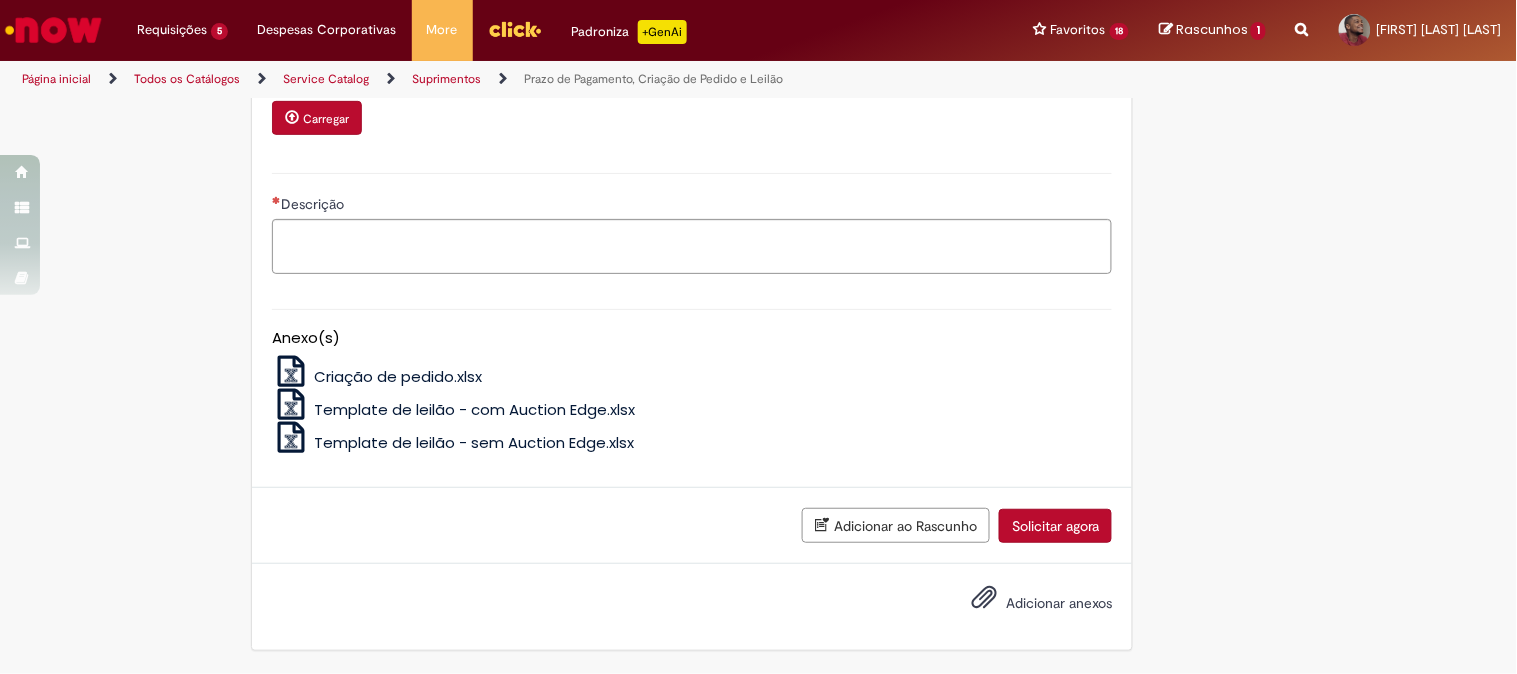 scroll, scrollTop: 2888, scrollLeft: 0, axis: vertical 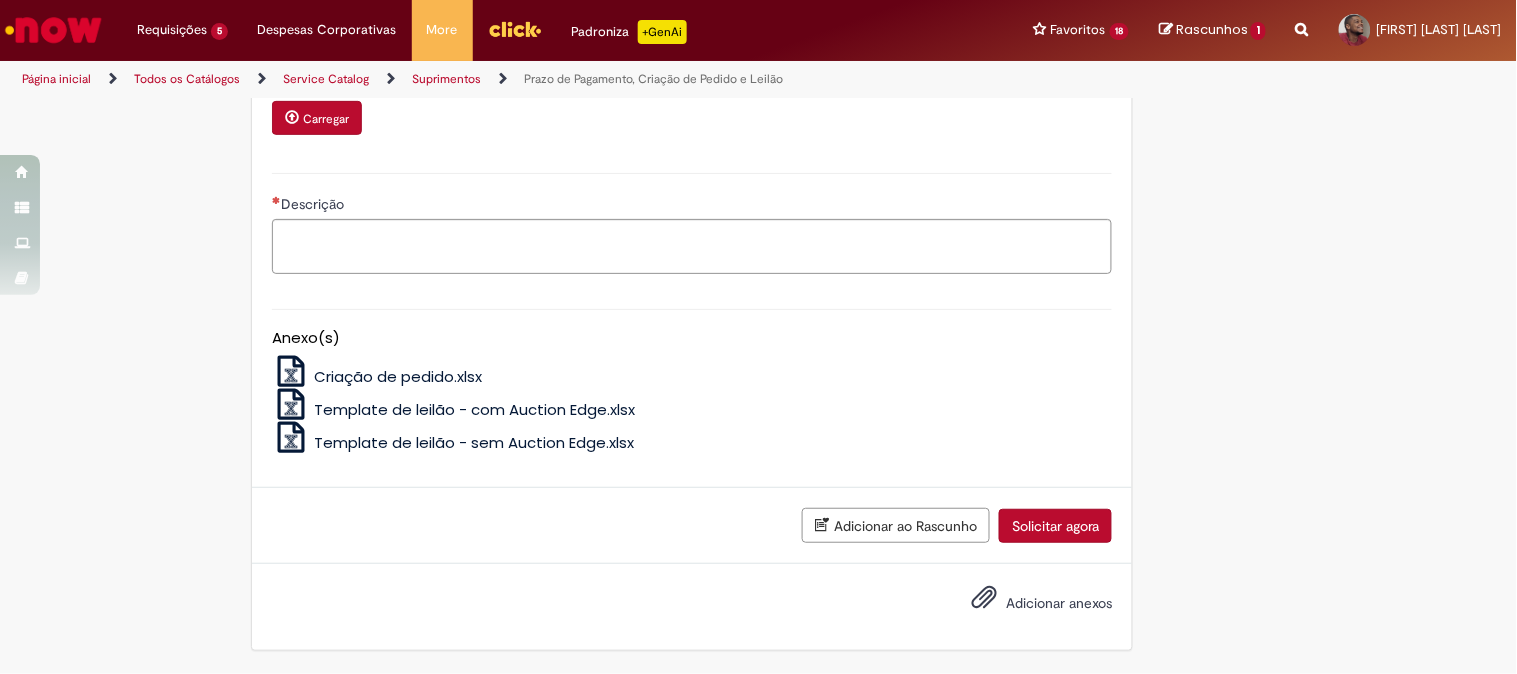 type on "**" 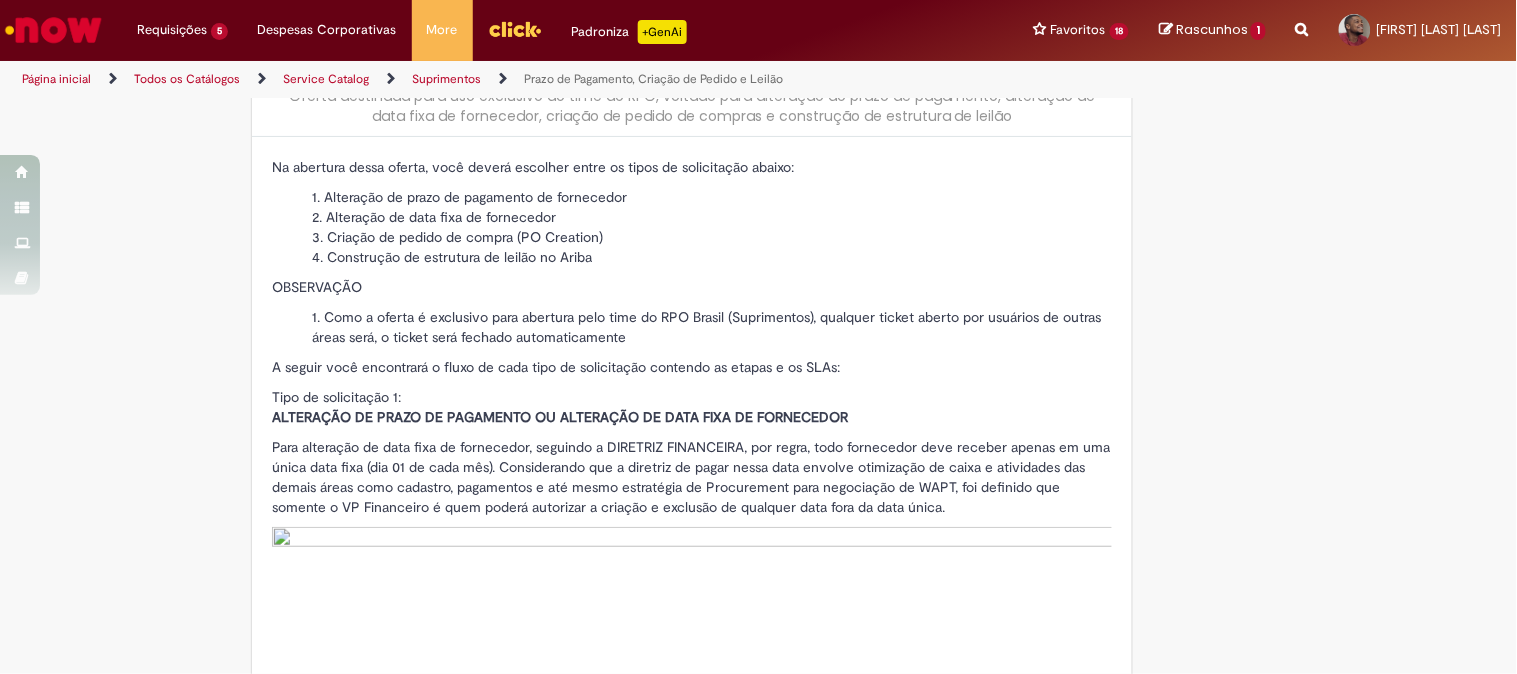scroll, scrollTop: 0, scrollLeft: 0, axis: both 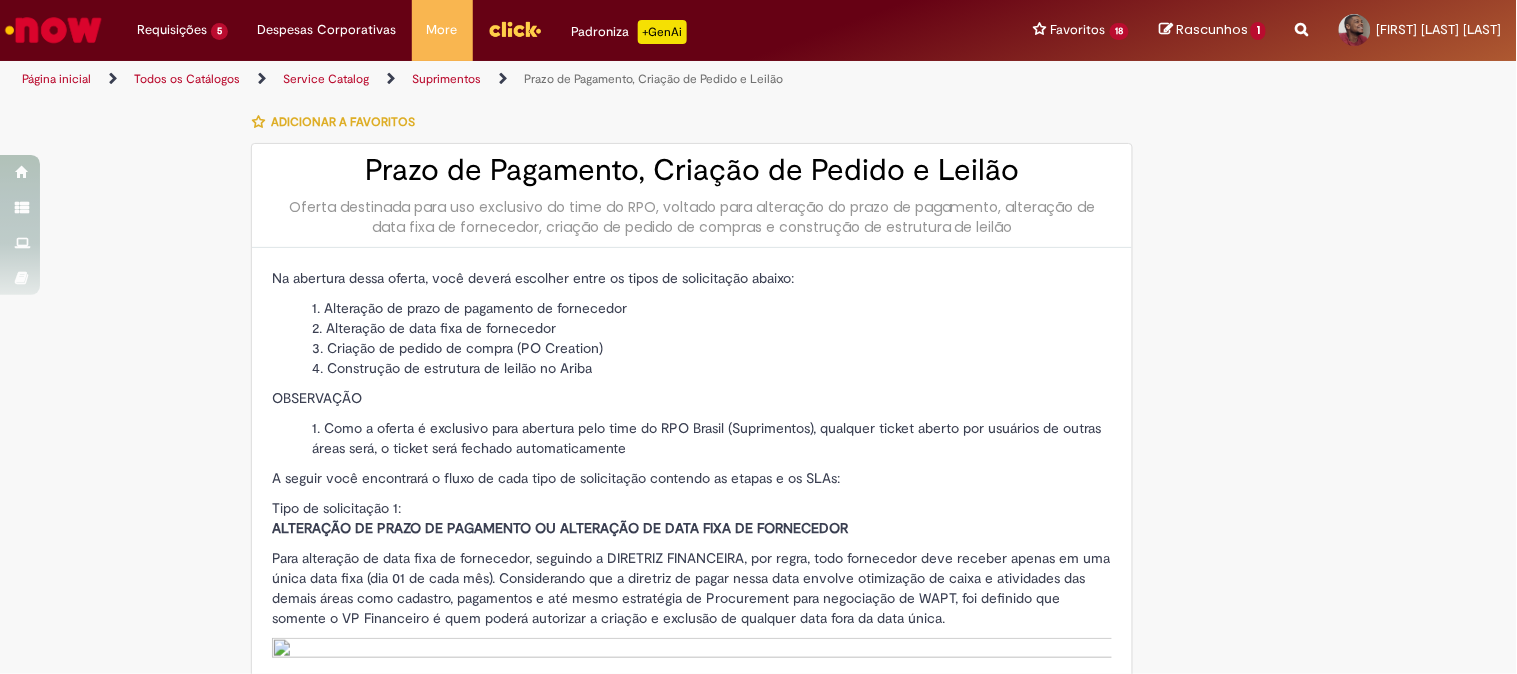 drag, startPoint x: 616, startPoint y: 210, endPoint x: 1008, endPoint y: 223, distance: 392.2155 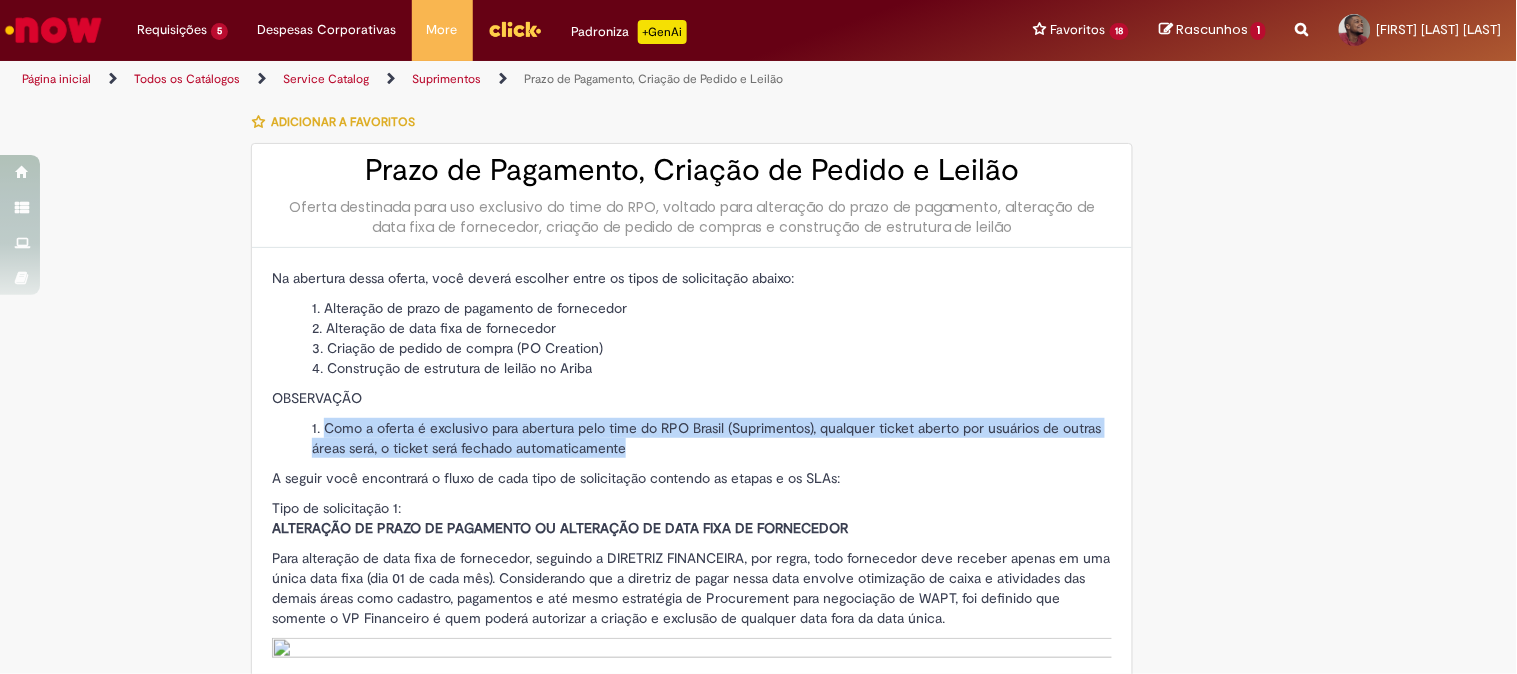 drag, startPoint x: 316, startPoint y: 430, endPoint x: 710, endPoint y: 447, distance: 394.36658 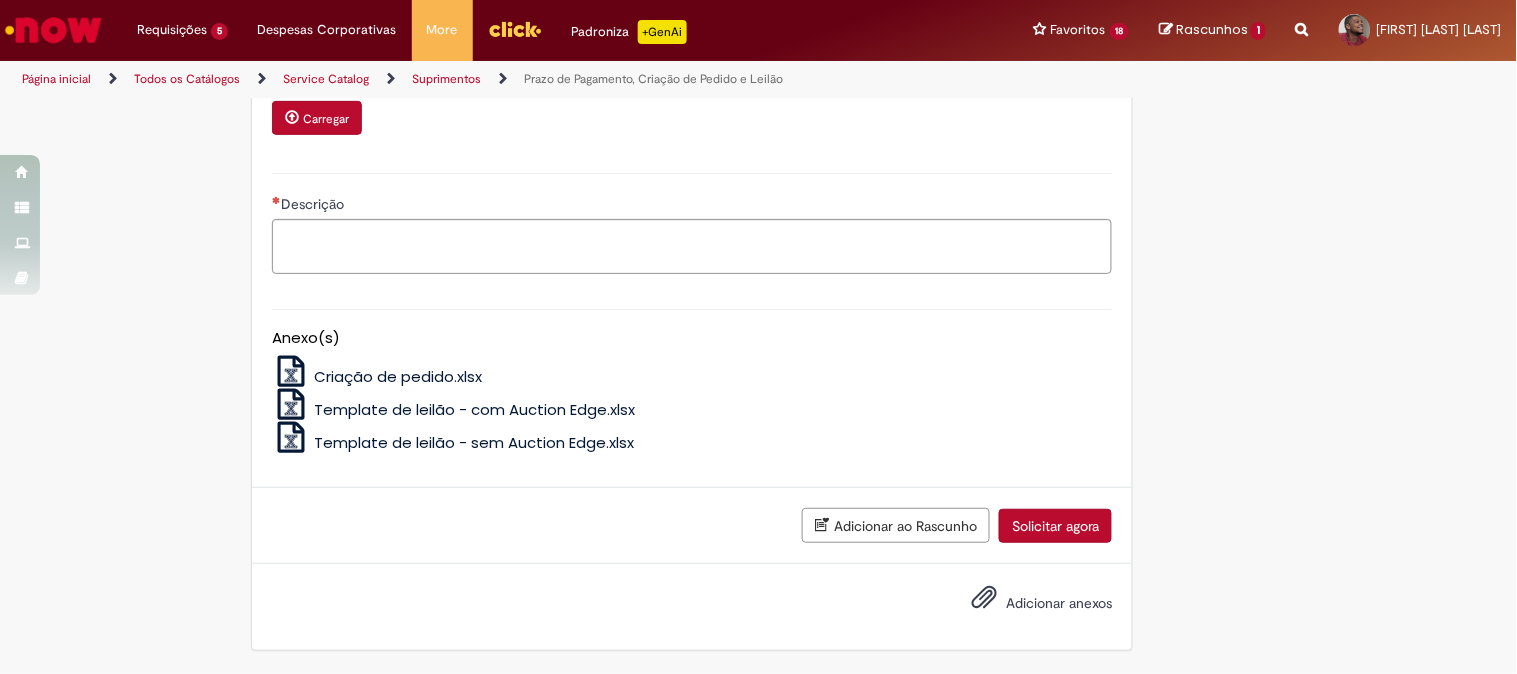 scroll, scrollTop: 3000, scrollLeft: 0, axis: vertical 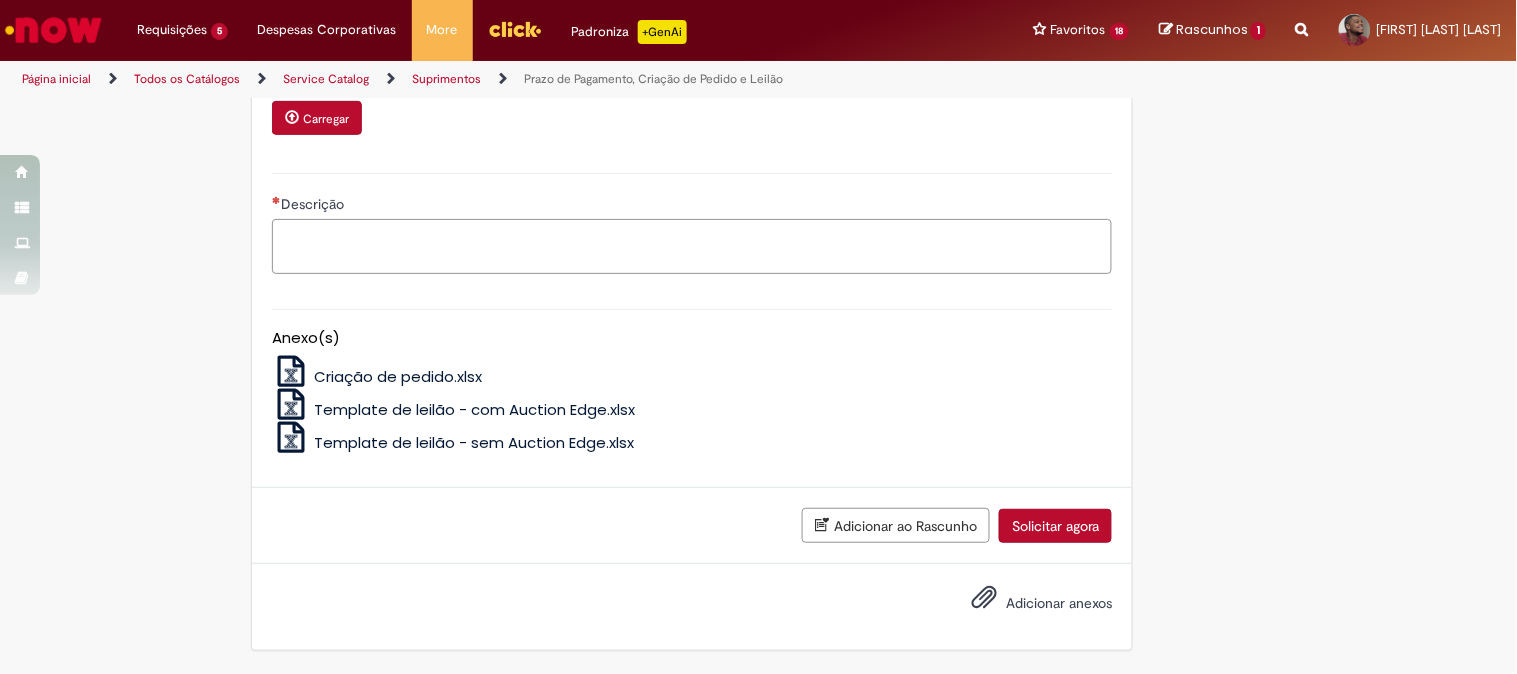 click on "Descrição" at bounding box center (692, 246) 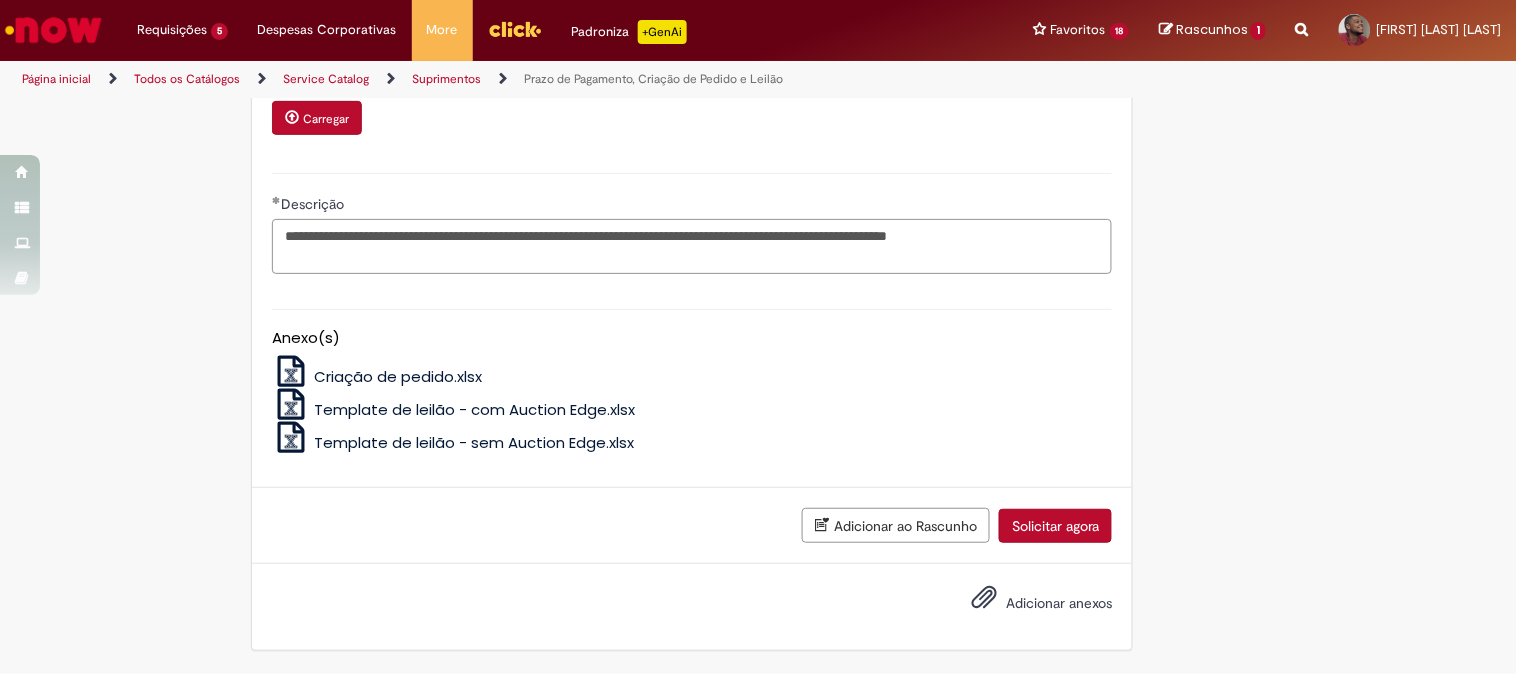 click on "**********" at bounding box center [692, 246] 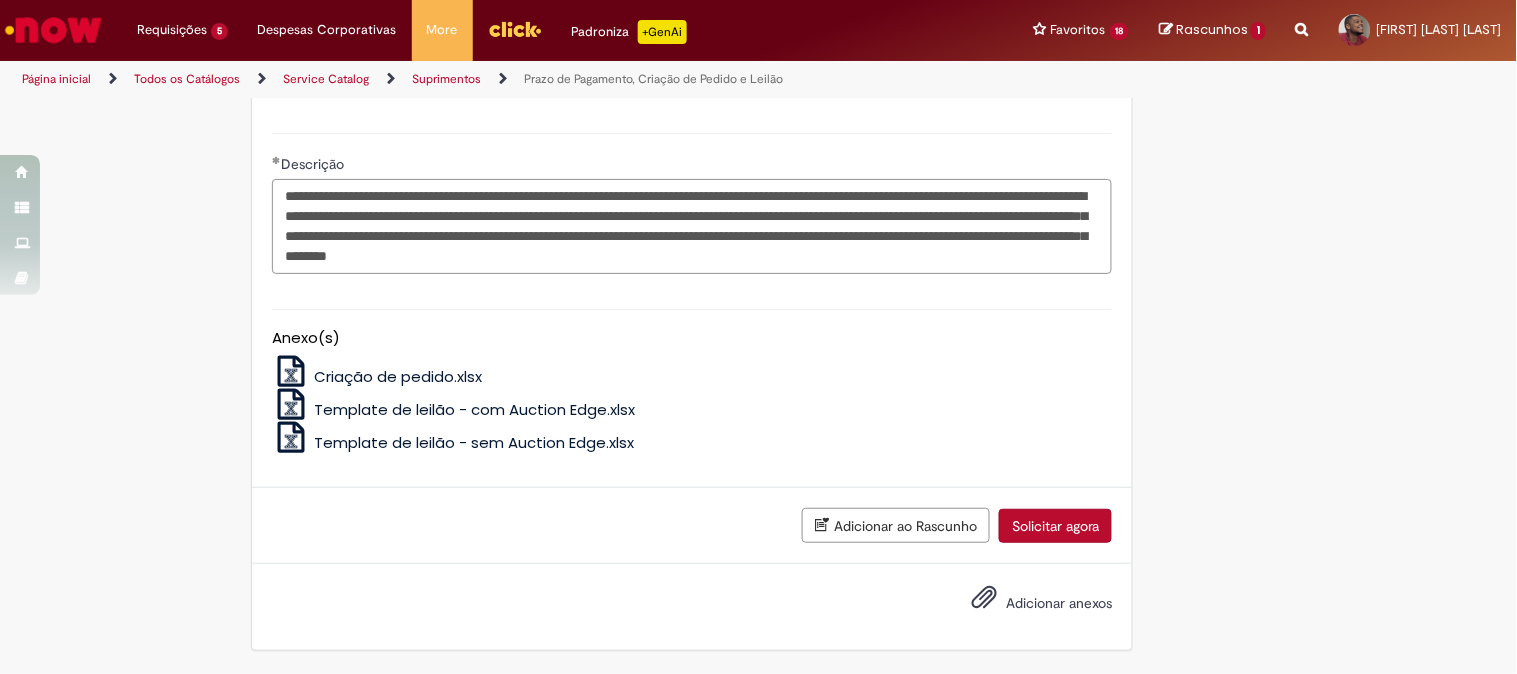 scroll, scrollTop: 3111, scrollLeft: 0, axis: vertical 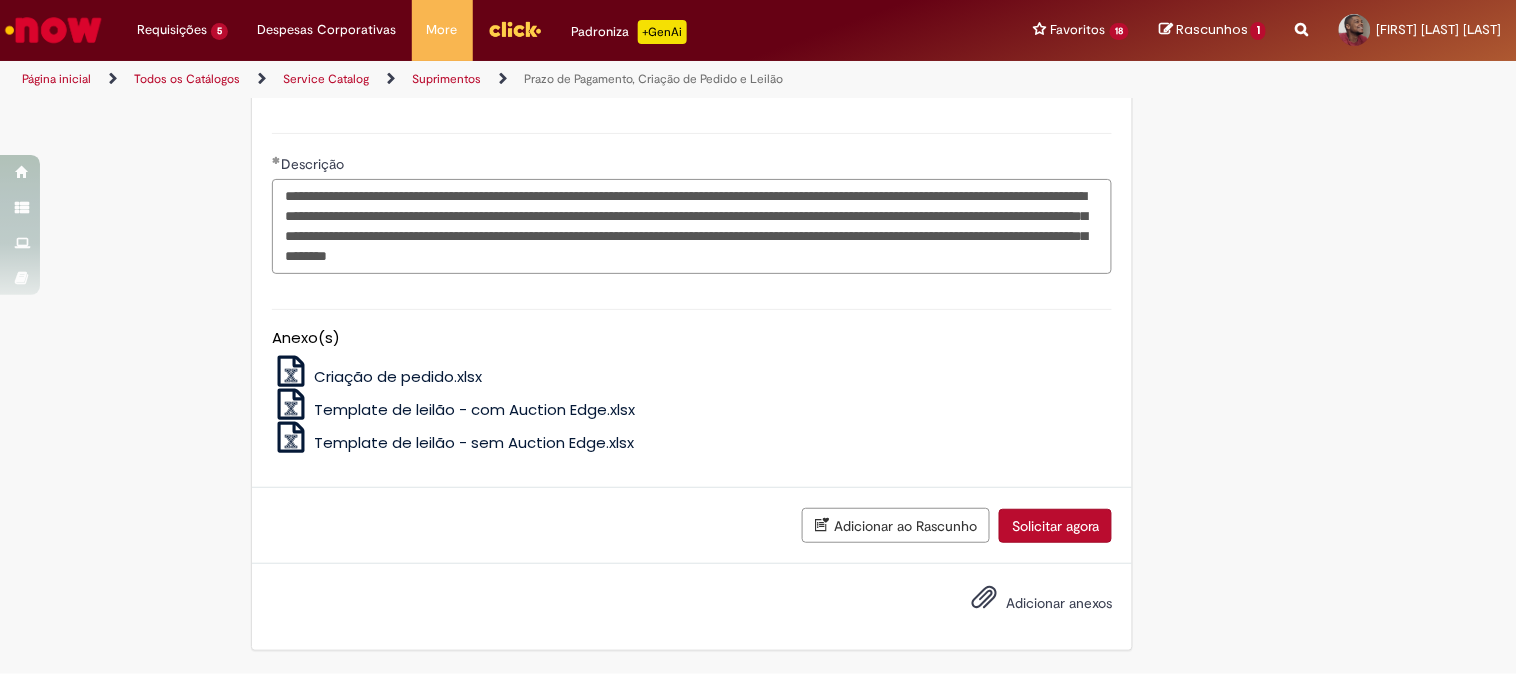 drag, startPoint x: 744, startPoint y: 371, endPoint x: 921, endPoint y: 397, distance: 178.89941 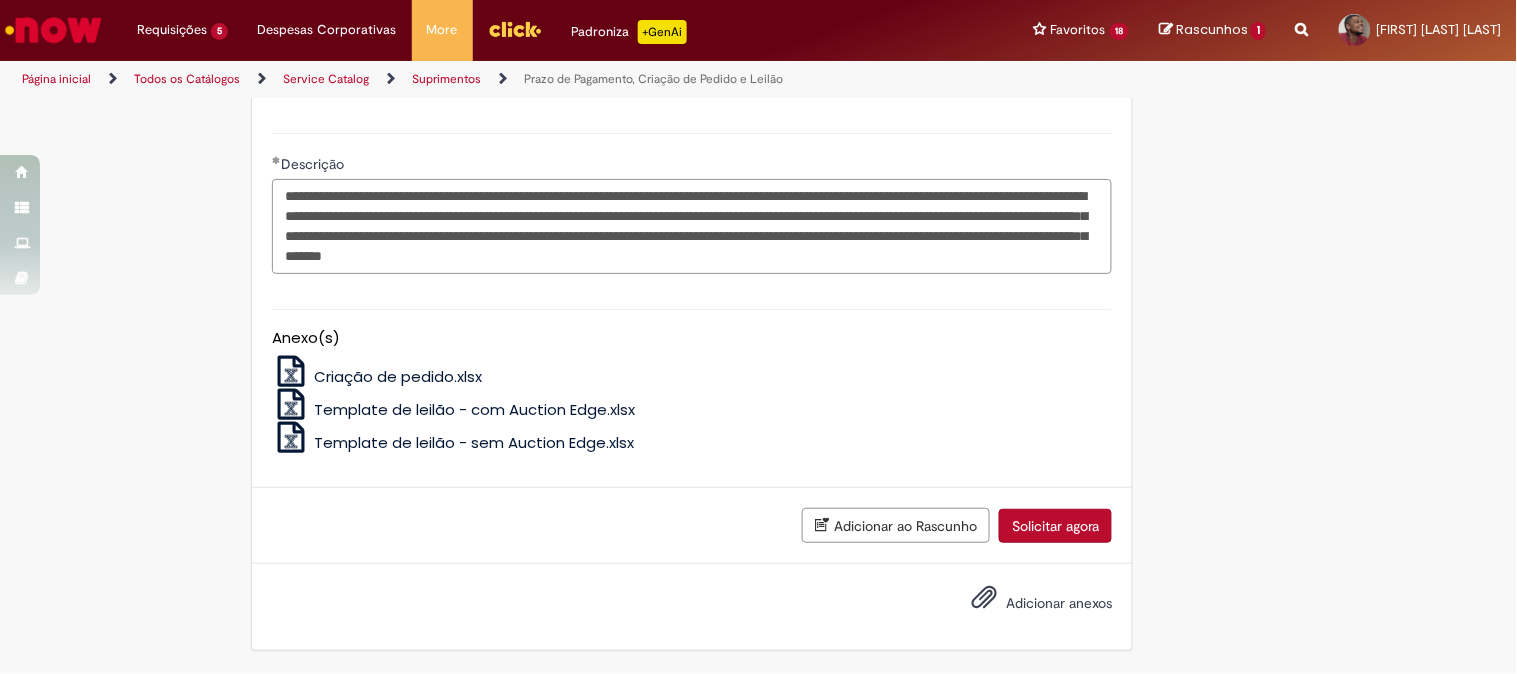 click on "**********" at bounding box center (692, 226) 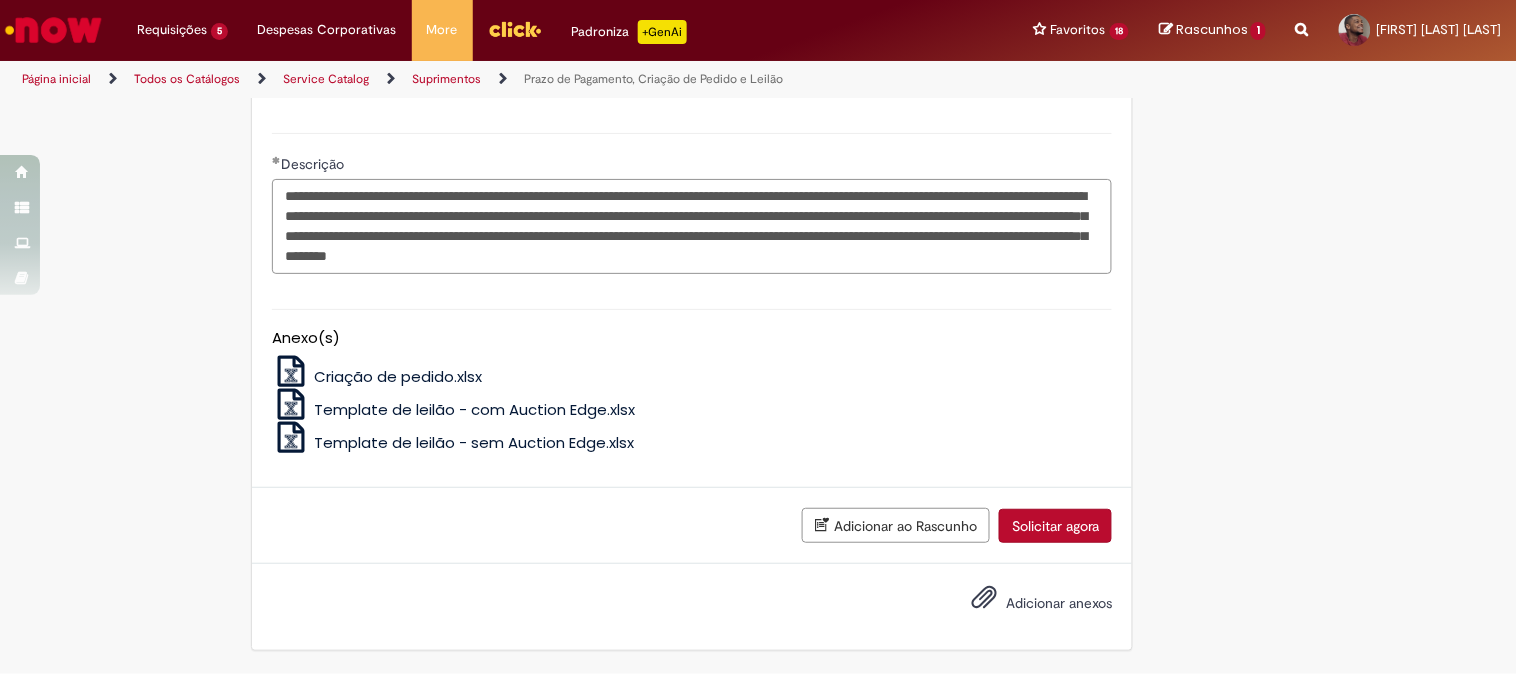 click on "**********" at bounding box center [692, 226] 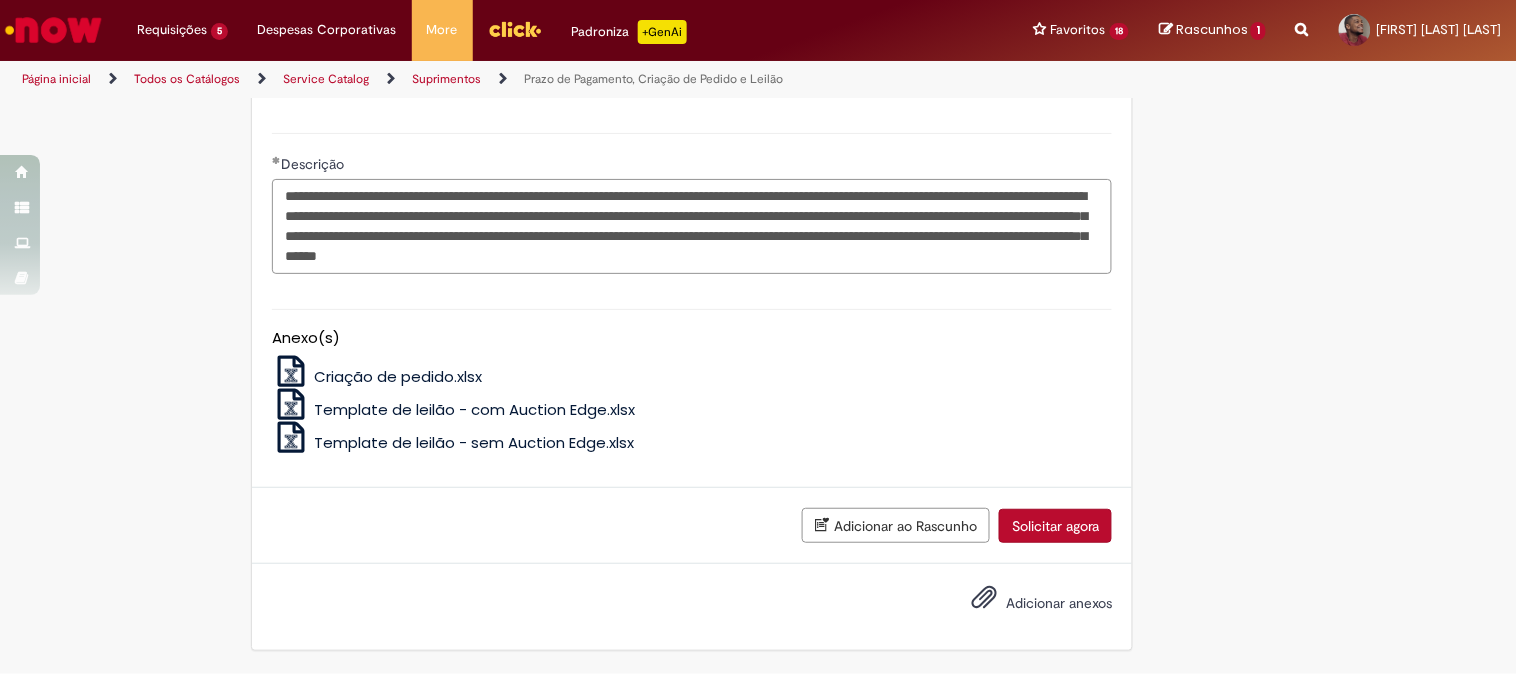 click on "**********" at bounding box center [692, 226] 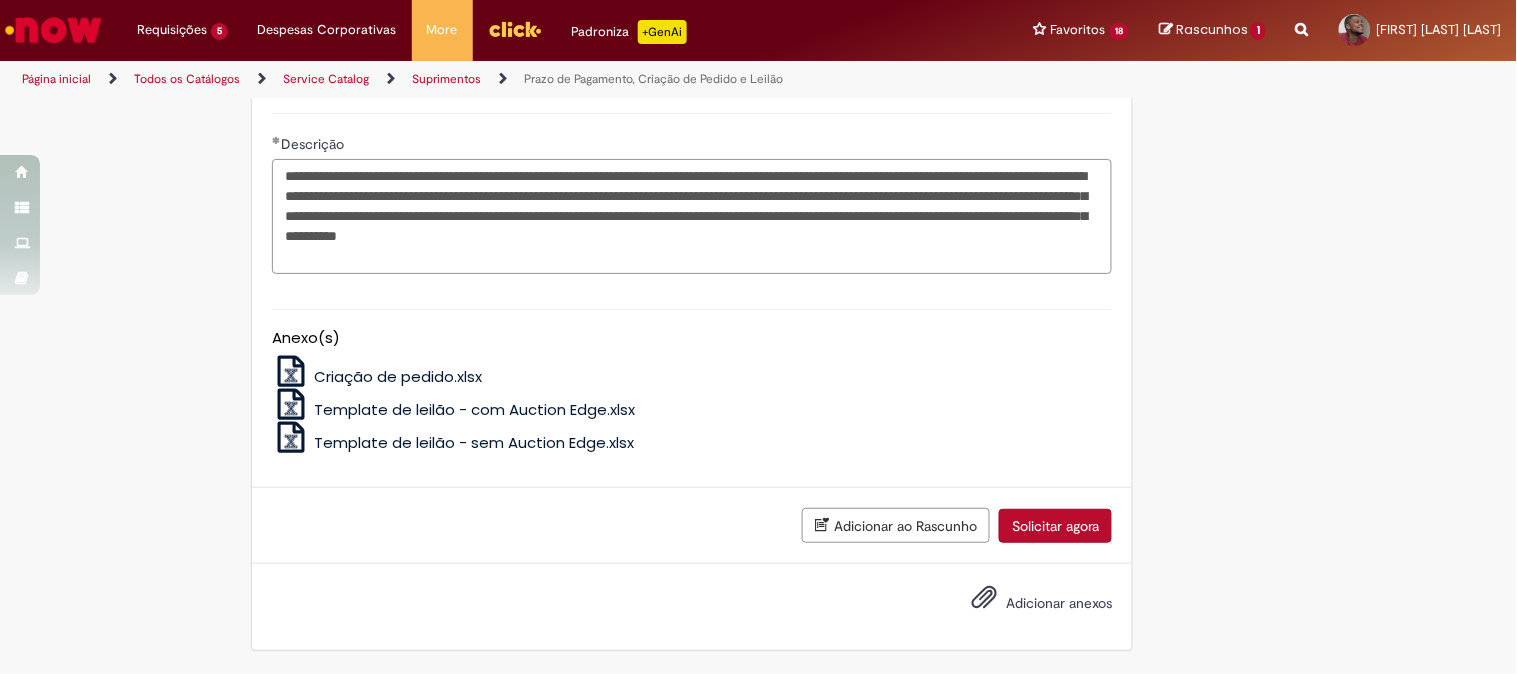 click on "**********" at bounding box center [692, 216] 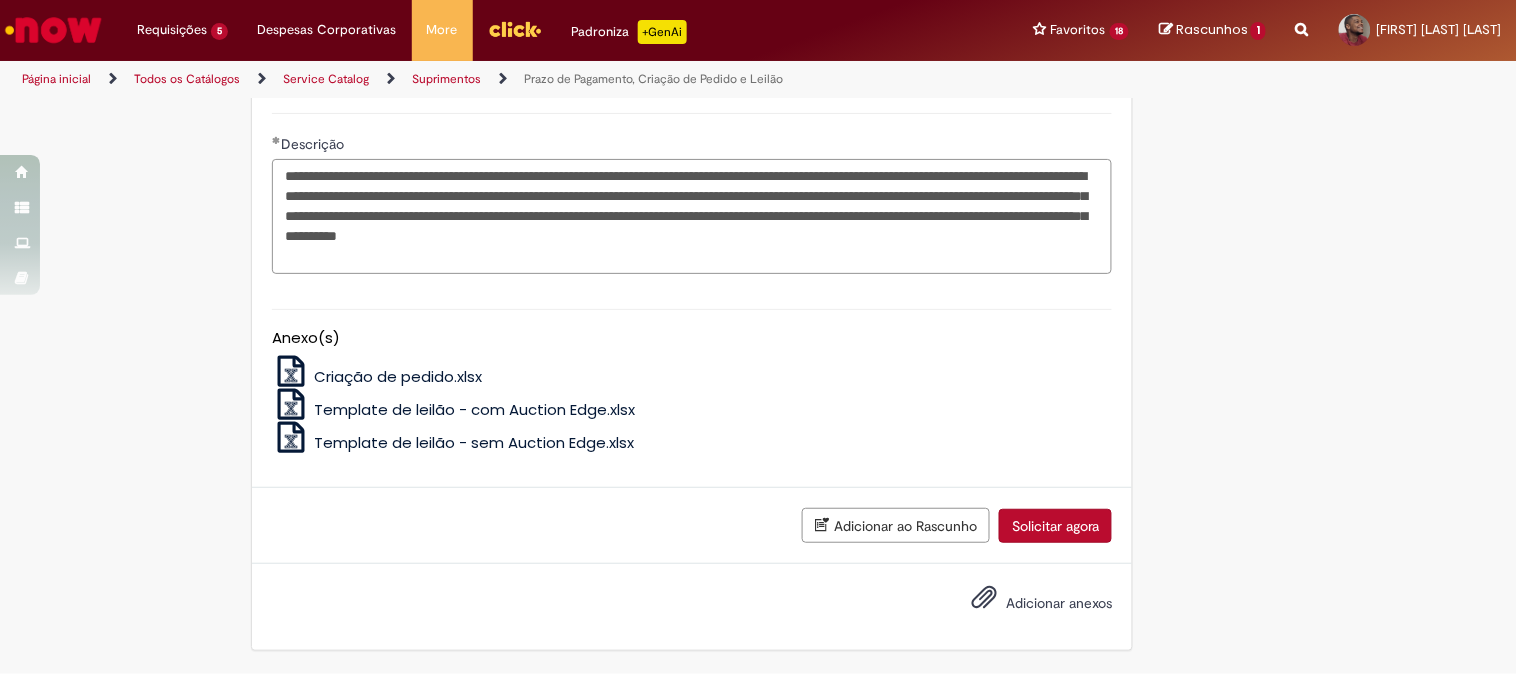 click on "**********" at bounding box center (692, 216) 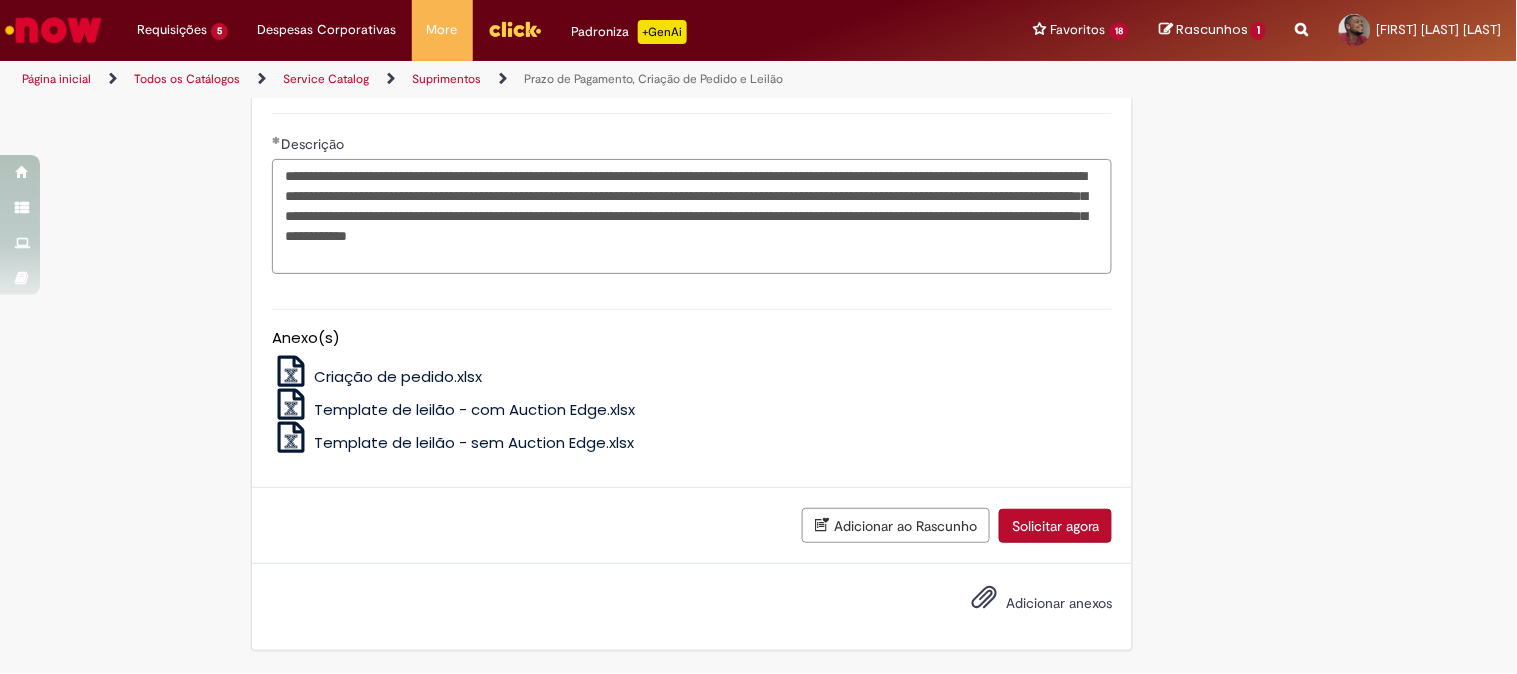 click on "**********" at bounding box center [692, 216] 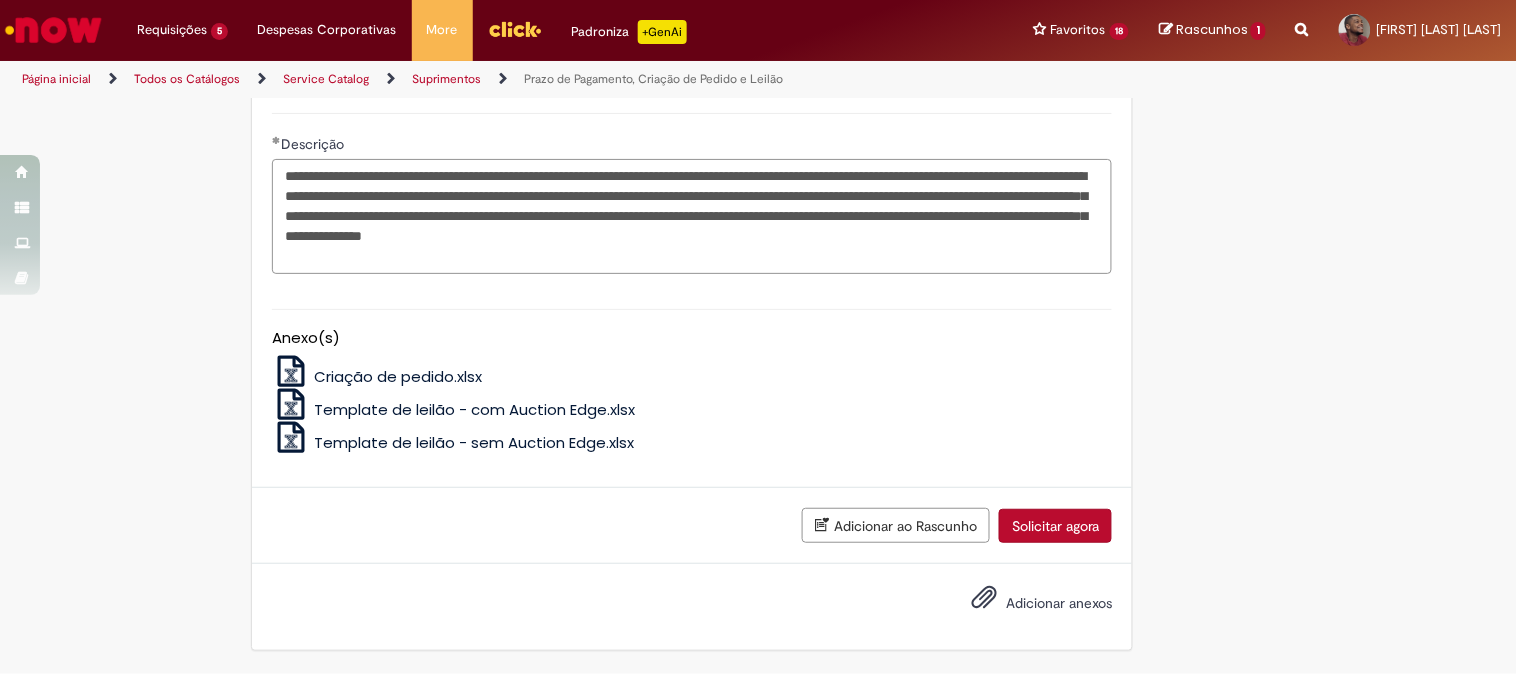 click on "**********" at bounding box center [692, 216] 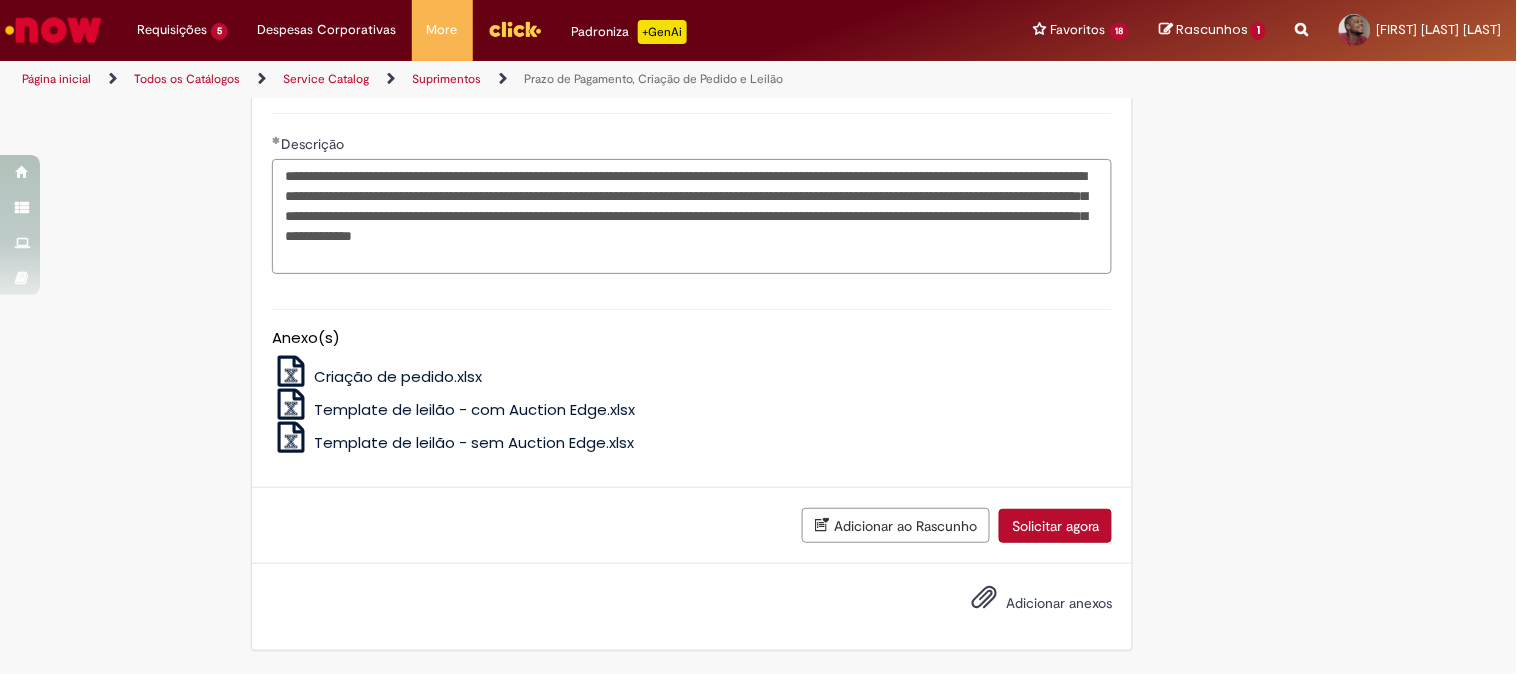 click on "**********" at bounding box center [692, 216] 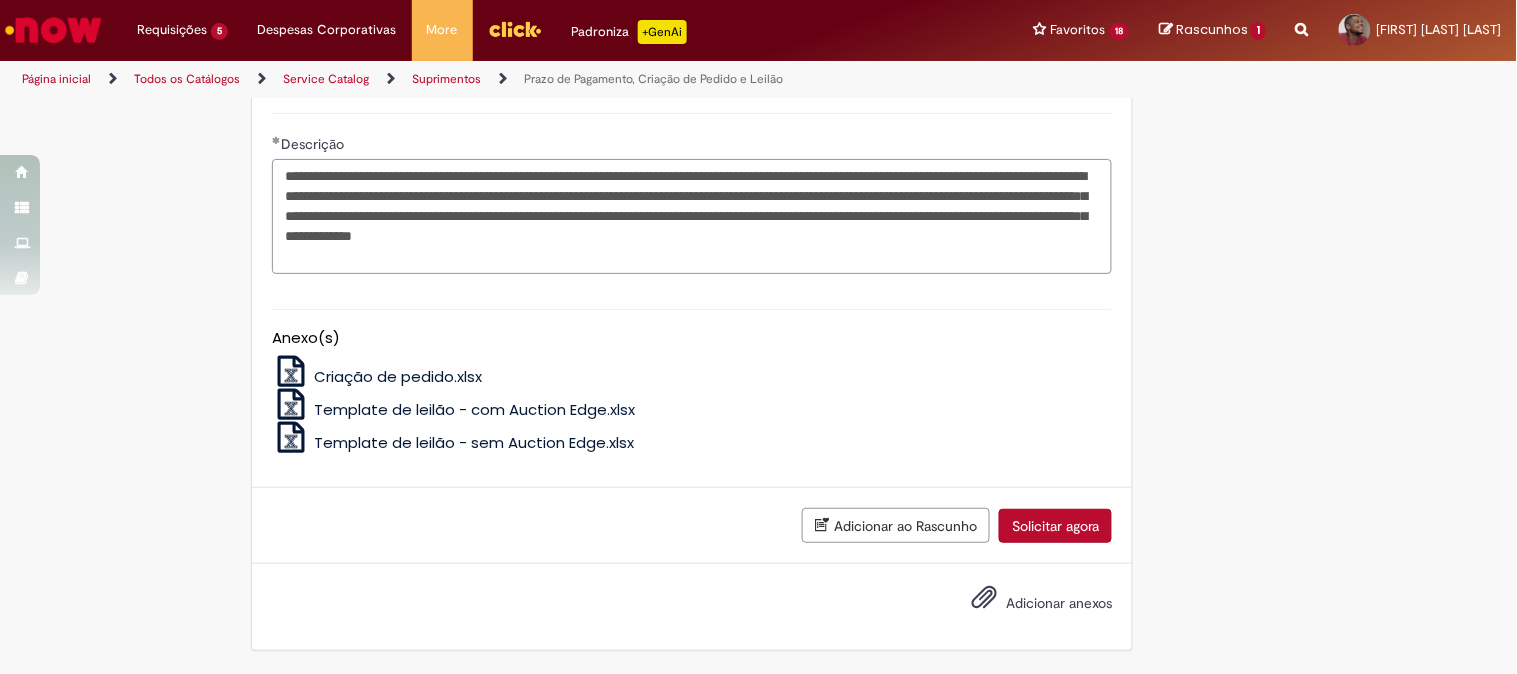 scroll, scrollTop: 2955, scrollLeft: 0, axis: vertical 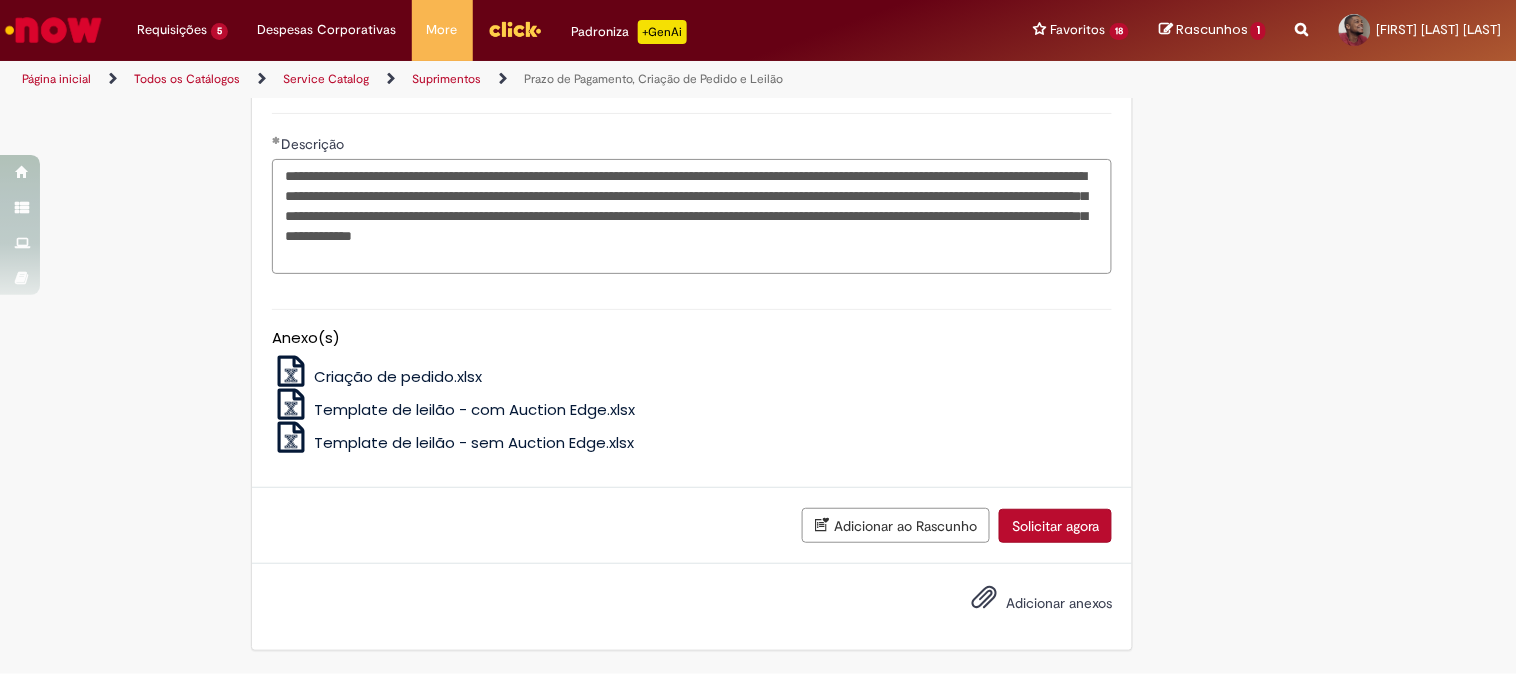 type on "**********" 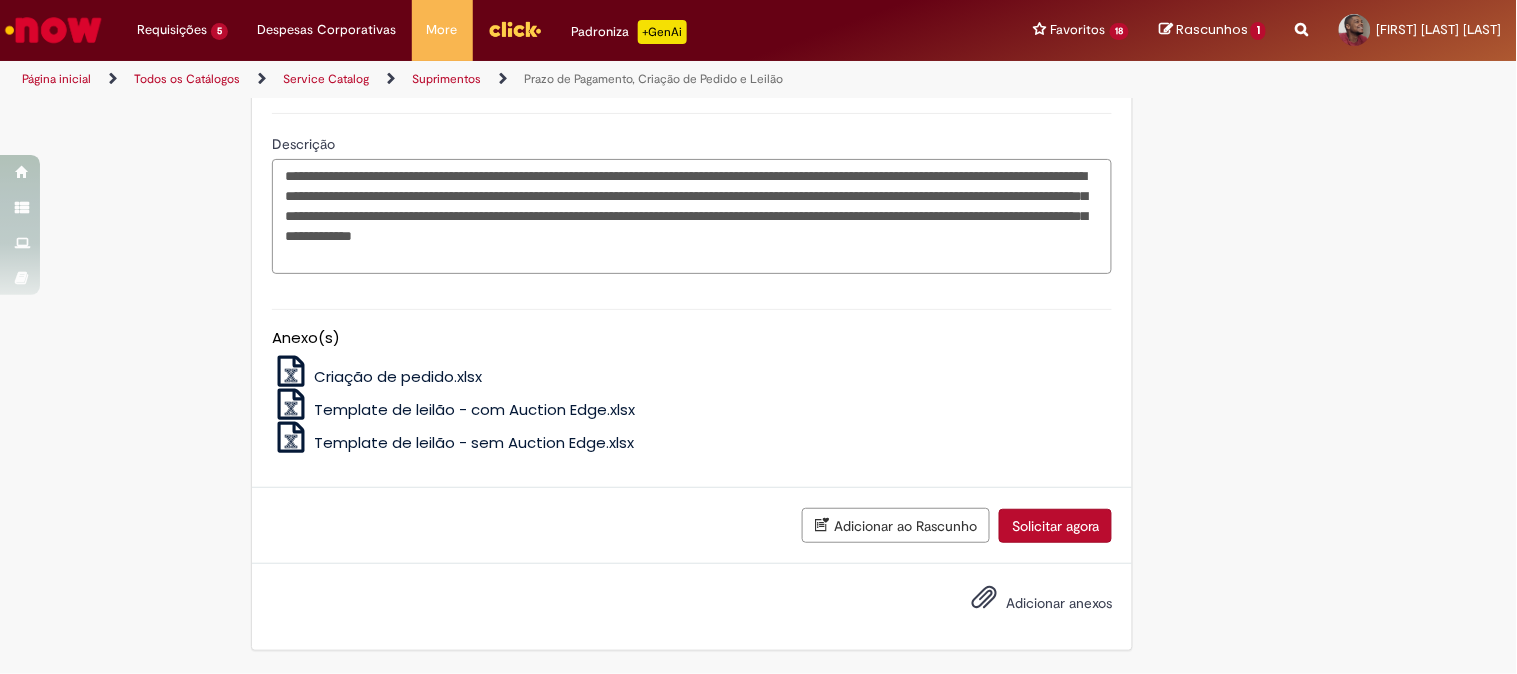scroll, scrollTop: 2955, scrollLeft: 0, axis: vertical 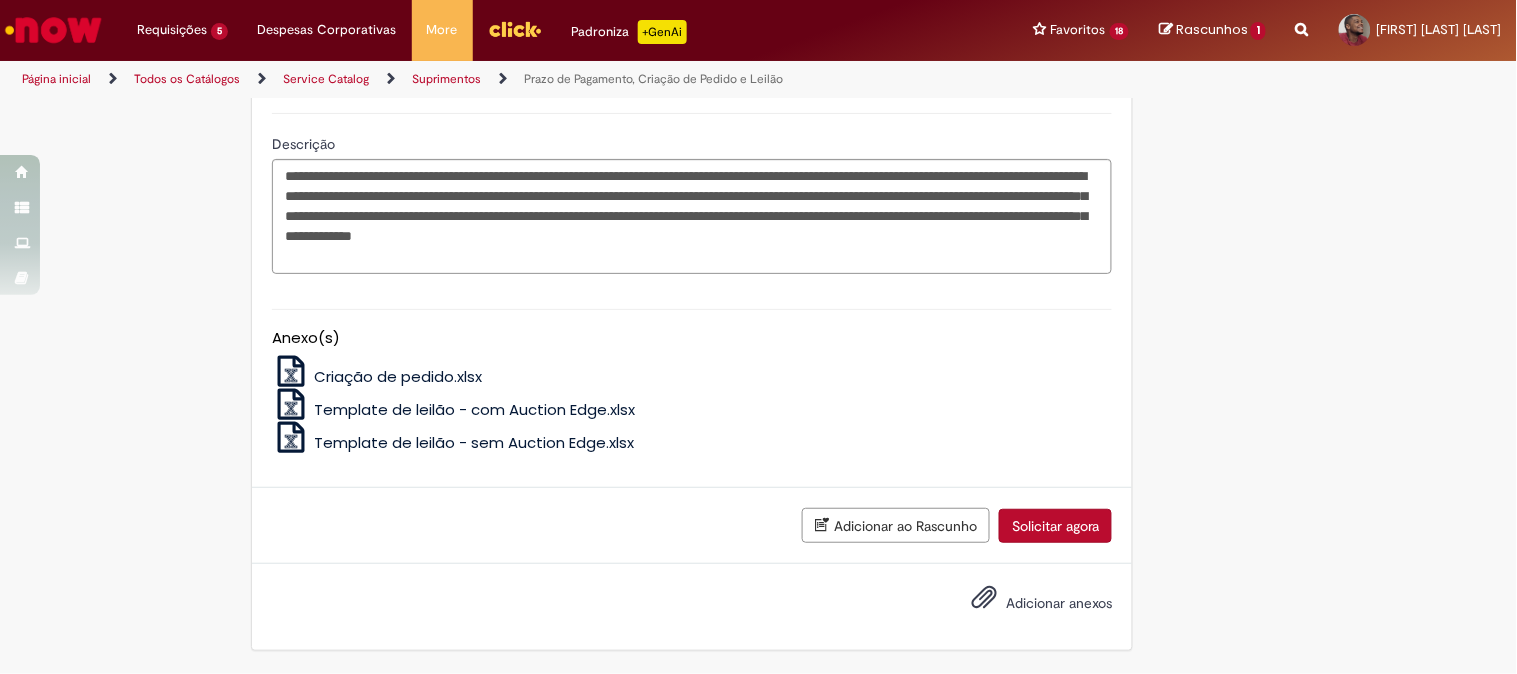 click on "Carregar" at bounding box center [326, 59] 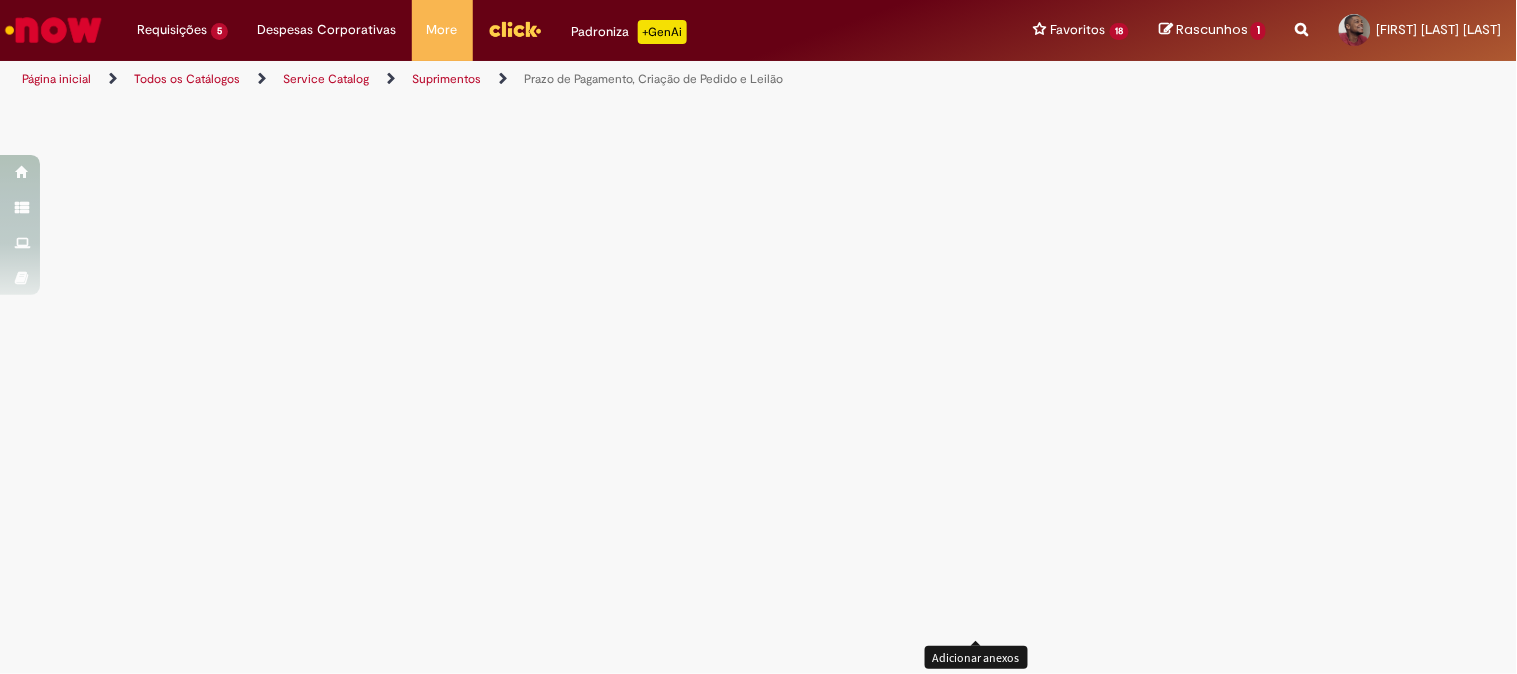 click on "Adicionar anexos" at bounding box center (984, -399) 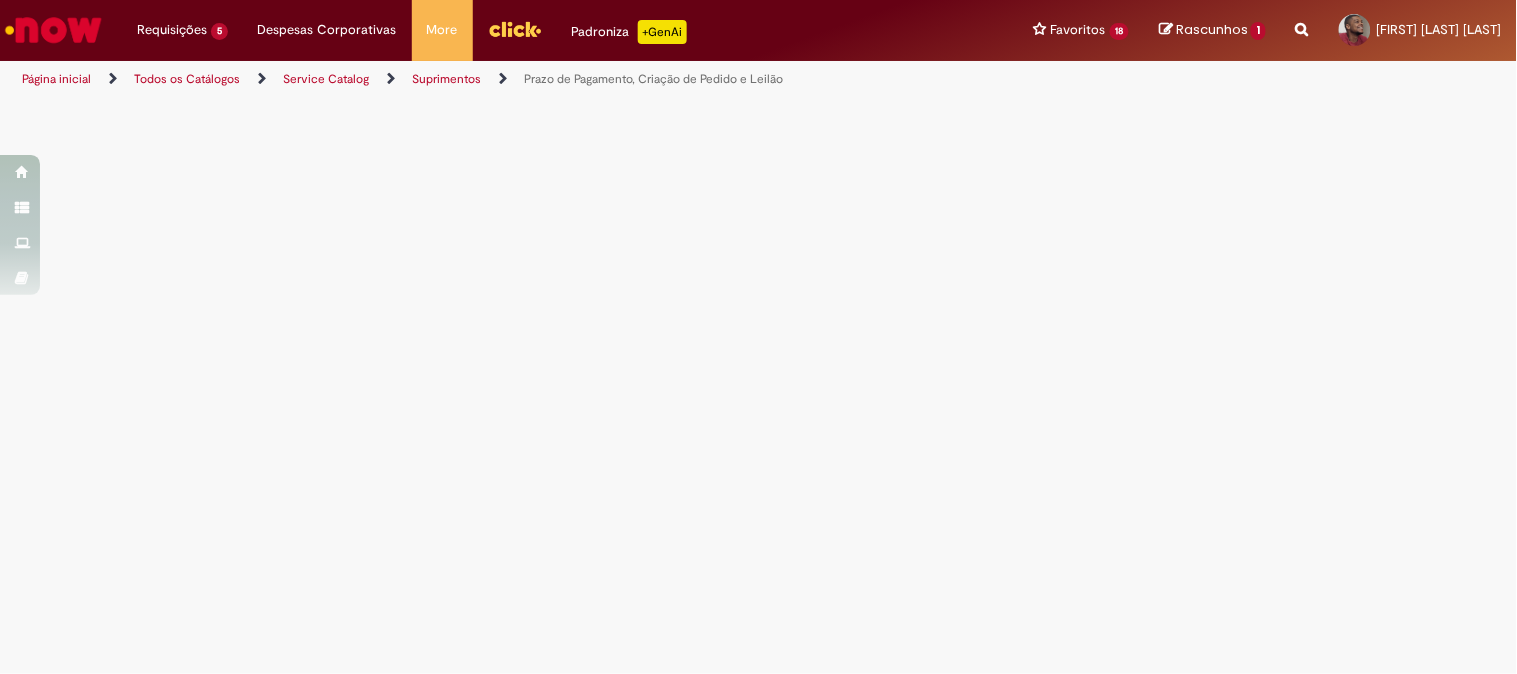 scroll, scrollTop: 3334, scrollLeft: 0, axis: vertical 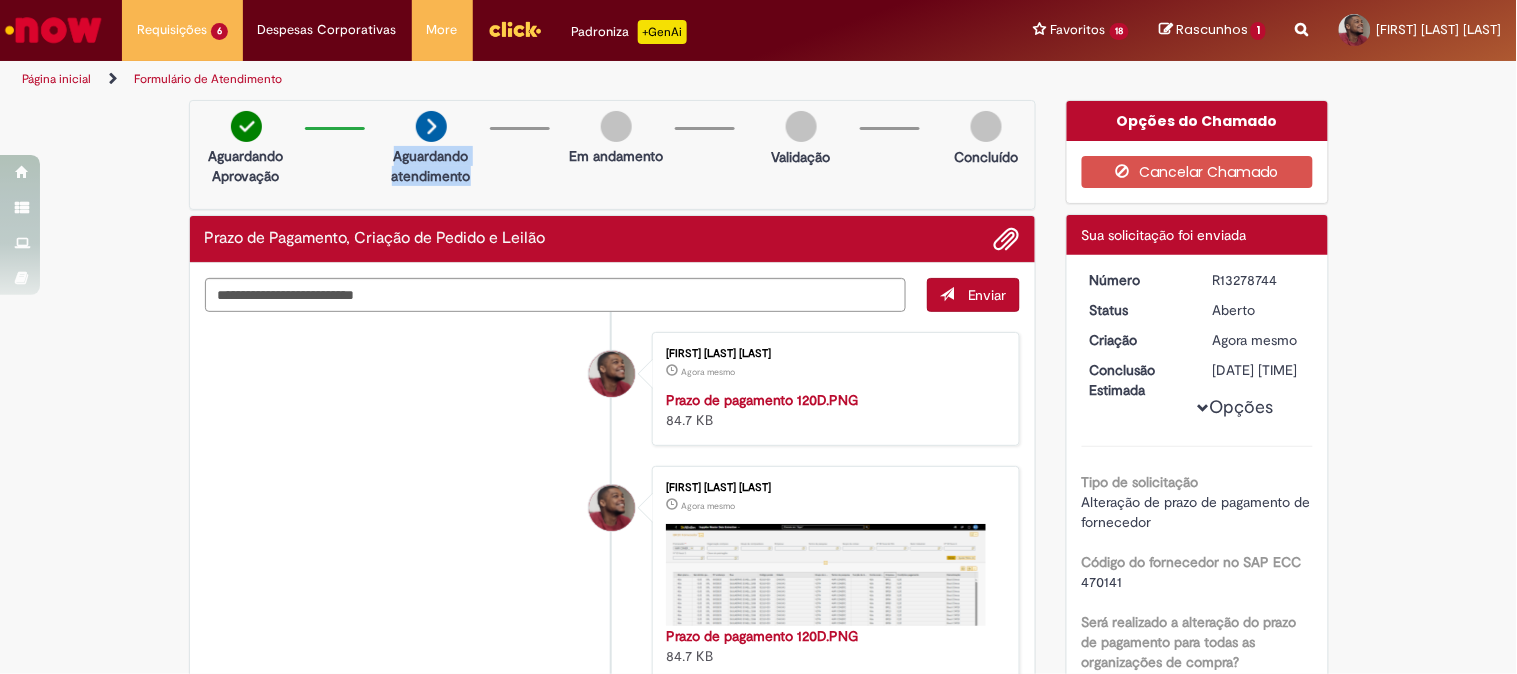 drag, startPoint x: 380, startPoint y: 164, endPoint x: 478, endPoint y: 178, distance: 98.99495 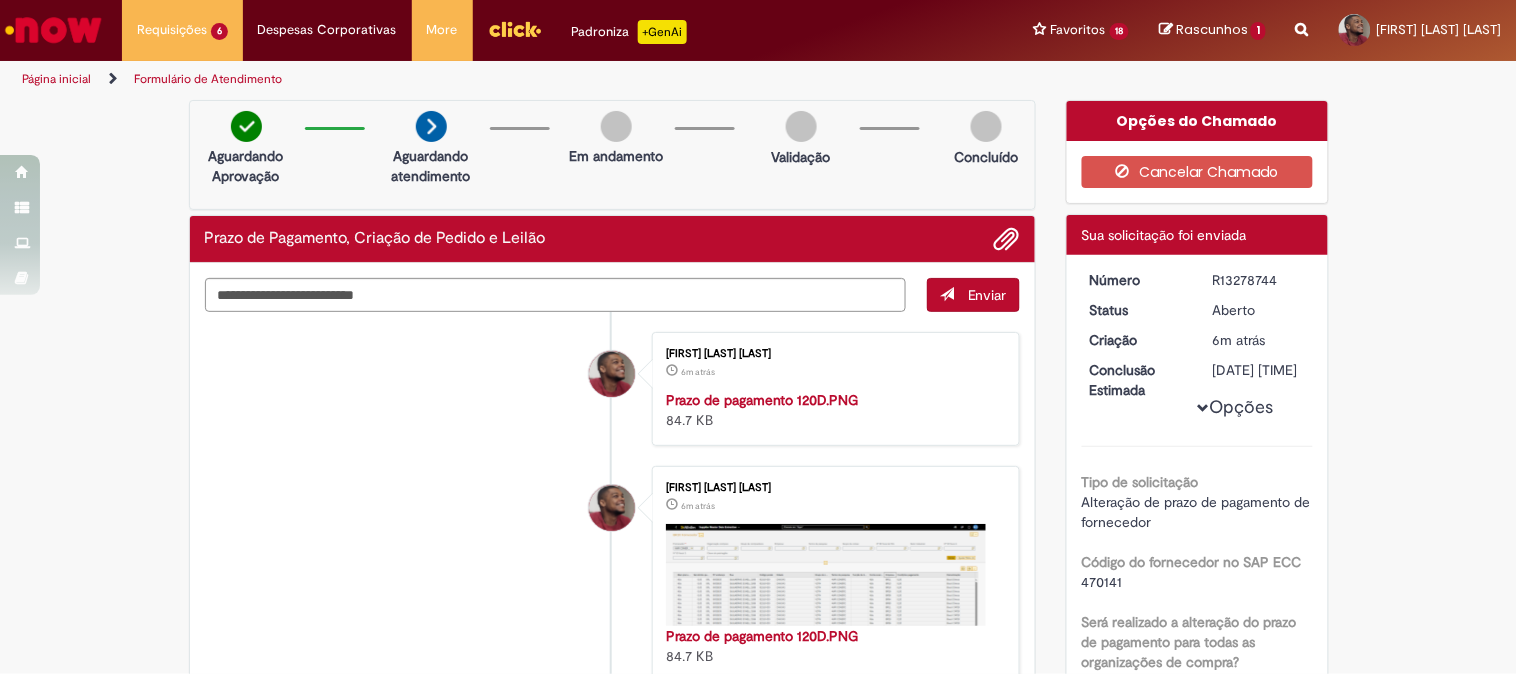 click on "Formulário de Atendimento
Verificar Código de Barras
Aguardando Aprovação
Aguardando atendimento
Em andamento
Validação
Concluído
Prazo de Pagamento, Criação de Pedido e Leilão
Enviar
[FIRST] [LAST] [LAST]
6m atrás 6 minutos atrás
Prazo de pagamento 120D.PNG  84.7 KB" at bounding box center [758, 815] 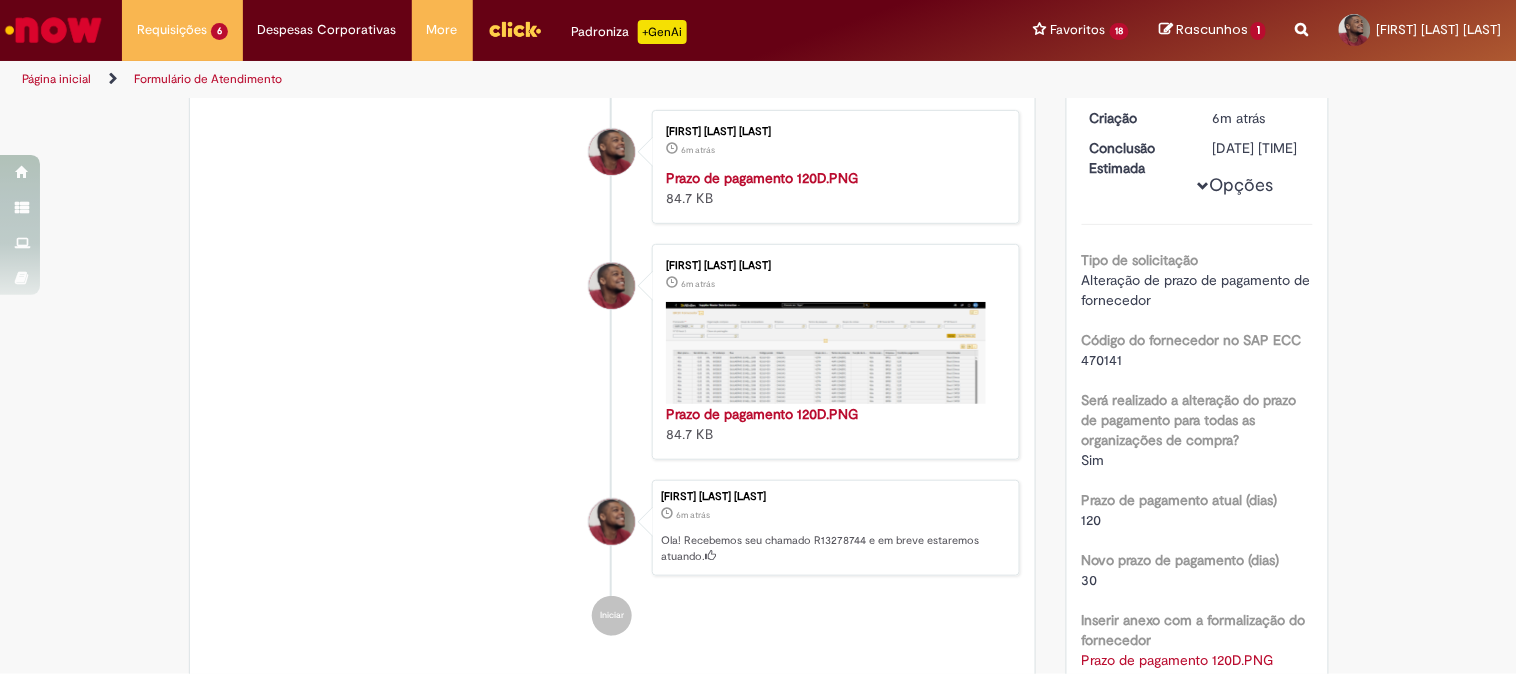 scroll, scrollTop: 333, scrollLeft: 0, axis: vertical 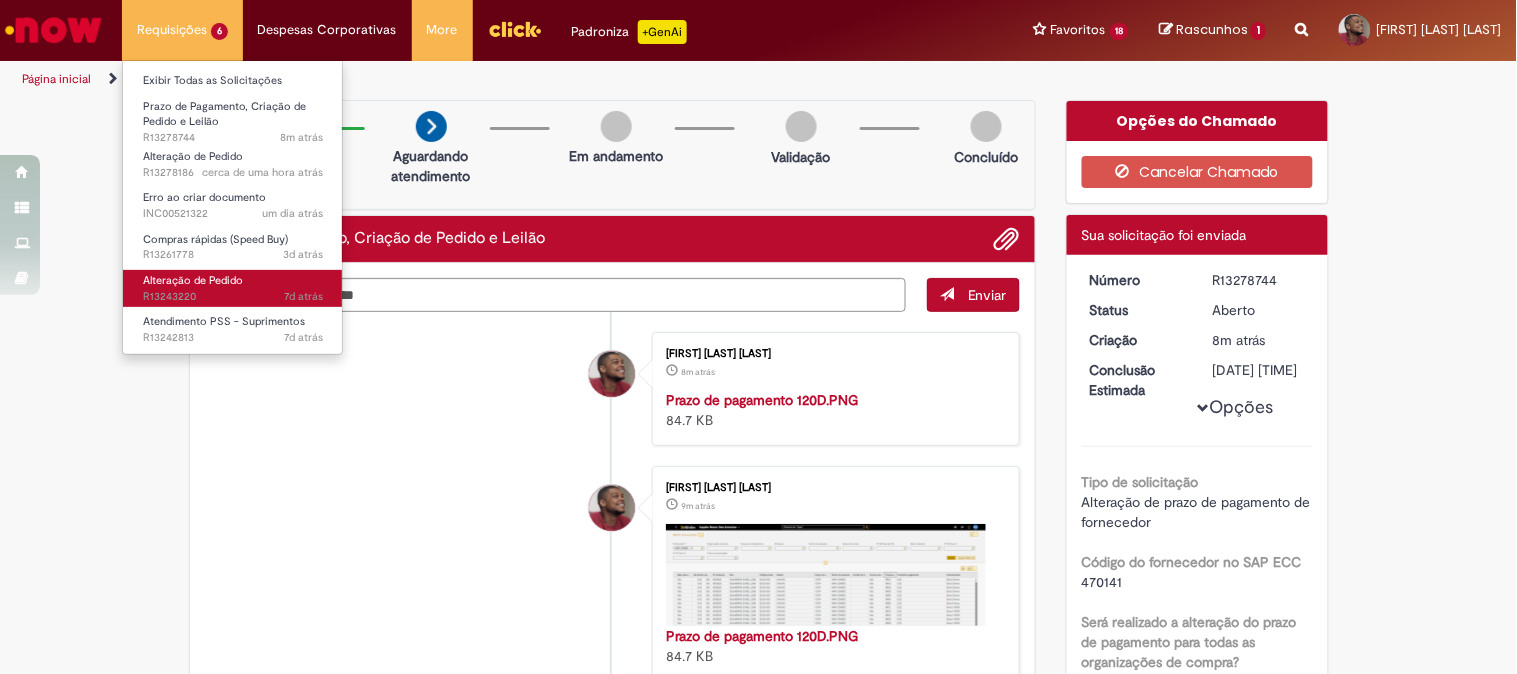 click on "Alteração de Pedido
7d atrás 7 dias atrás  R13243220" at bounding box center [233, 288] 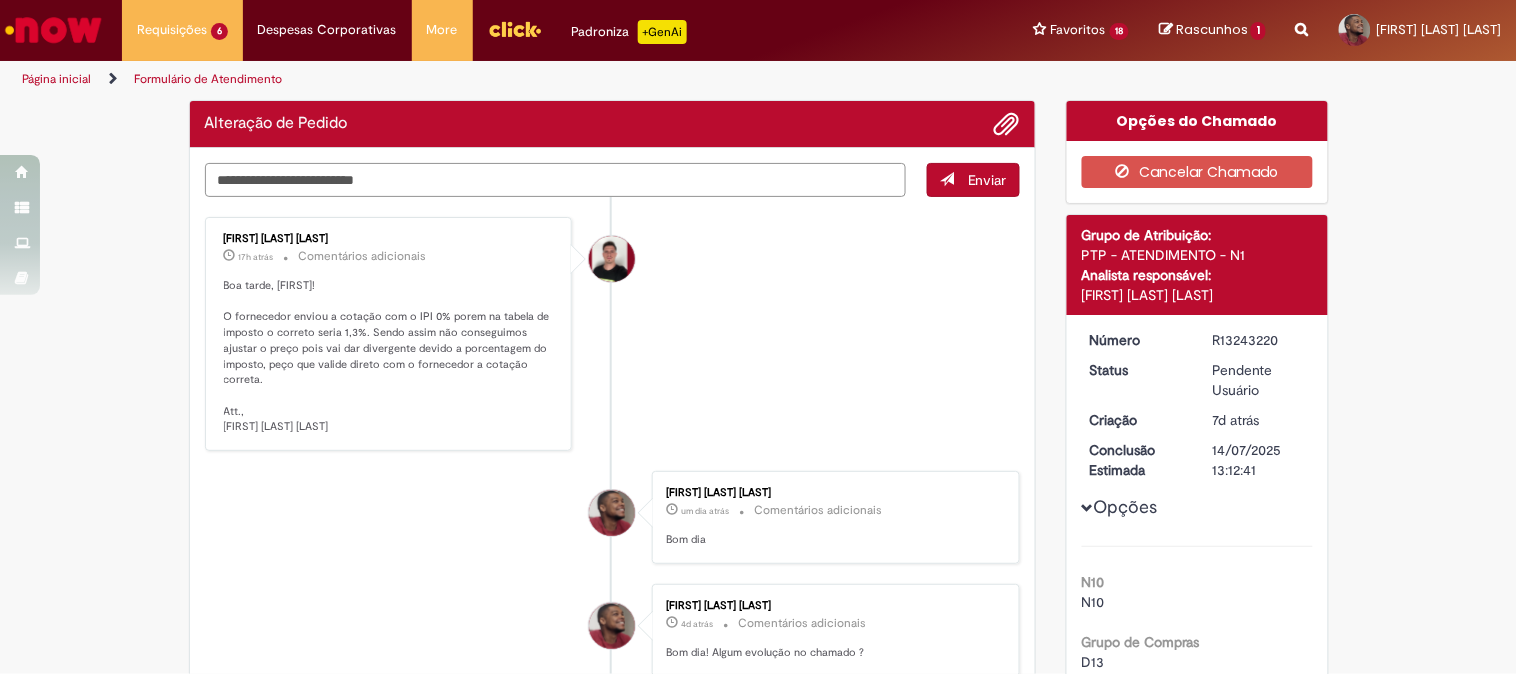 click at bounding box center [556, 180] 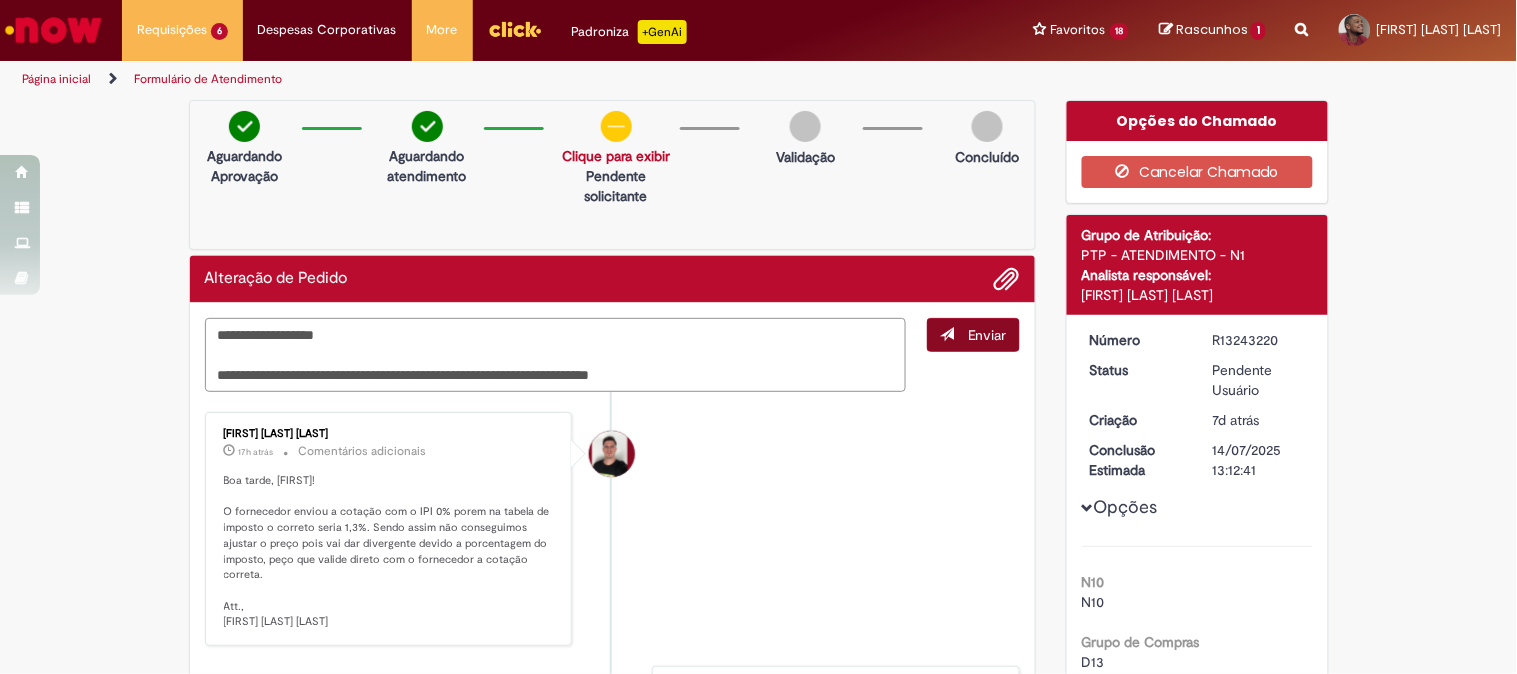 type on "**********" 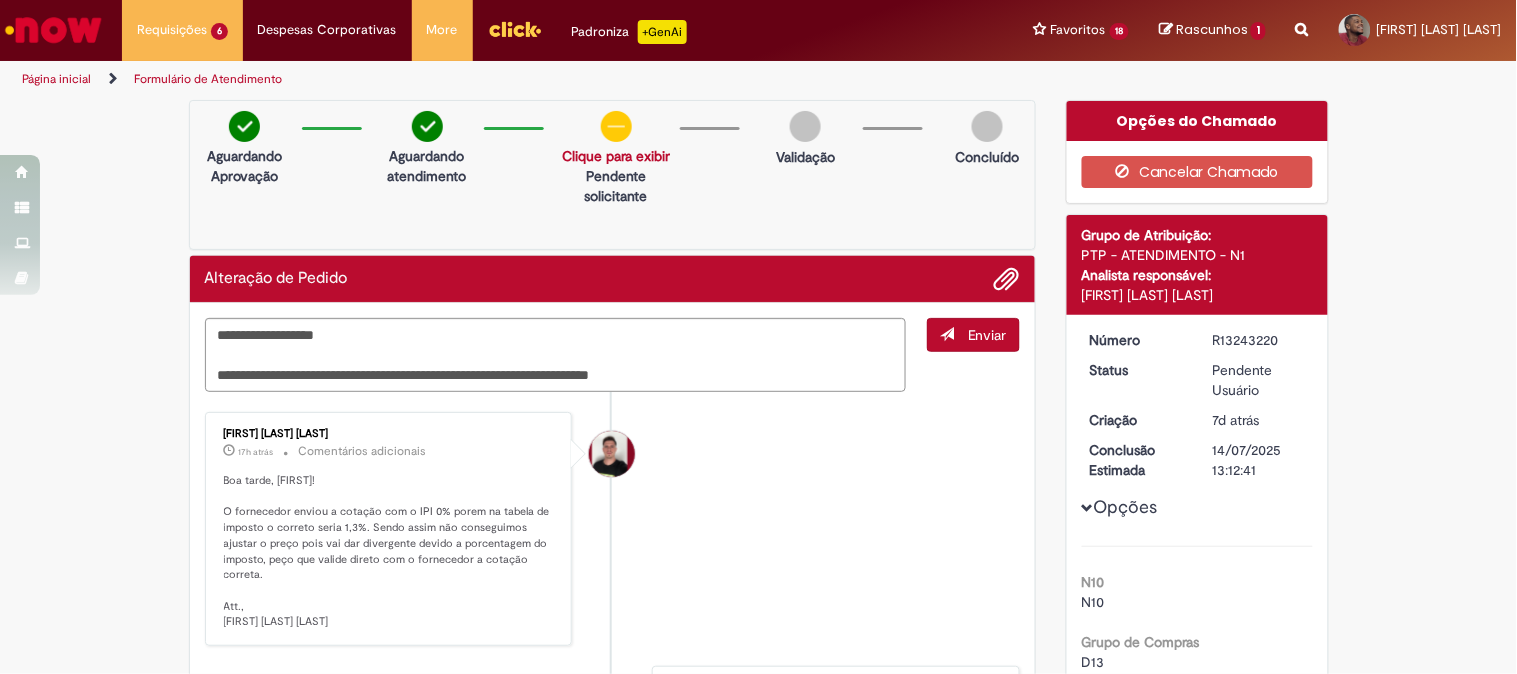 click on "Enviar" at bounding box center (973, 335) 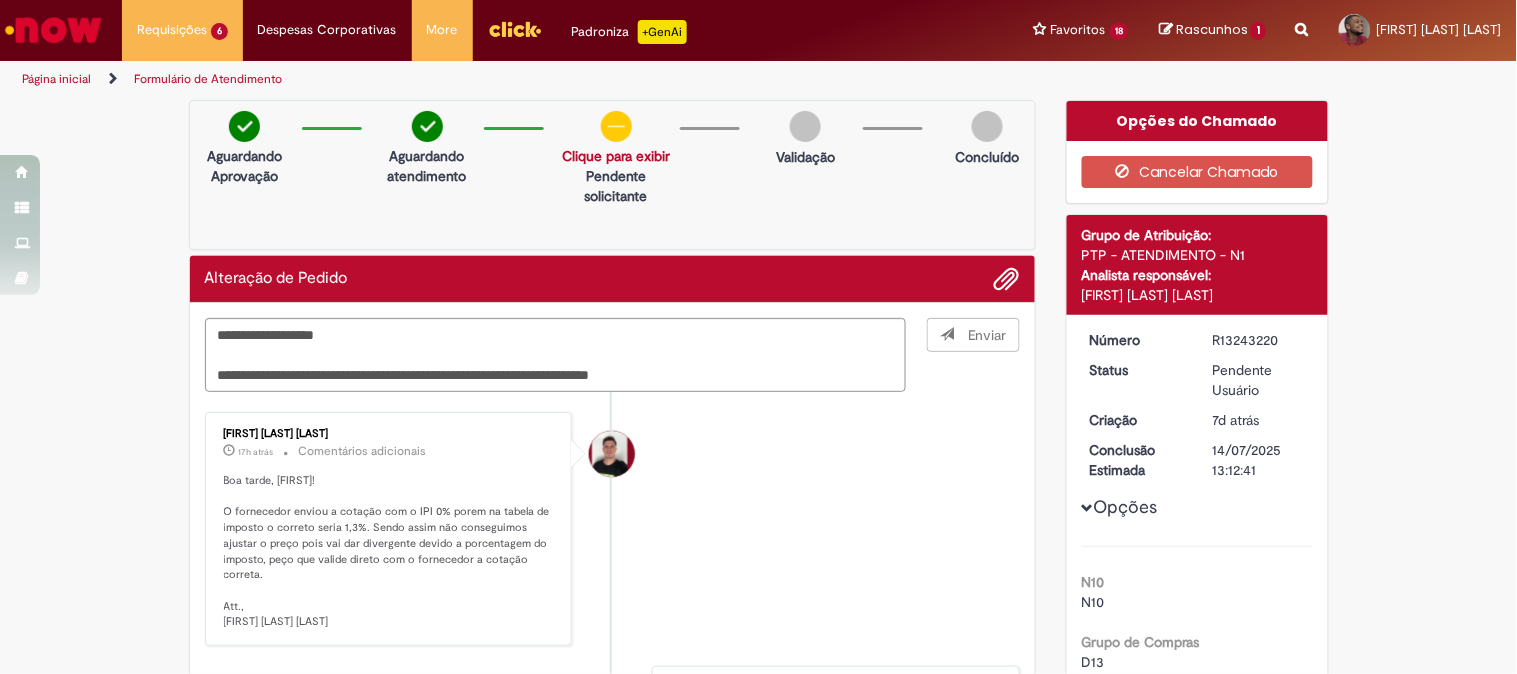 type 